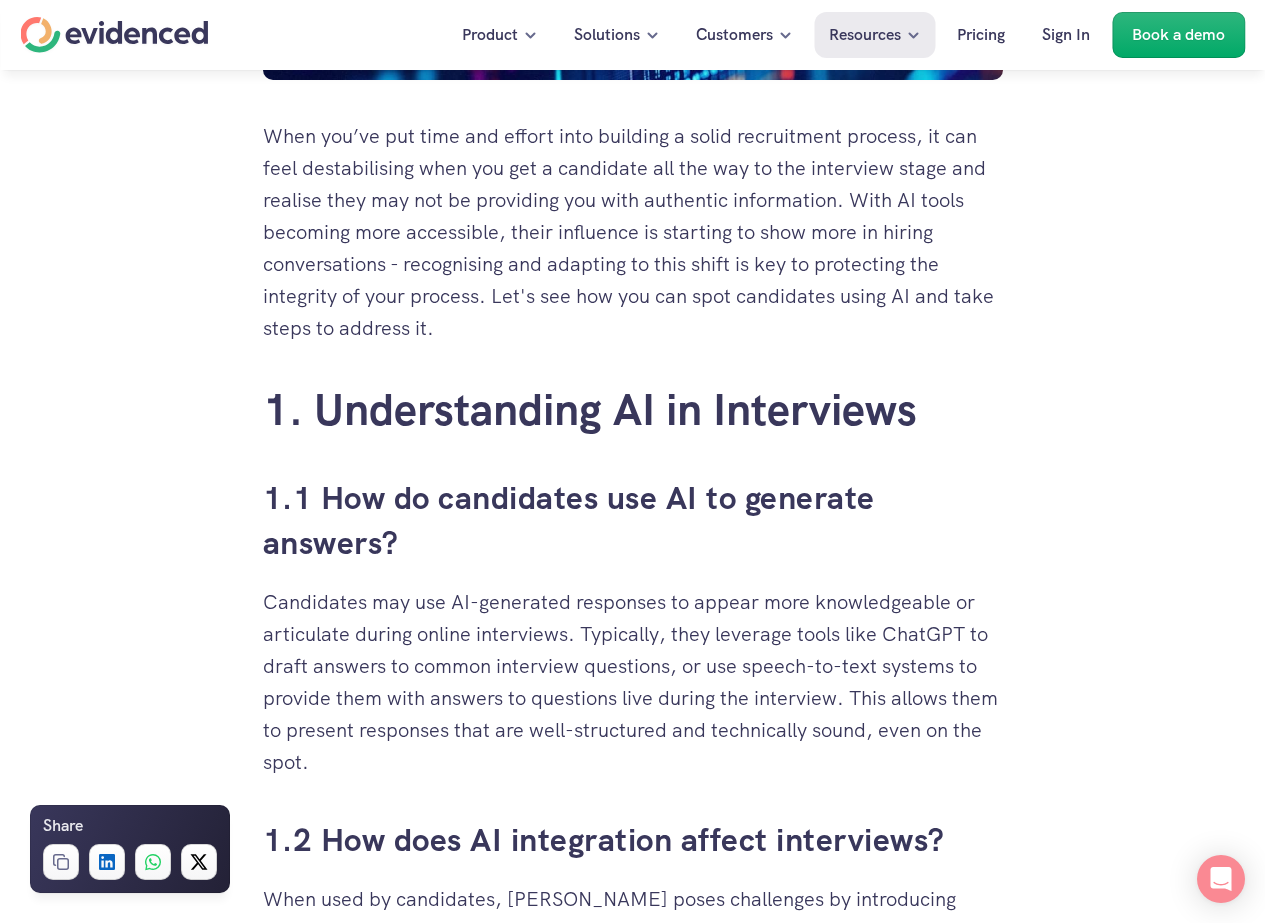 scroll, scrollTop: 883, scrollLeft: 0, axis: vertical 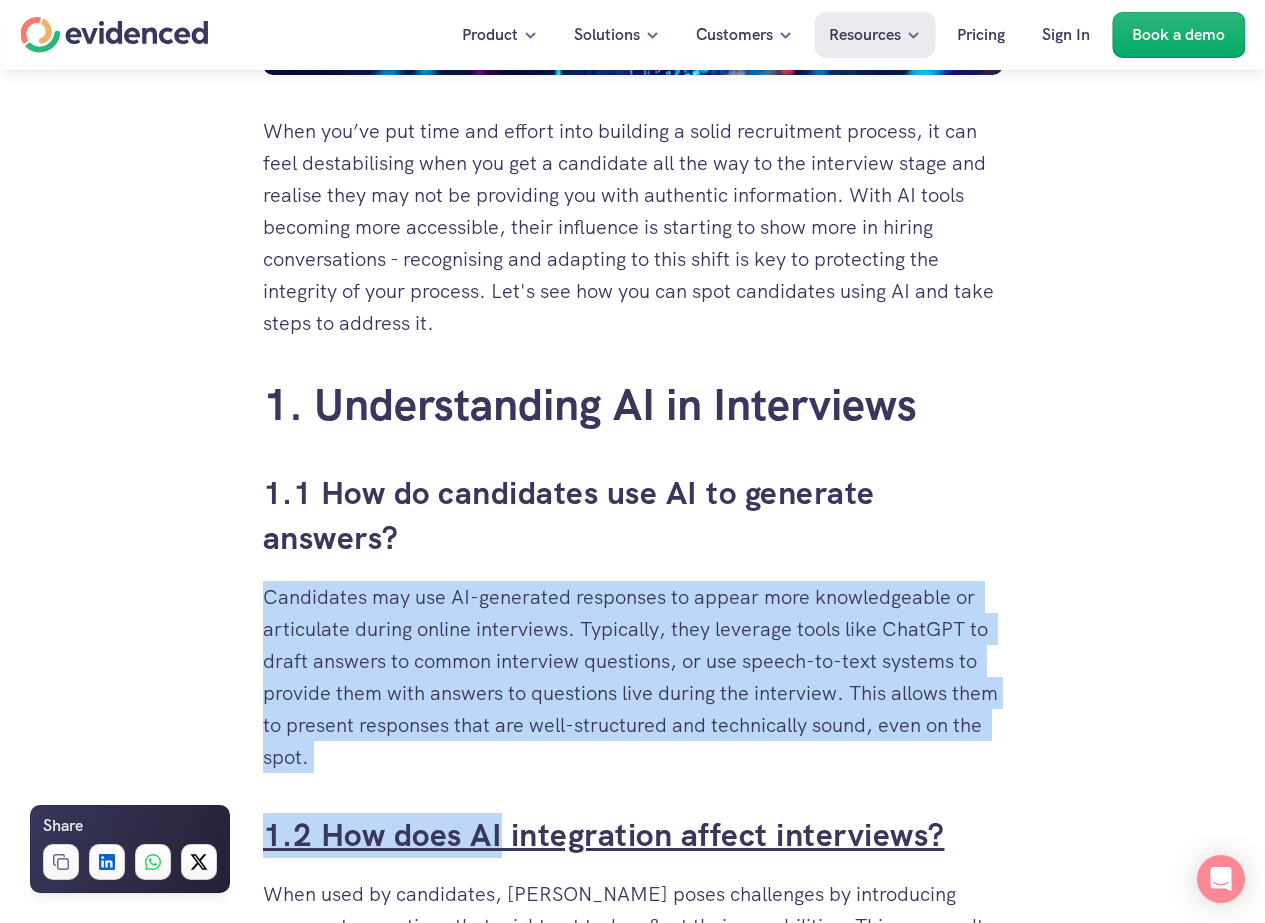 drag, startPoint x: 481, startPoint y: 580, endPoint x: 501, endPoint y: 815, distance: 235.84953 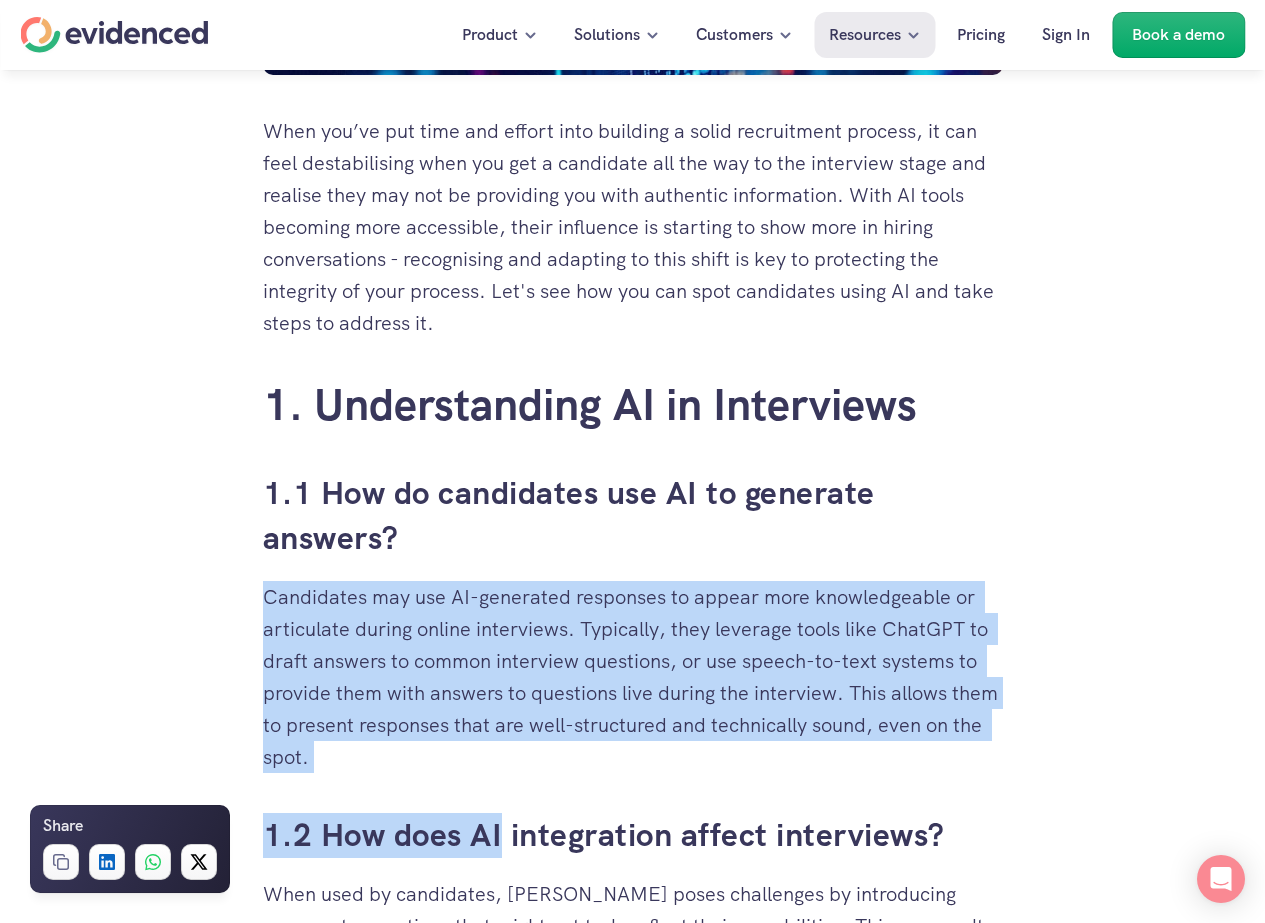 scroll, scrollTop: 1536, scrollLeft: 0, axis: vertical 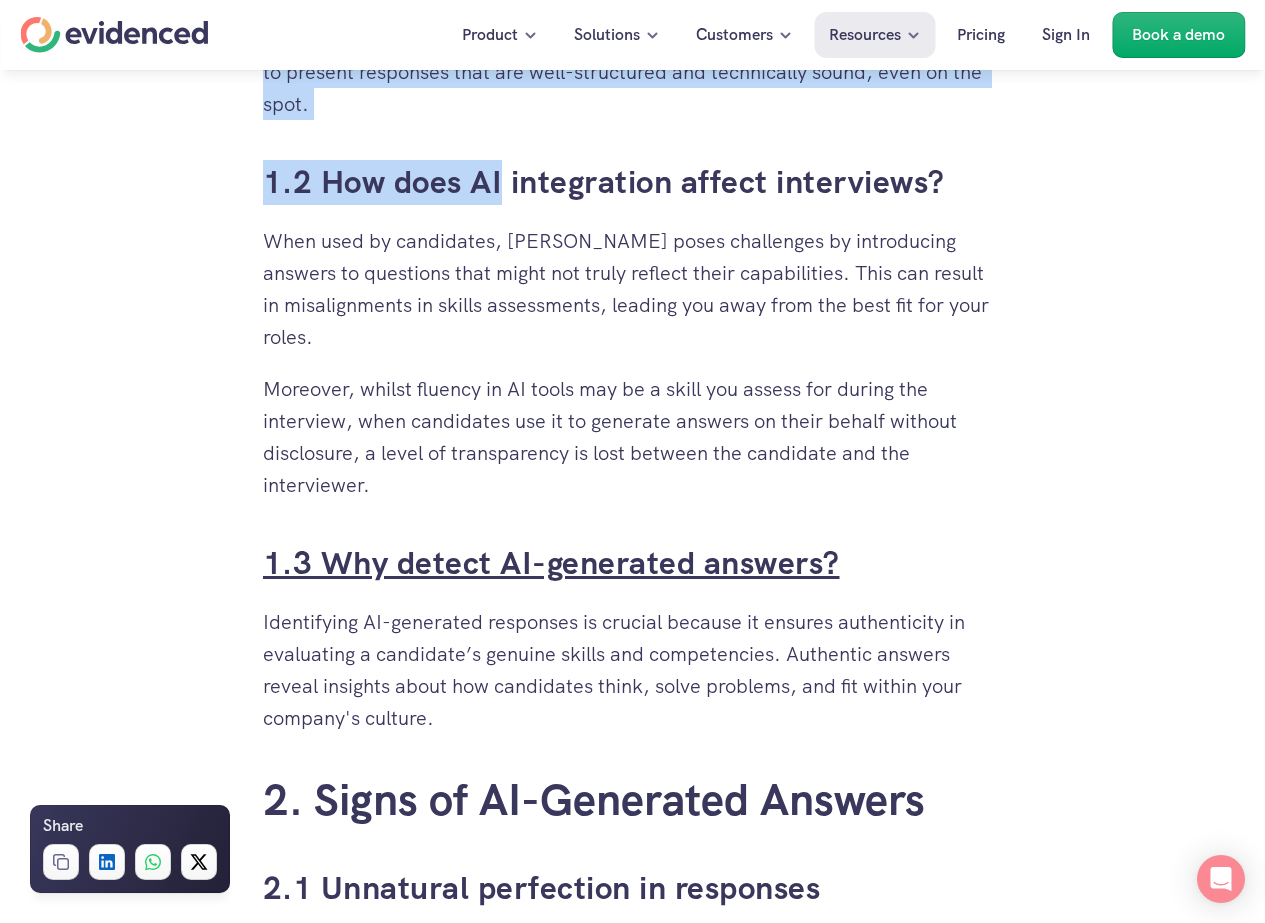 click on "1.3 Why detect AI-generated answers?" at bounding box center [551, 563] 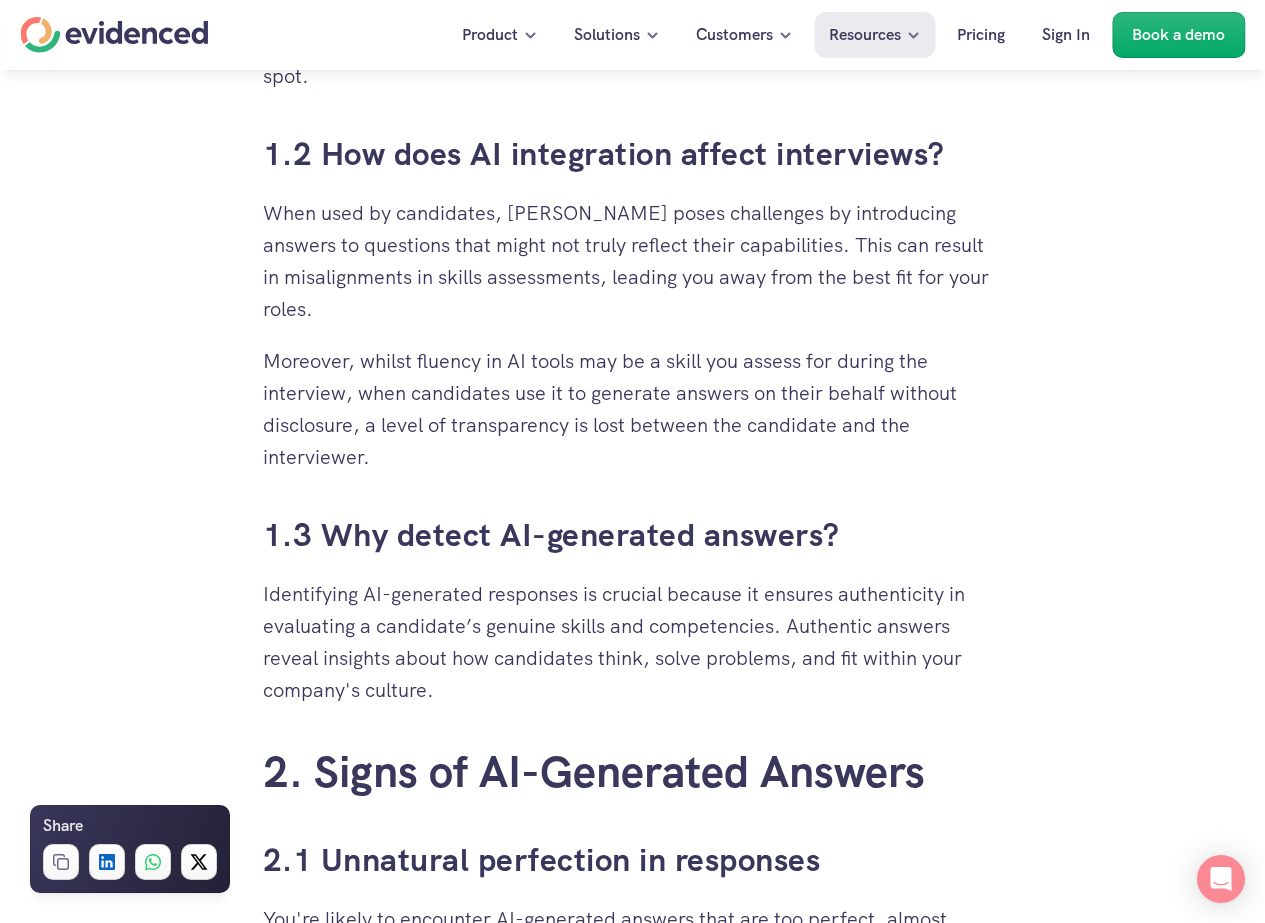 click on "When you’ve put time and effort into building a solid recruitment process, it can feel destabilising when you get a candidate all the way to the interview stage and realise they may not be providing you with authentic information. With AI tools becoming more accessible, their influence is starting to show more in hiring conversations - recognising and adapting to this shift is key to protecting the integrity of your process. Let's see how you can spot candidates using AI and take steps to address it.  1. Understanding AI in Interviews 1.1 How do candidates use AI to generate answers? Candidates may use AI-generated responses to appear more knowledgeable or articulate during online interviews. Typically, they leverage tools like ChatGPT to draft answers to common interview questions, or use speech-to-text systems to provide them with answers to questions live during the interview. This allows them to present responses that are well-structured and technically sound, even on the spot.  follow-up questions .  ." at bounding box center (633, 2724) 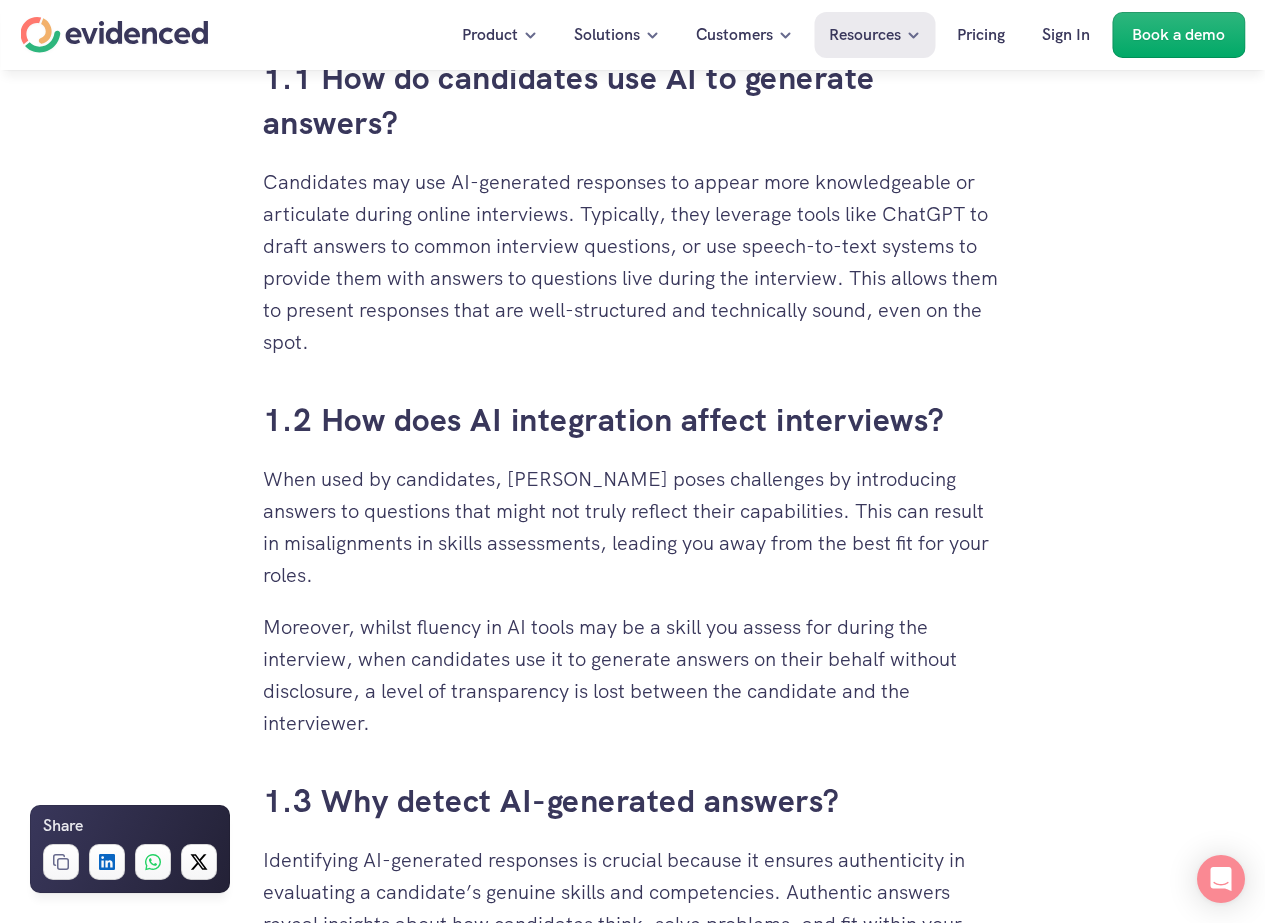 scroll, scrollTop: 1066, scrollLeft: 0, axis: vertical 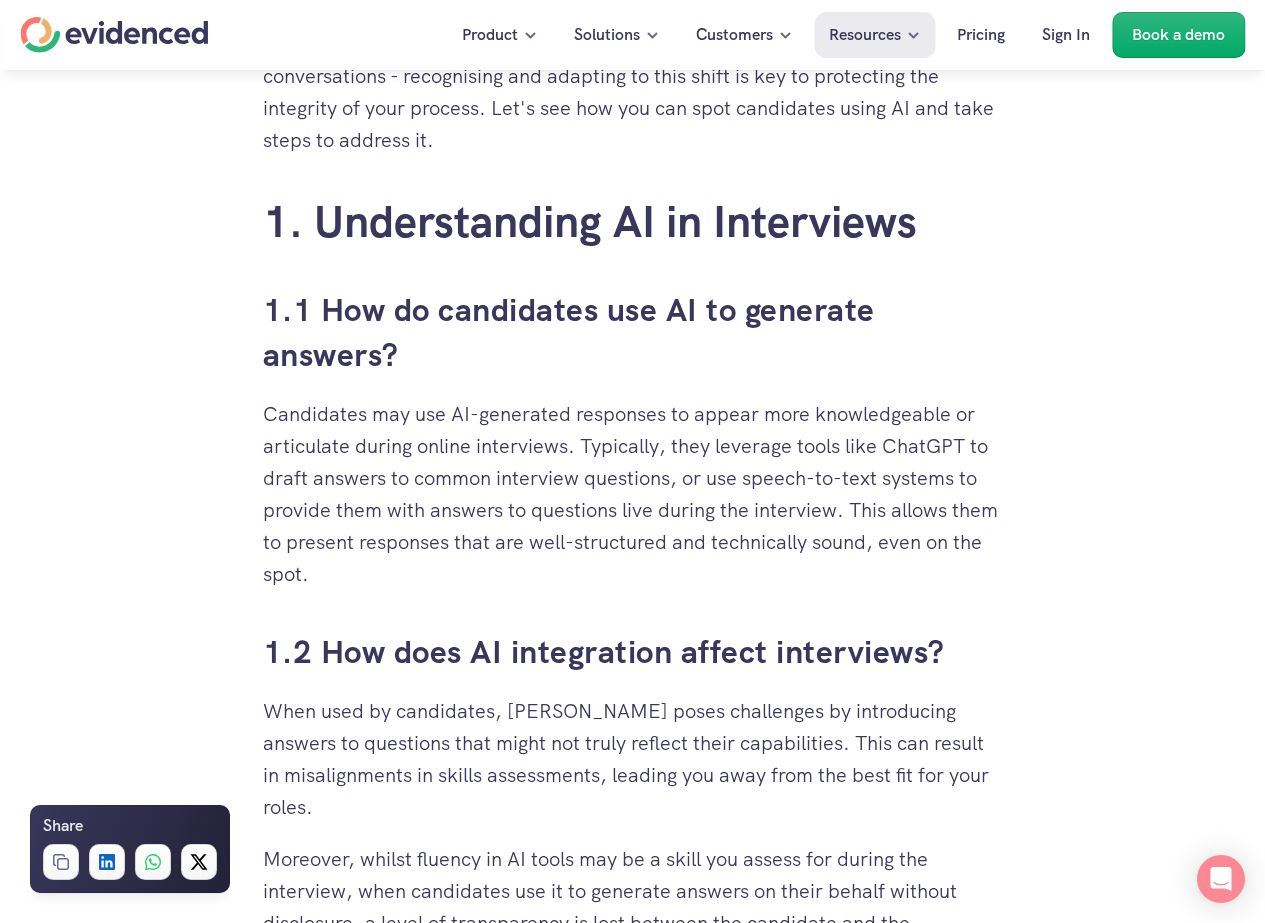 drag, startPoint x: 406, startPoint y: 604, endPoint x: 408, endPoint y: 397, distance: 207.00966 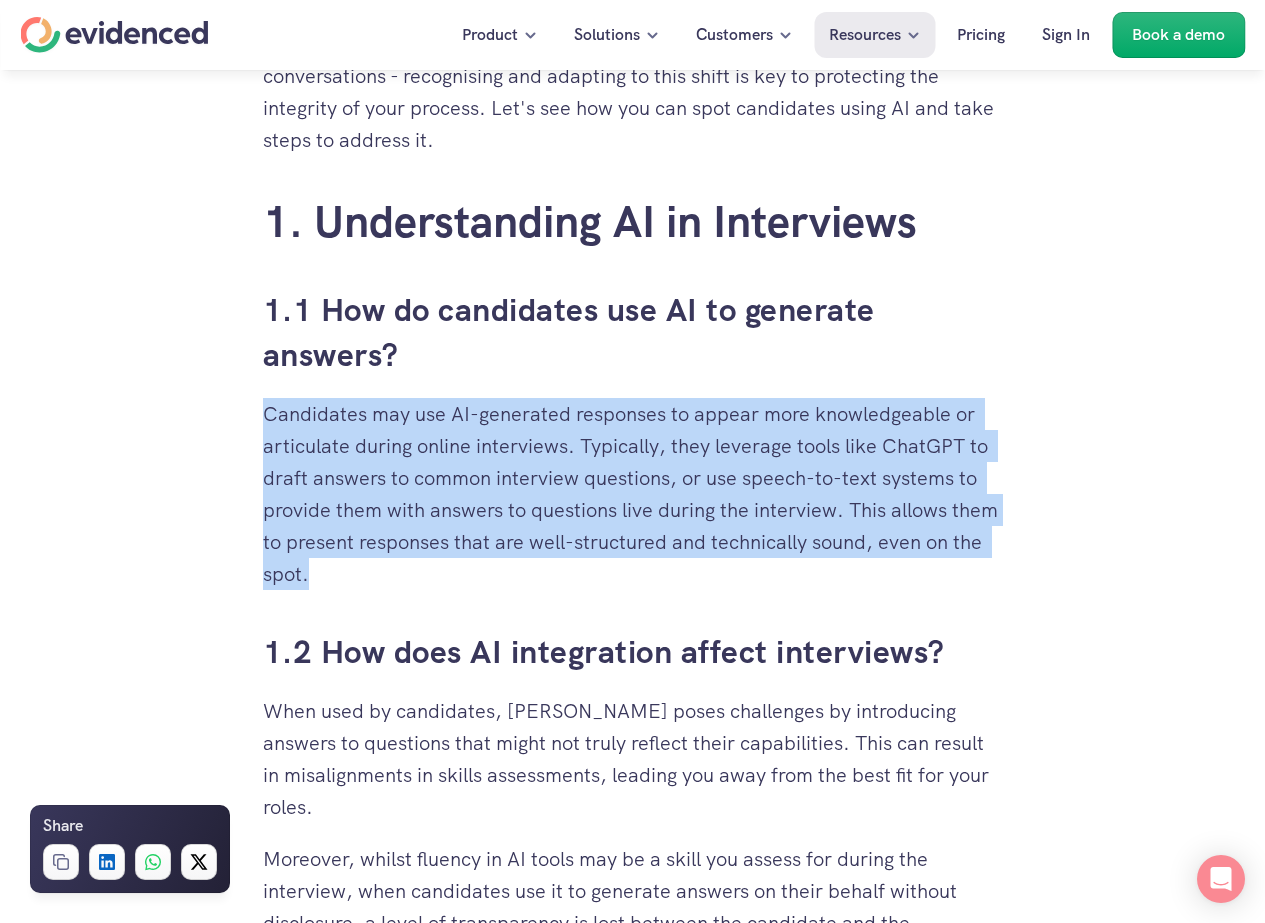 drag, startPoint x: 500, startPoint y: 366, endPoint x: 502, endPoint y: 580, distance: 214.00934 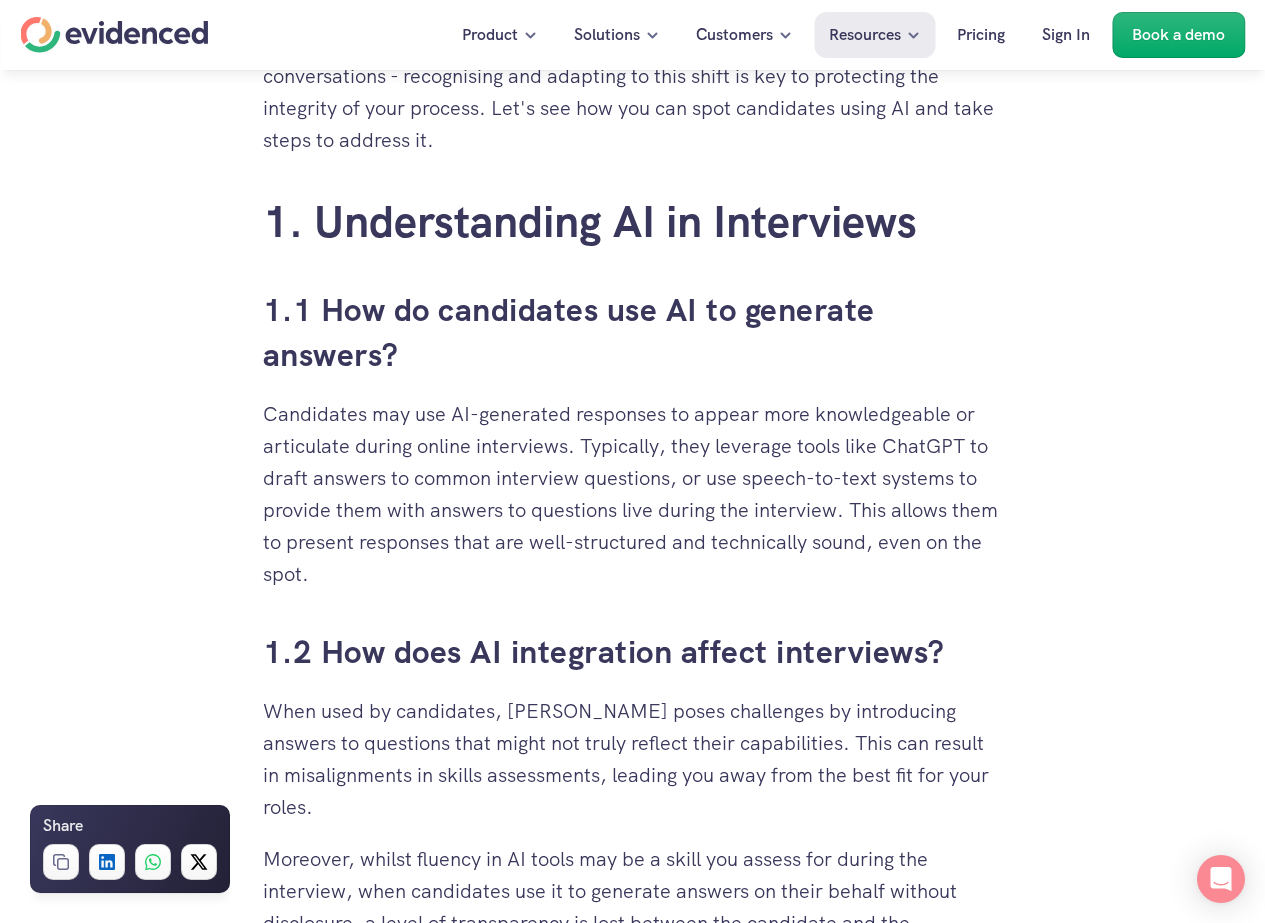 drag, startPoint x: 511, startPoint y: 531, endPoint x: 552, endPoint y: 387, distance: 149.72308 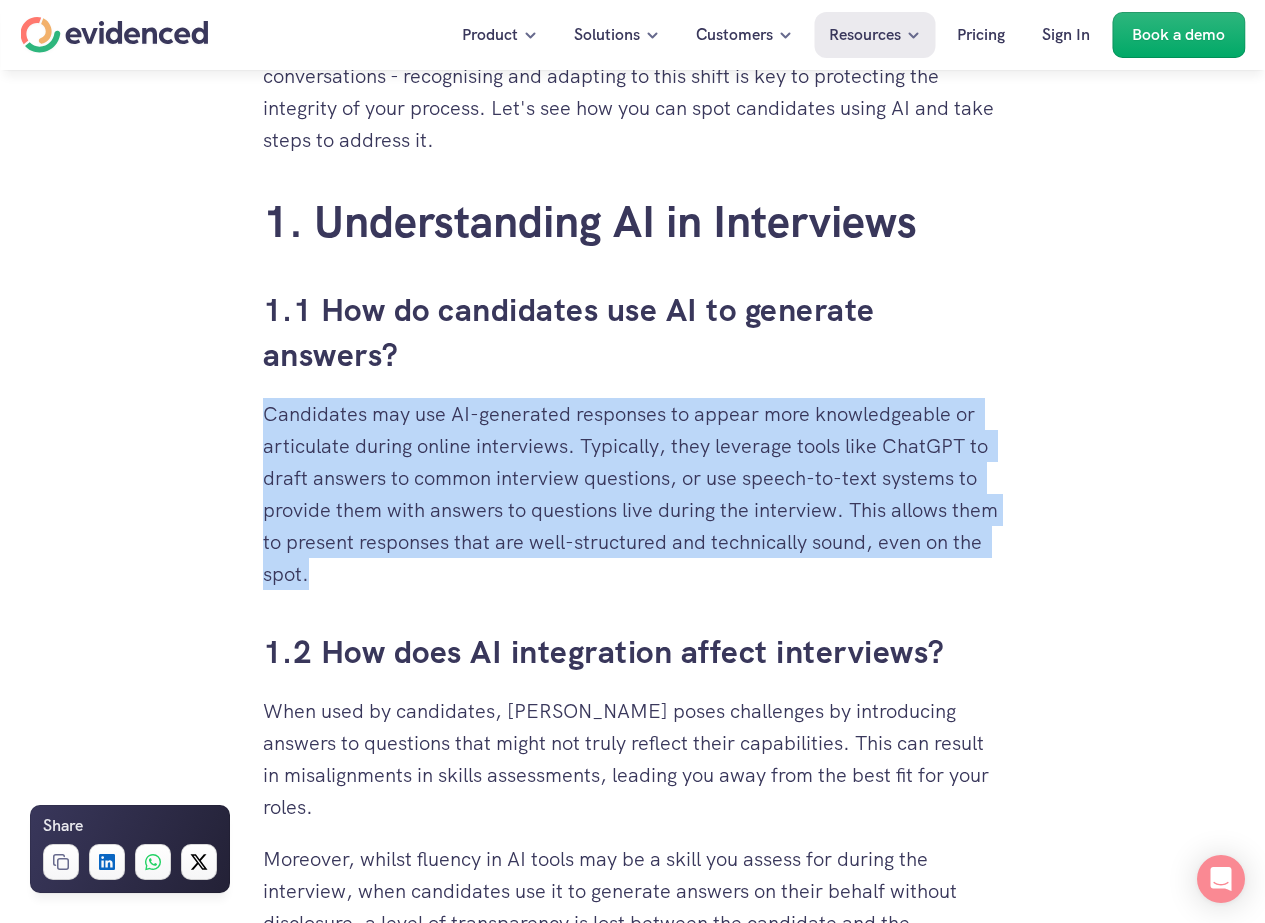 drag, startPoint x: 549, startPoint y: 505, endPoint x: 551, endPoint y: 579, distance: 74.02702 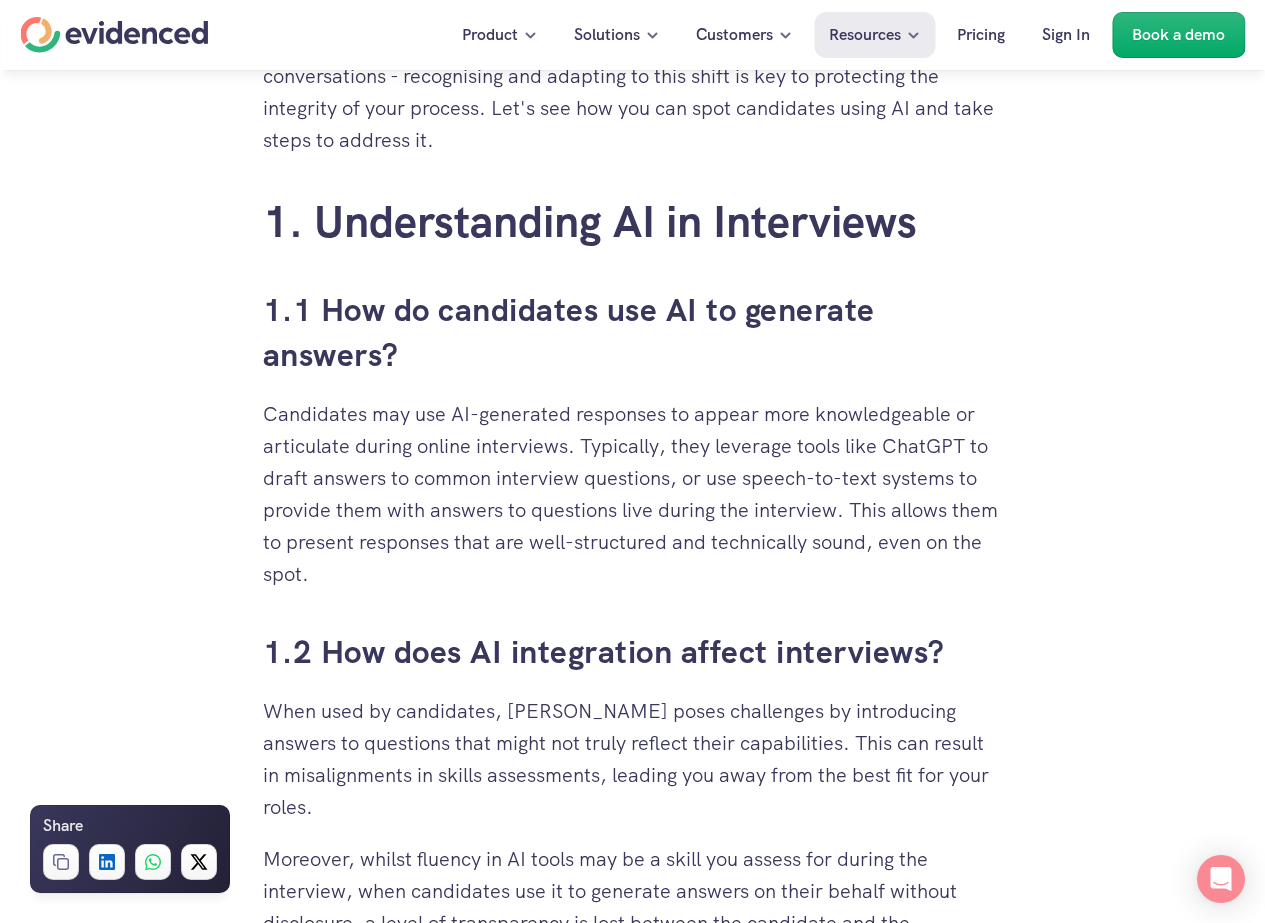 click on "When you’ve put time and effort into building a solid recruitment process, it can feel destabilising when you get a candidate all the way to the interview stage and realise they may not be providing you with authentic information. With AI tools becoming more accessible, their influence is starting to show more in hiring conversations - recognising and adapting to this shift is key to protecting the integrity of your process. Let's see how you can spot candidates using AI and take steps to address it.  1. Understanding AI in Interviews 1.1 How do candidates use AI to generate answers? Candidates may use AI-generated responses to appear more knowledgeable or articulate during online interviews. Typically, they leverage tools like ChatGPT to draft answers to common interview questions, or use speech-to-text systems to provide them with answers to questions live during the interview. This allows them to present responses that are well-structured and technically sound, even on the spot.  follow-up questions .  ." at bounding box center (633, 3222) 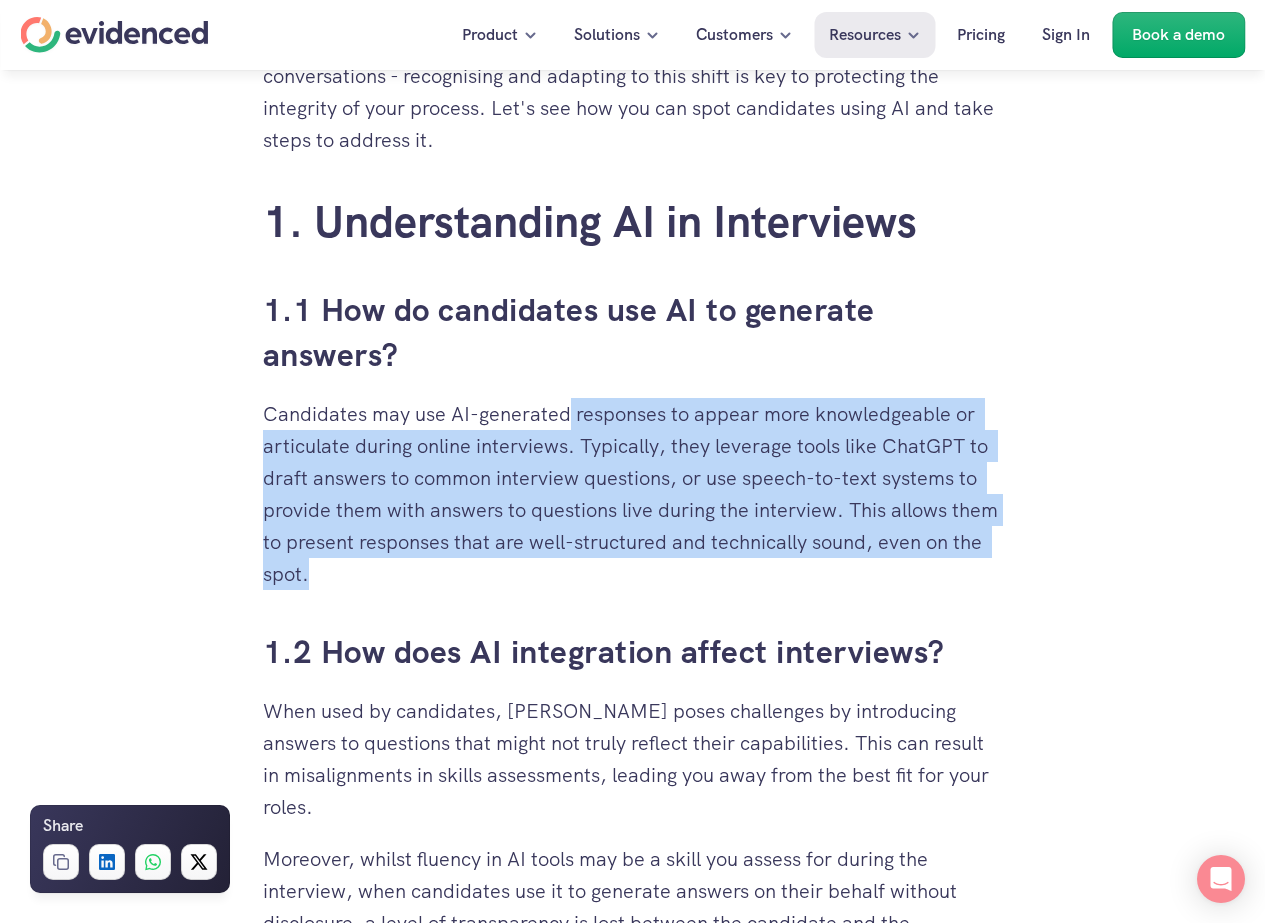 drag, startPoint x: 557, startPoint y: 581, endPoint x: 565, endPoint y: 395, distance: 186.17197 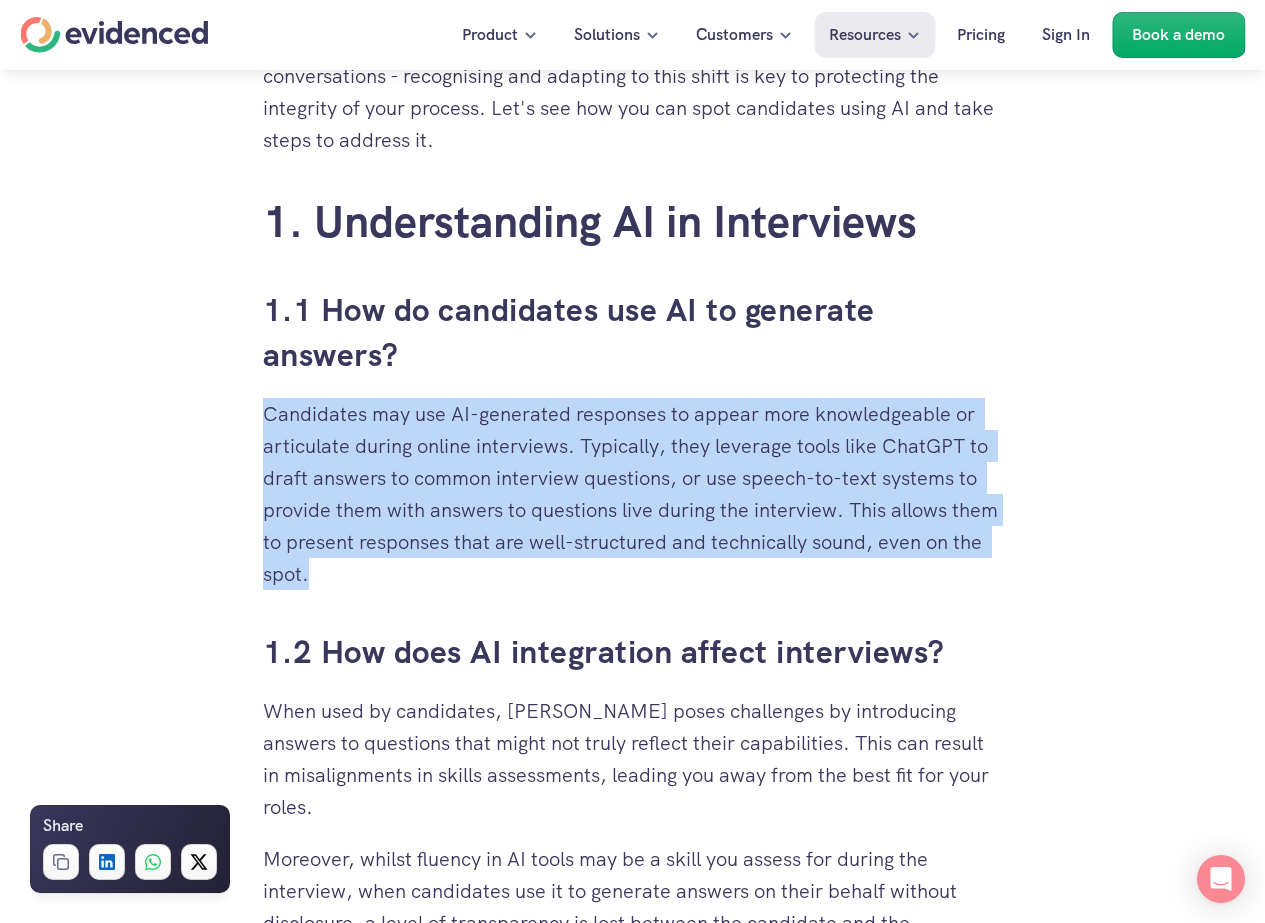 click on "When you’ve put time and effort into building a solid recruitment process, it can feel destabilising when you get a candidate all the way to the interview stage and realise they may not be providing you with authentic information. With AI tools becoming more accessible, their influence is starting to show more in hiring conversations - recognising and adapting to this shift is key to protecting the integrity of your process. Let's see how you can spot candidates using AI and take steps to address it.  1. Understanding AI in Interviews 1.1 How do candidates use AI to generate answers? Candidates may use AI-generated responses to appear more knowledgeable or articulate during online interviews. Typically, they leverage tools like ChatGPT to draft answers to common interview questions, or use speech-to-text systems to provide them with answers to questions live during the interview. This allows them to present responses that are well-structured and technically sound, even on the spot.  follow-up questions .  ." at bounding box center (633, 3222) 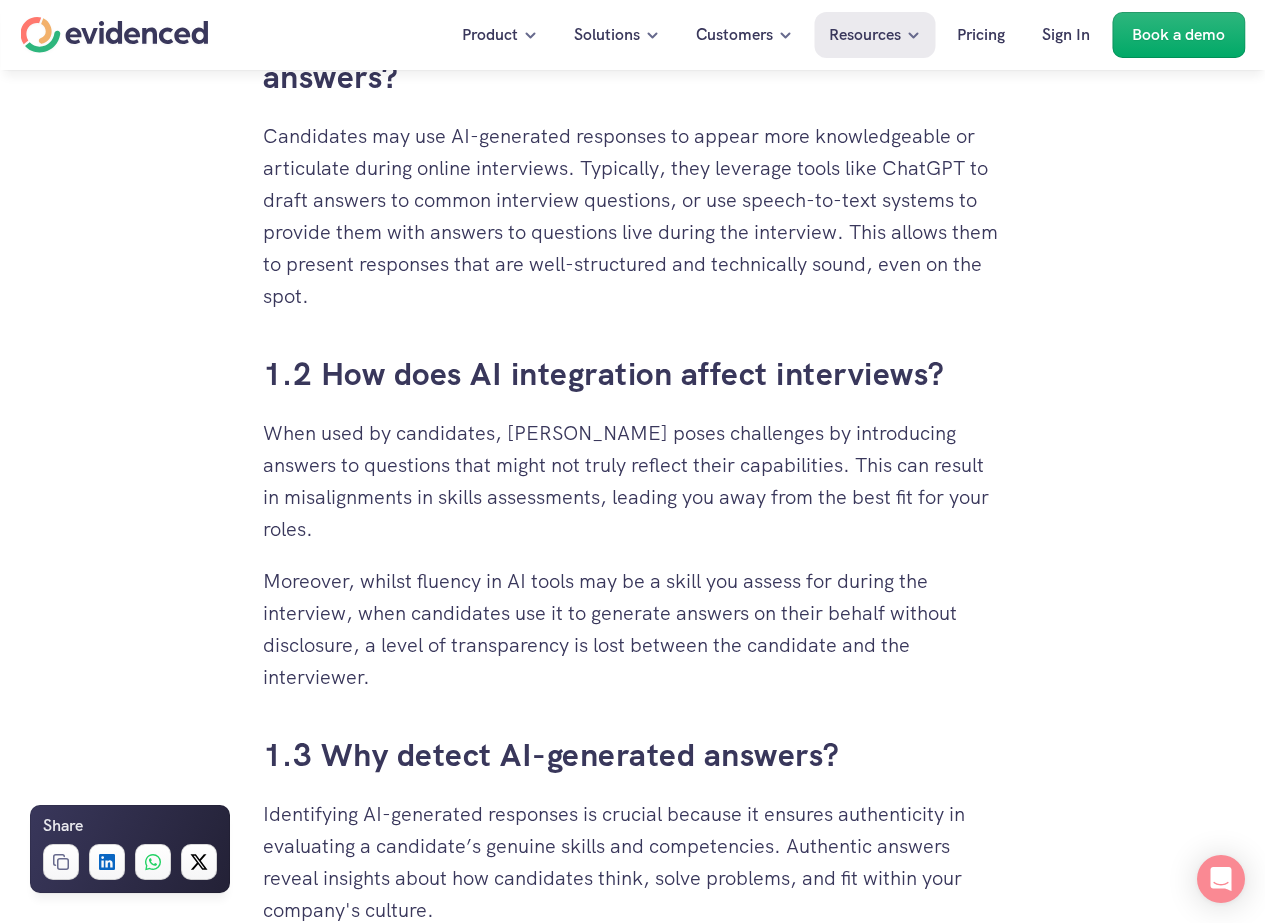 scroll, scrollTop: 1347, scrollLeft: 0, axis: vertical 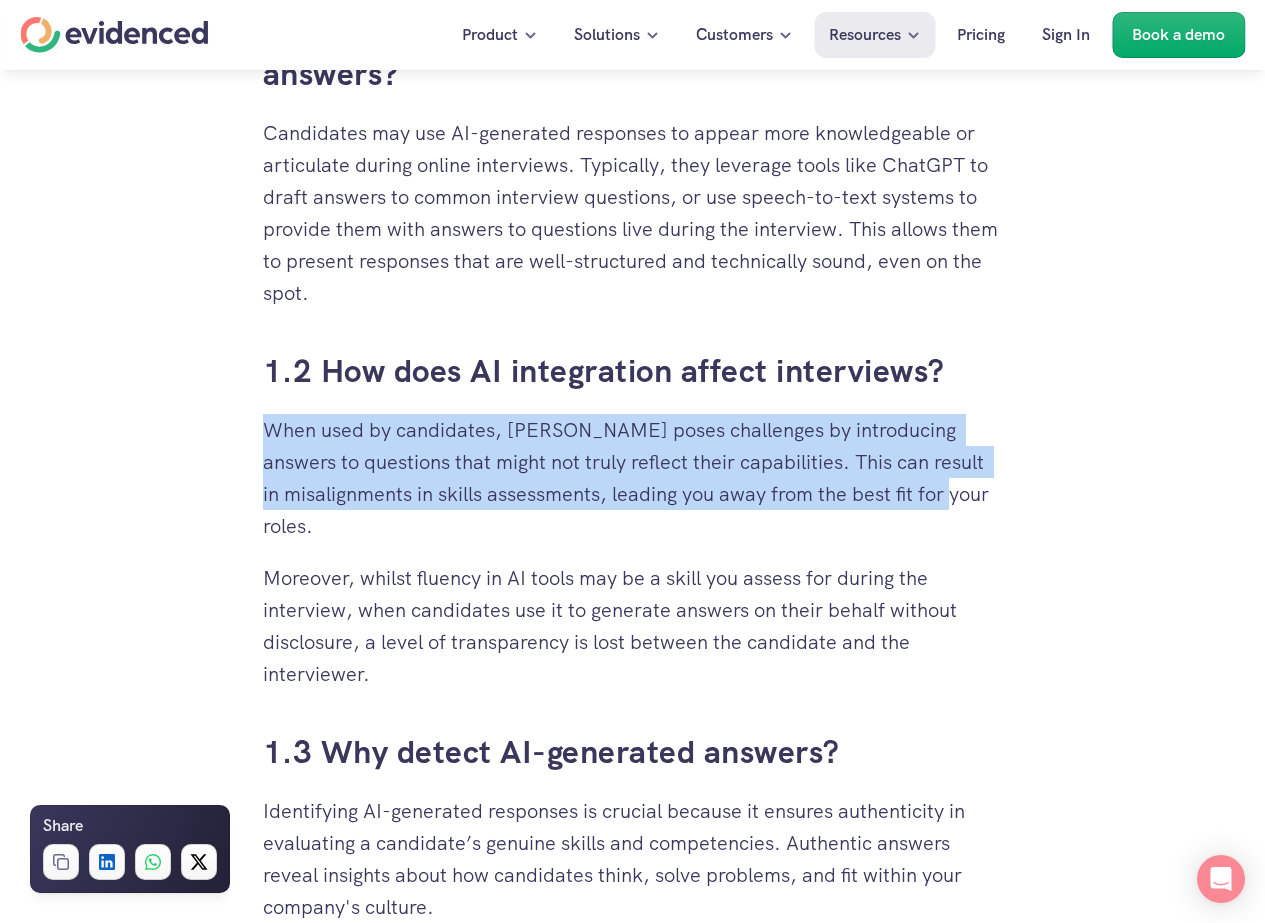 drag, startPoint x: 522, startPoint y: 496, endPoint x: 525, endPoint y: 411, distance: 85.052925 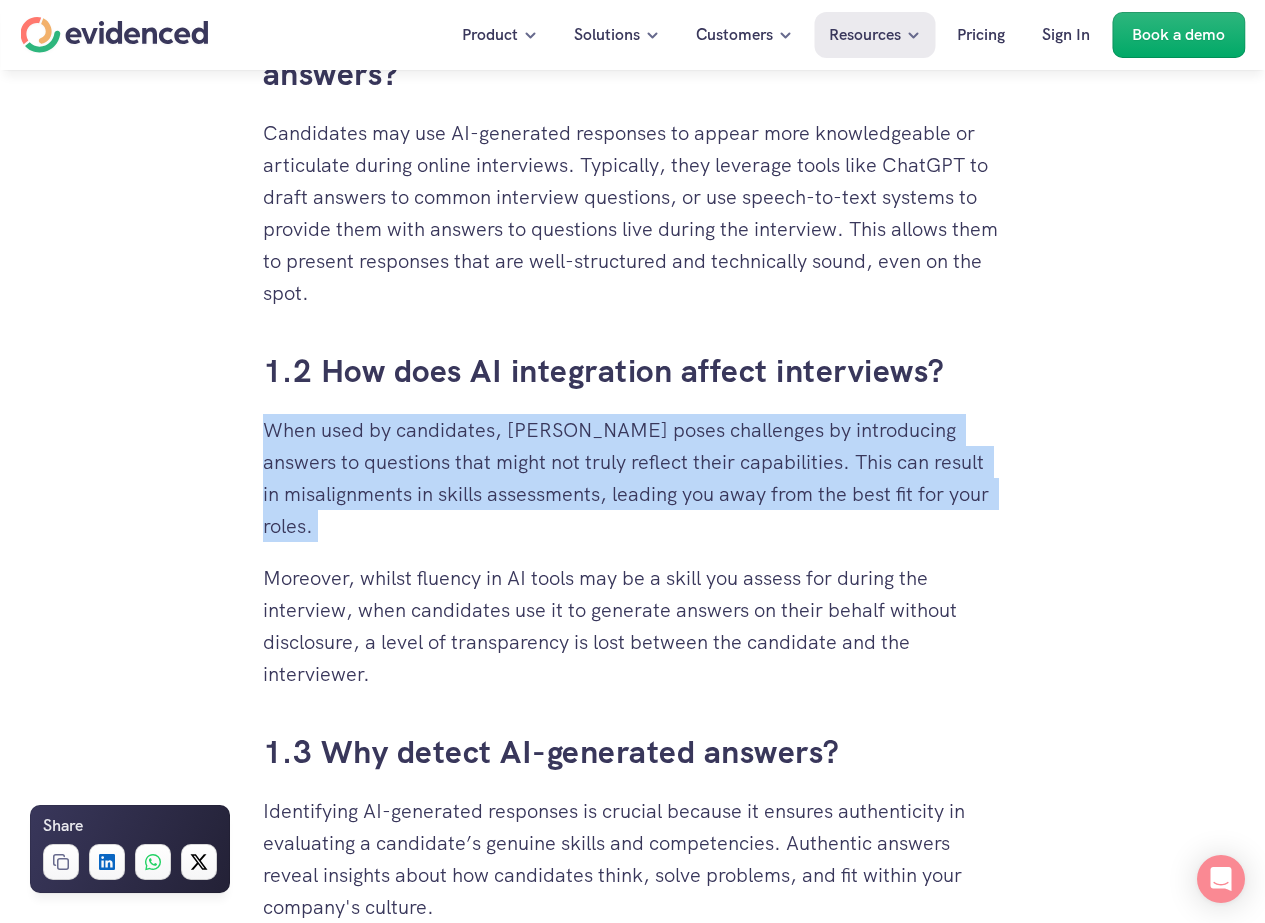 drag, startPoint x: 525, startPoint y: 411, endPoint x: 528, endPoint y: 533, distance: 122.03688 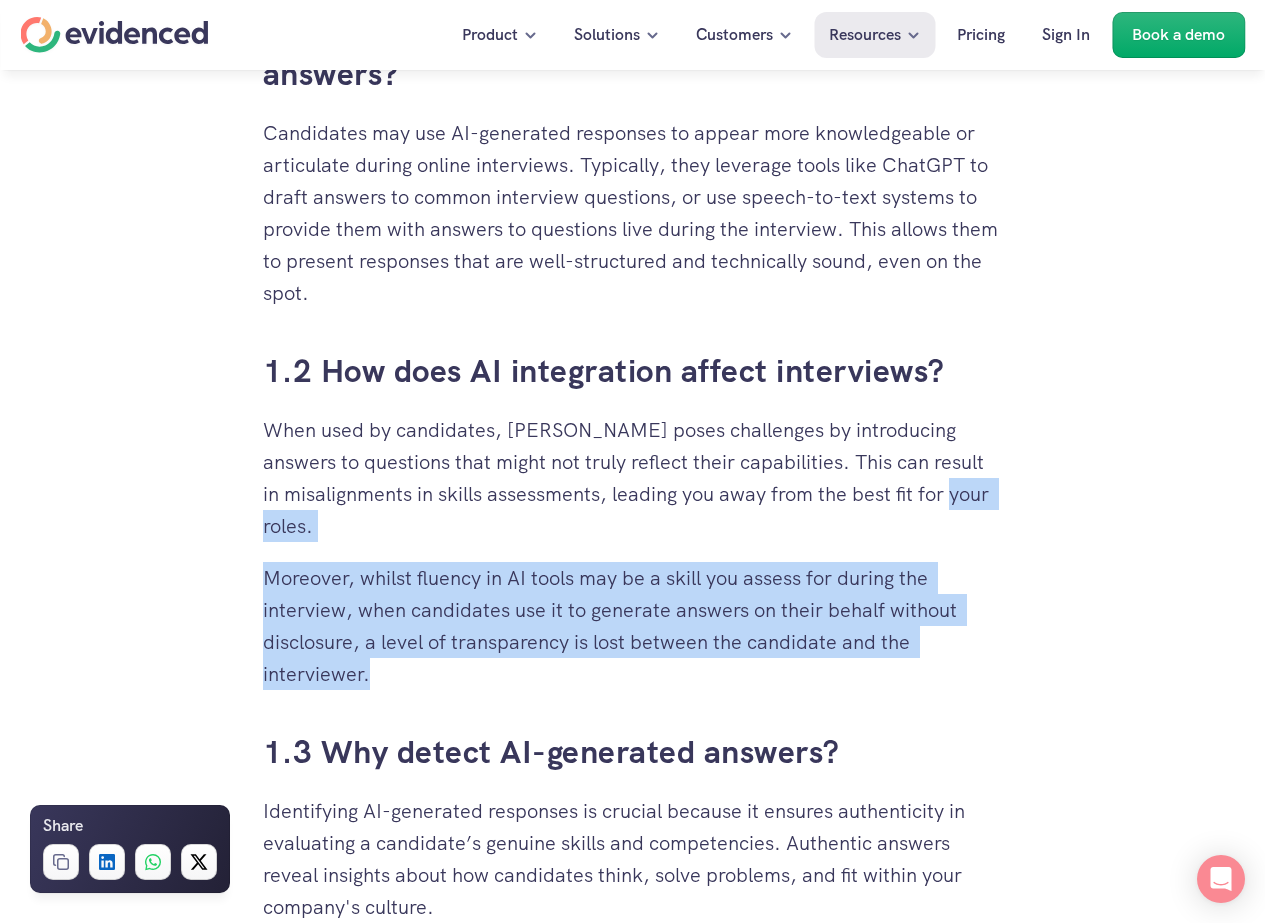 drag, startPoint x: 528, startPoint y: 535, endPoint x: 522, endPoint y: 679, distance: 144.12494 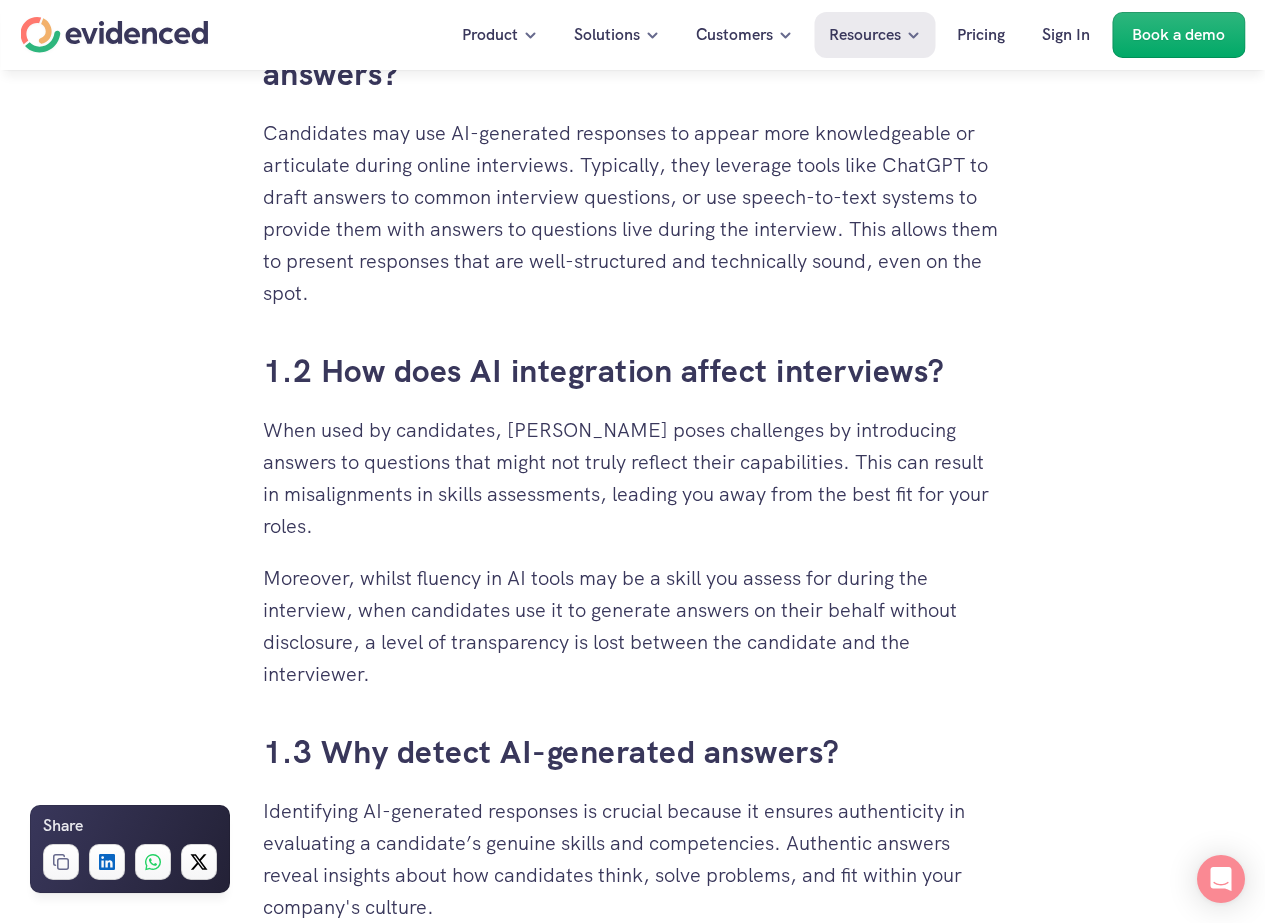 click on "When you’ve put time and effort into building a solid recruitment process, it can feel destabilising when you get a candidate all the way to the interview stage and realise they may not be providing you with authentic information. With AI tools becoming more accessible, their influence is starting to show more in hiring conversations - recognising and adapting to this shift is key to protecting the integrity of your process. Let's see how you can spot candidates using AI and take steps to address it.  1. Understanding AI in Interviews 1.1 How do candidates use AI to generate answers? Candidates may use AI-generated responses to appear more knowledgeable or articulate during online interviews. Typically, they leverage tools like ChatGPT to draft answers to common interview questions, or use speech-to-text systems to provide them with answers to questions live during the interview. This allows them to present responses that are well-structured and technically sound, even on the spot.  follow-up questions .  ." at bounding box center [633, 2941] 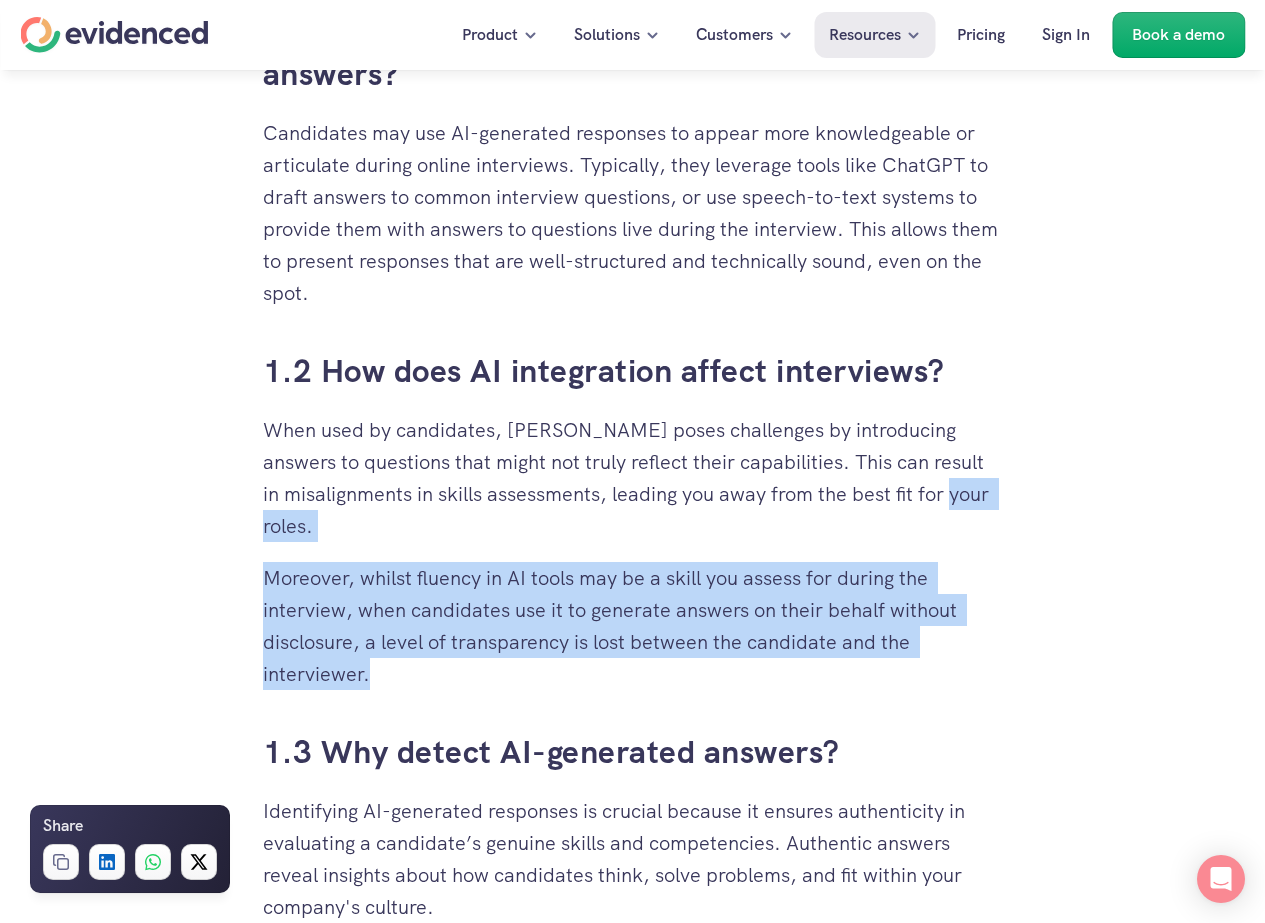 drag, startPoint x: 537, startPoint y: 532, endPoint x: 535, endPoint y: 697, distance: 165.01212 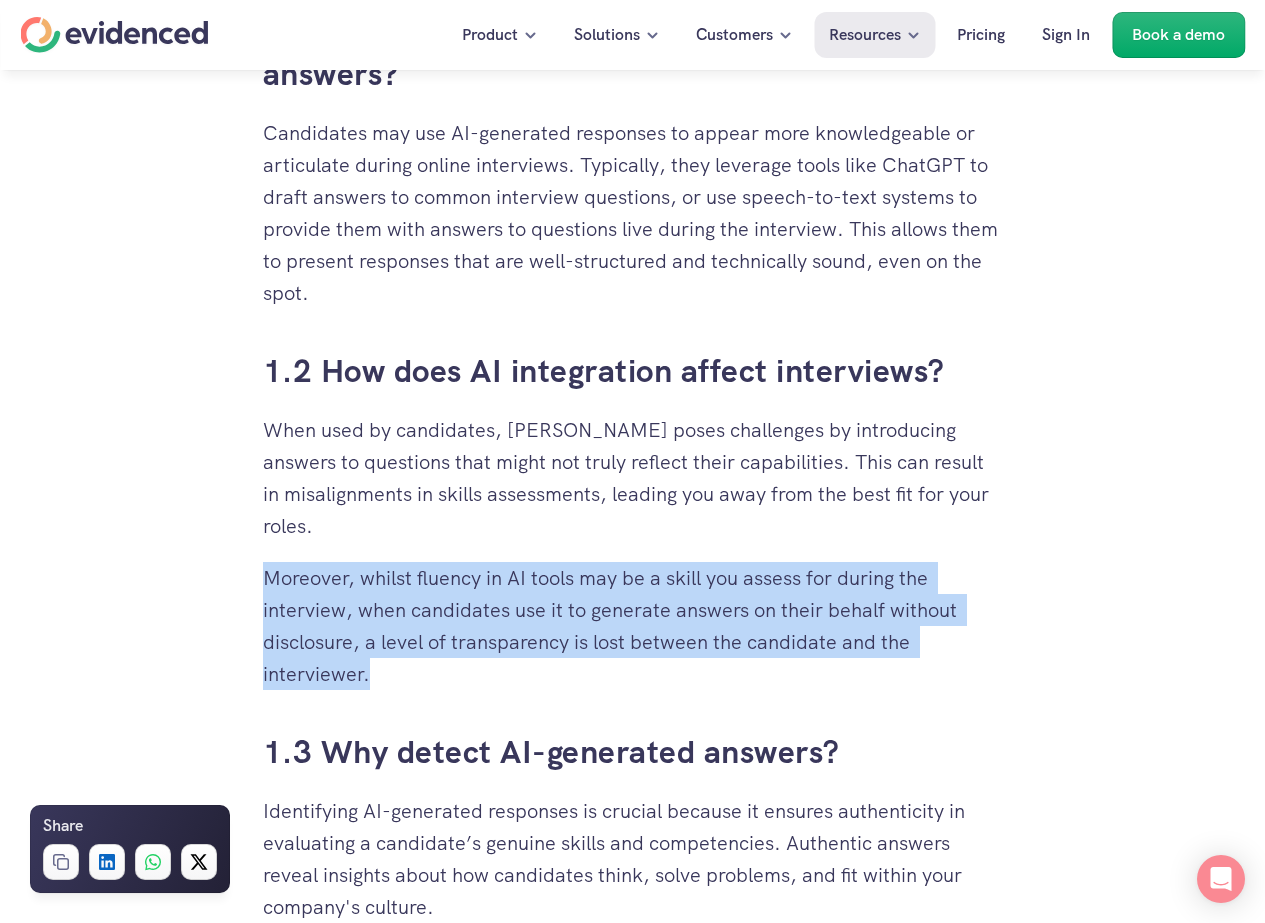 drag, startPoint x: 542, startPoint y: 634, endPoint x: 550, endPoint y: 554, distance: 80.399 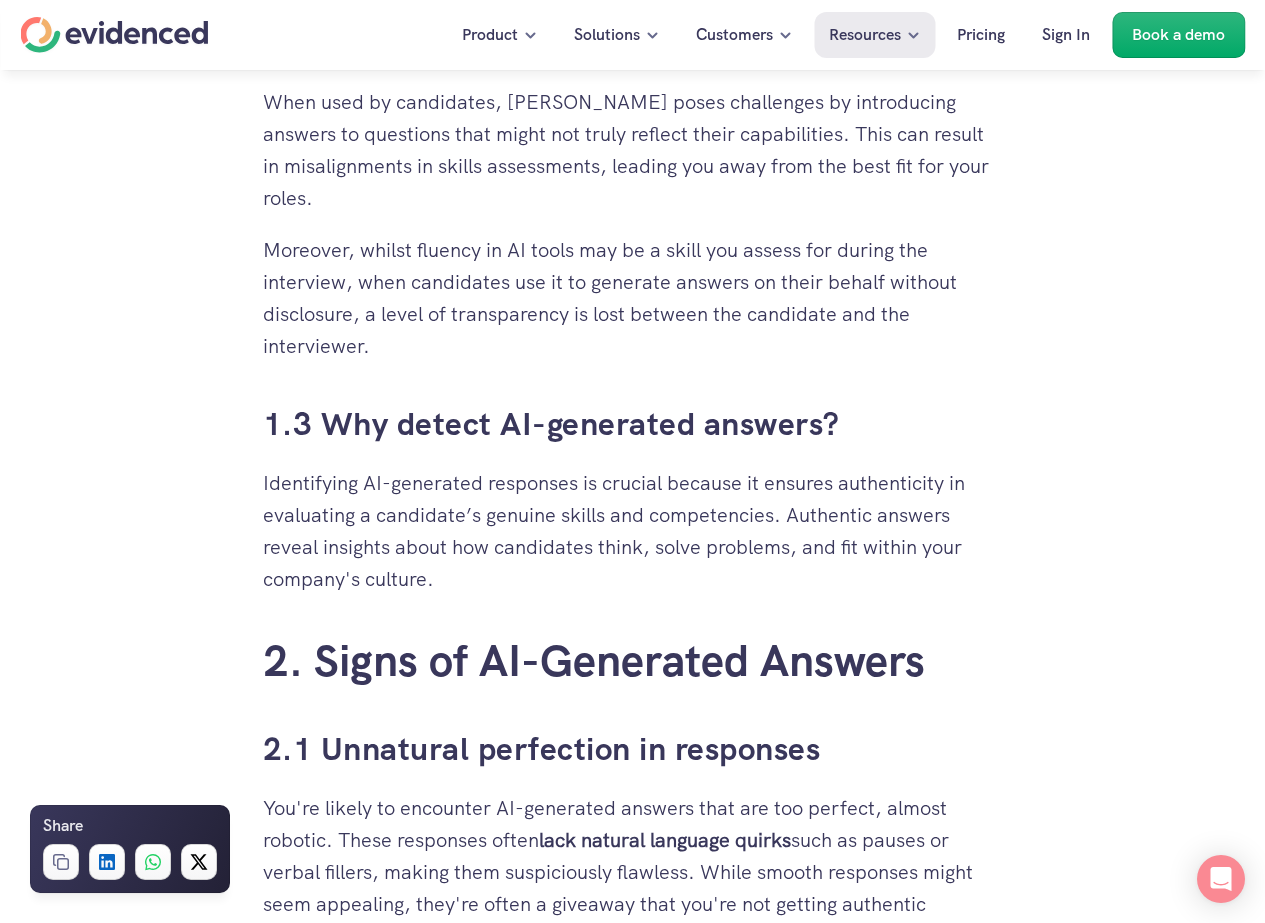 scroll, scrollTop: 1680, scrollLeft: 0, axis: vertical 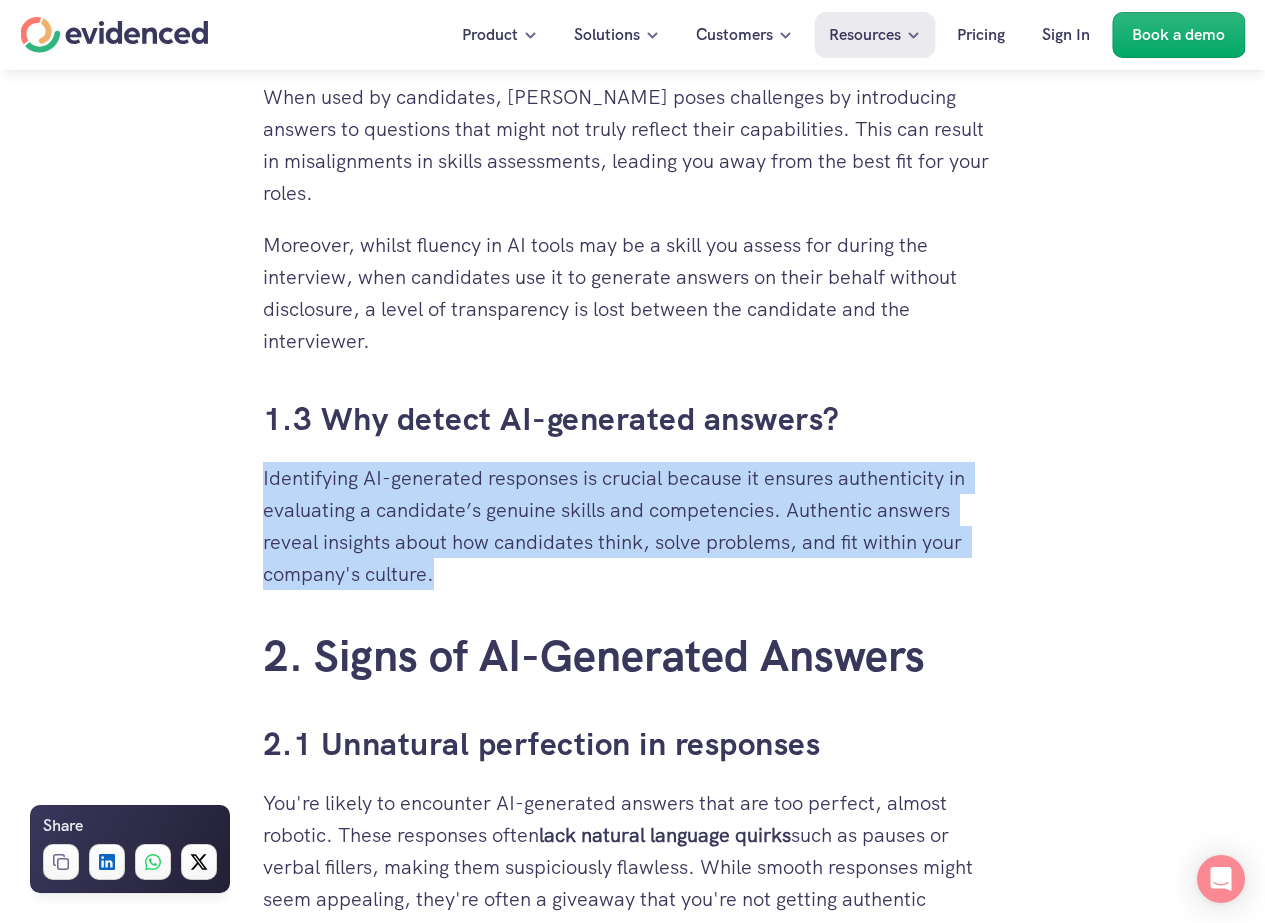 drag, startPoint x: 562, startPoint y: 560, endPoint x: 583, endPoint y: 453, distance: 109.041275 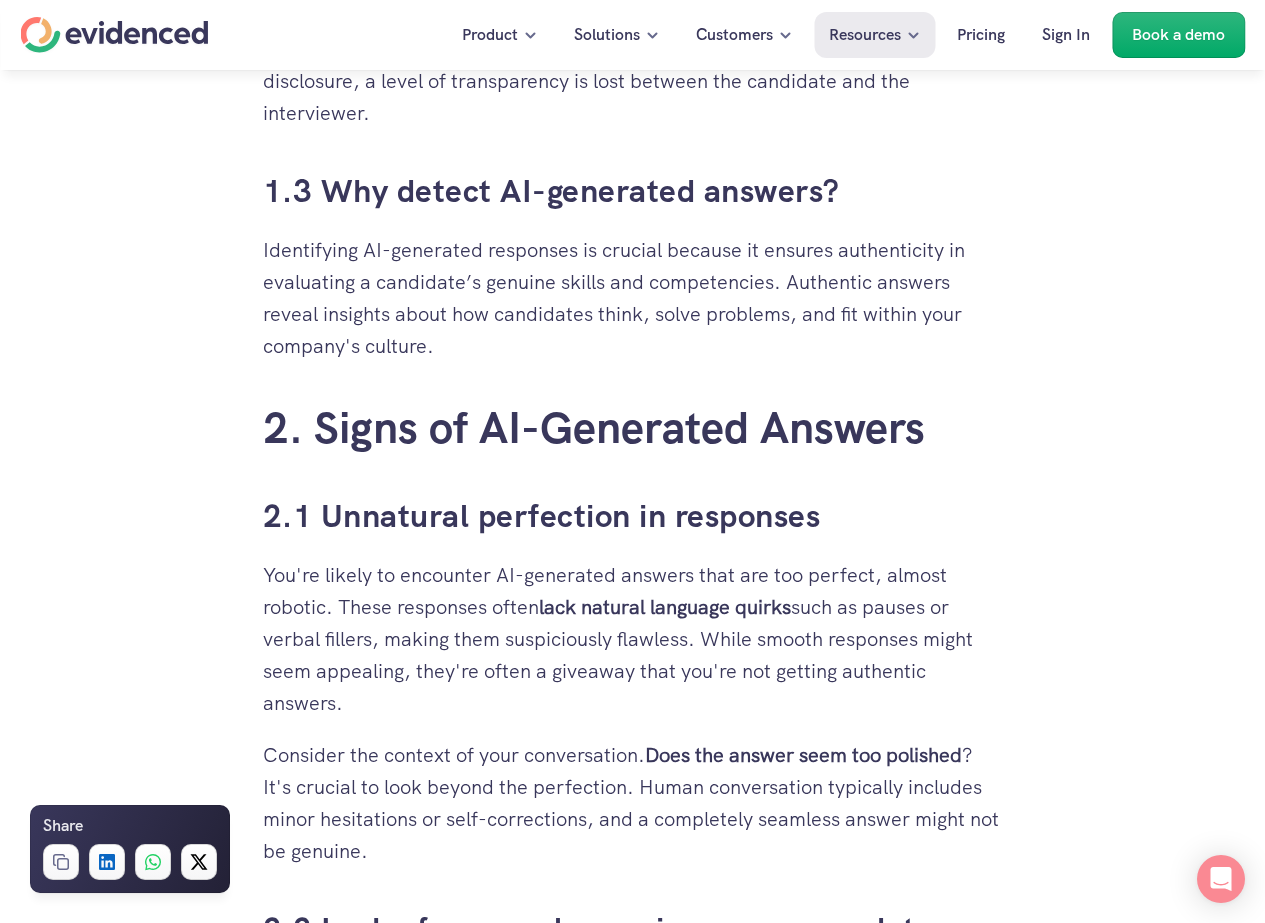 scroll, scrollTop: 1913, scrollLeft: 0, axis: vertical 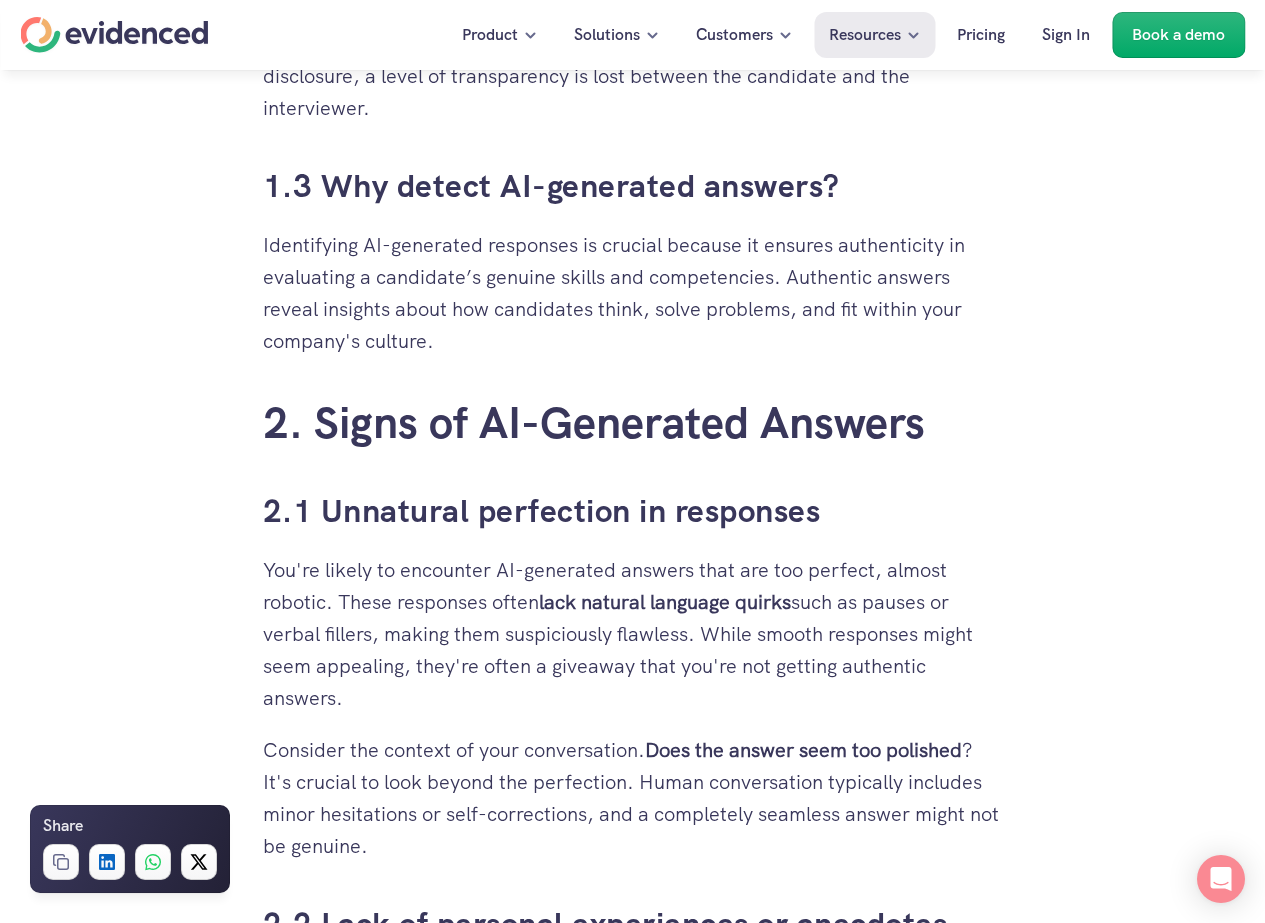 drag, startPoint x: 526, startPoint y: 702, endPoint x: 493, endPoint y: 546, distance: 159.4522 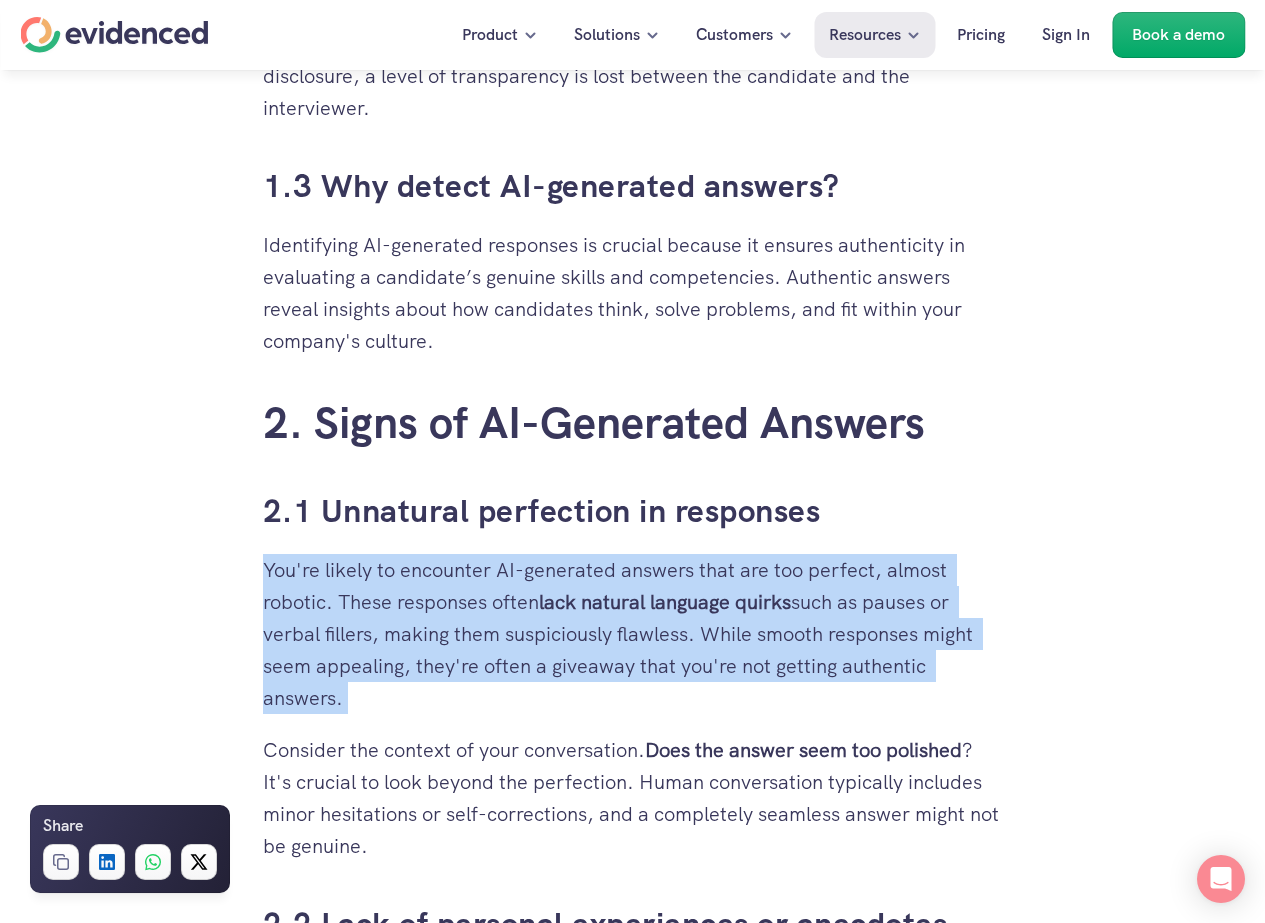 drag, startPoint x: 493, startPoint y: 546, endPoint x: 494, endPoint y: 702, distance: 156.0032 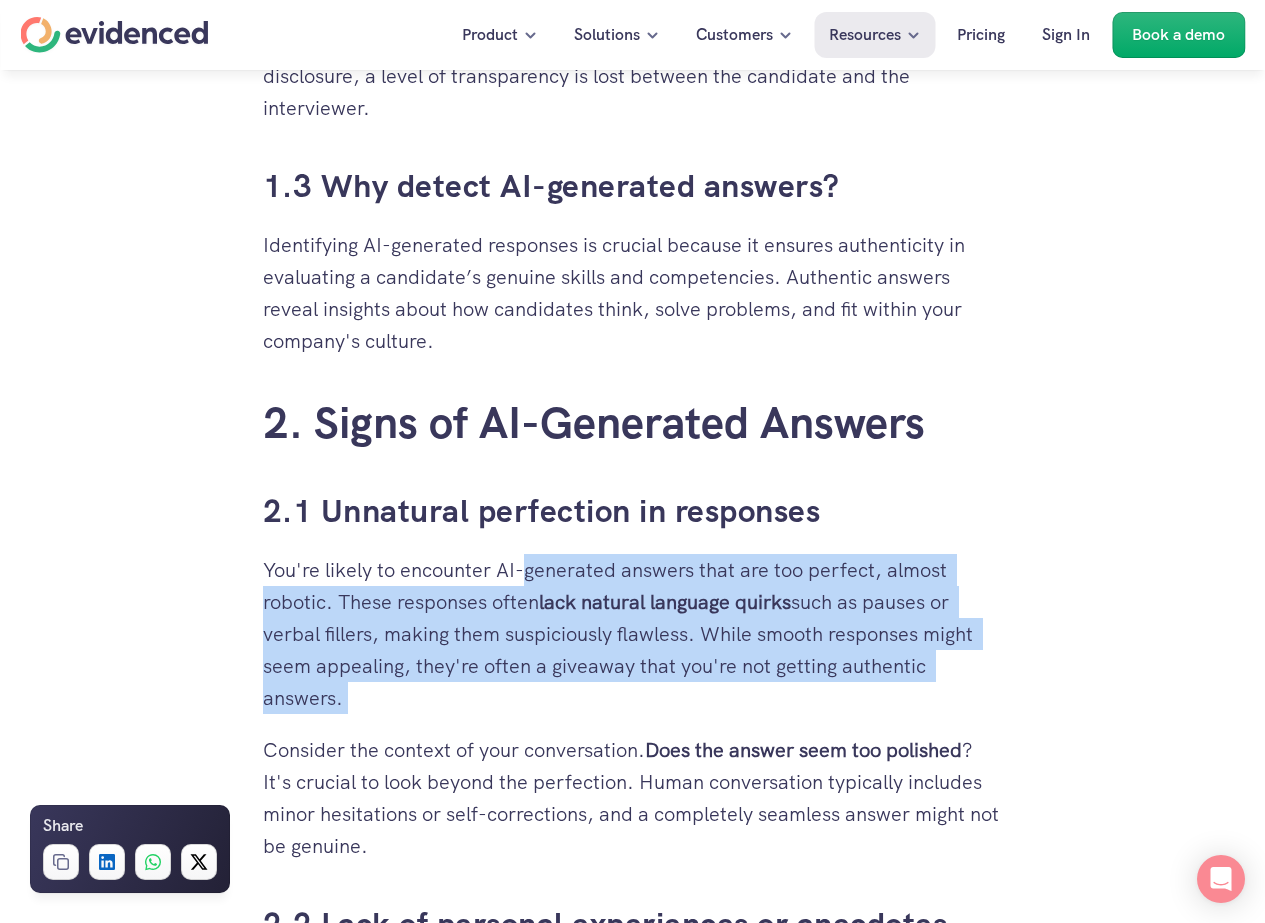 drag, startPoint x: 510, startPoint y: 711, endPoint x: 566, endPoint y: 569, distance: 152.64337 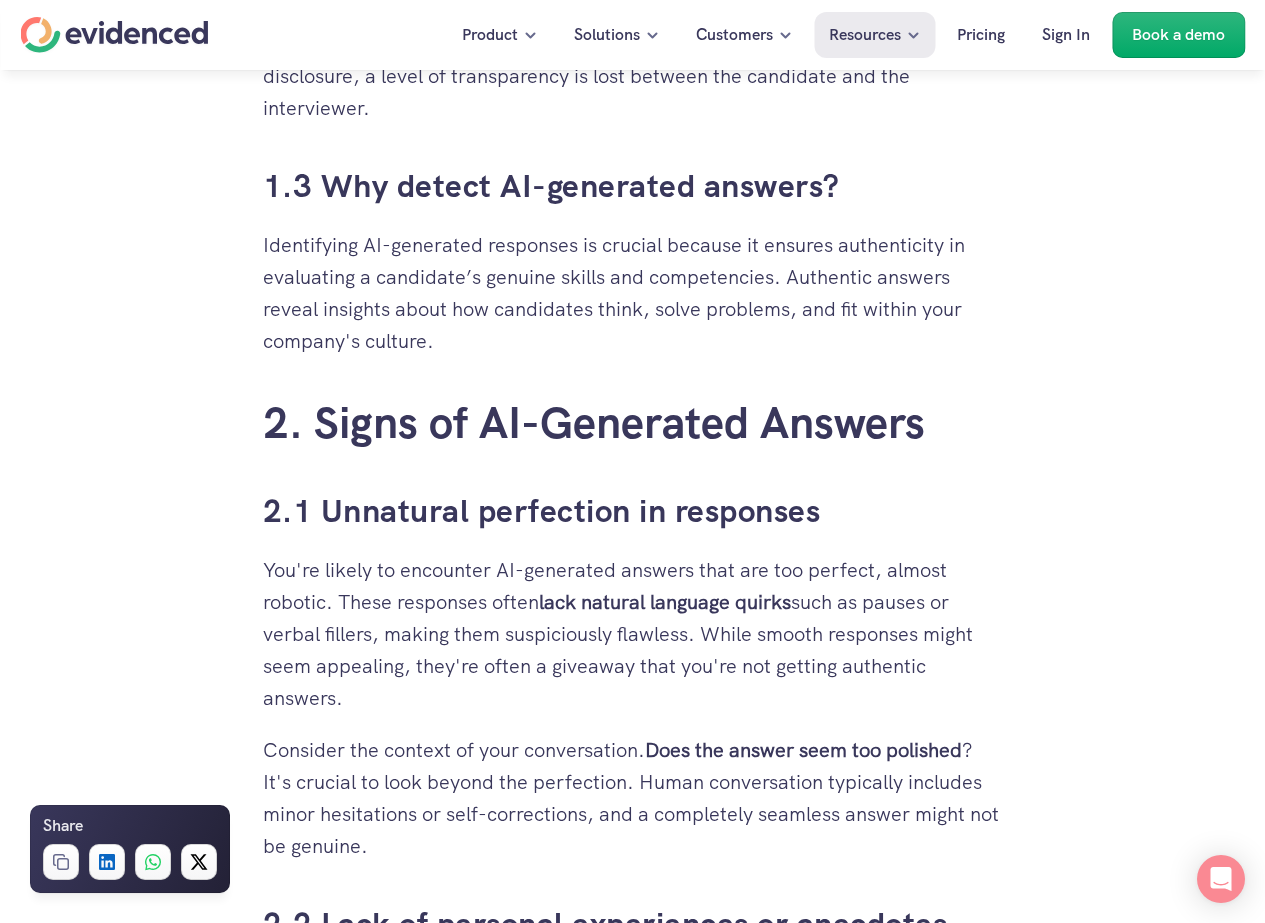drag, startPoint x: 564, startPoint y: 572, endPoint x: 538, endPoint y: 710, distance: 140.42792 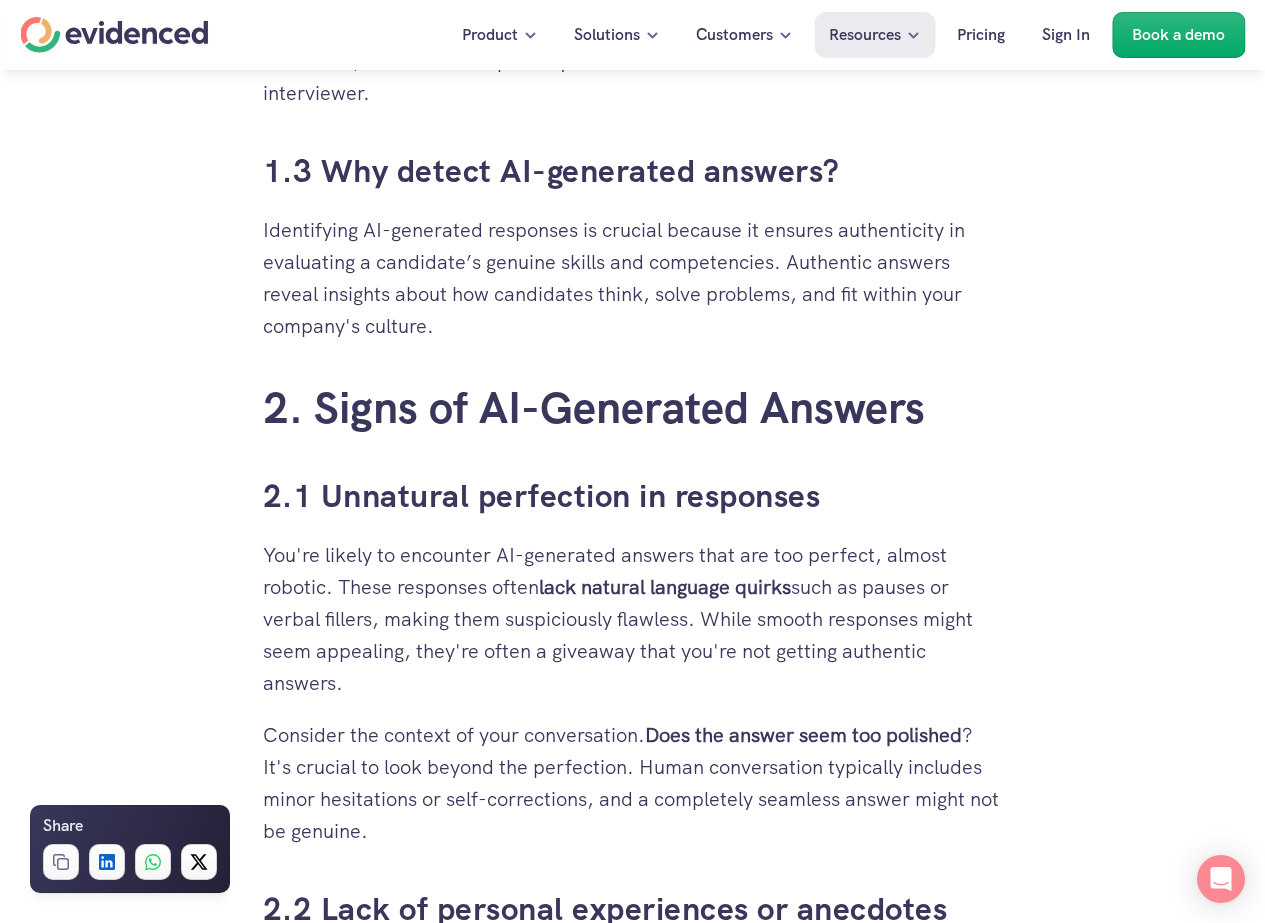 scroll, scrollTop: 2047, scrollLeft: 0, axis: vertical 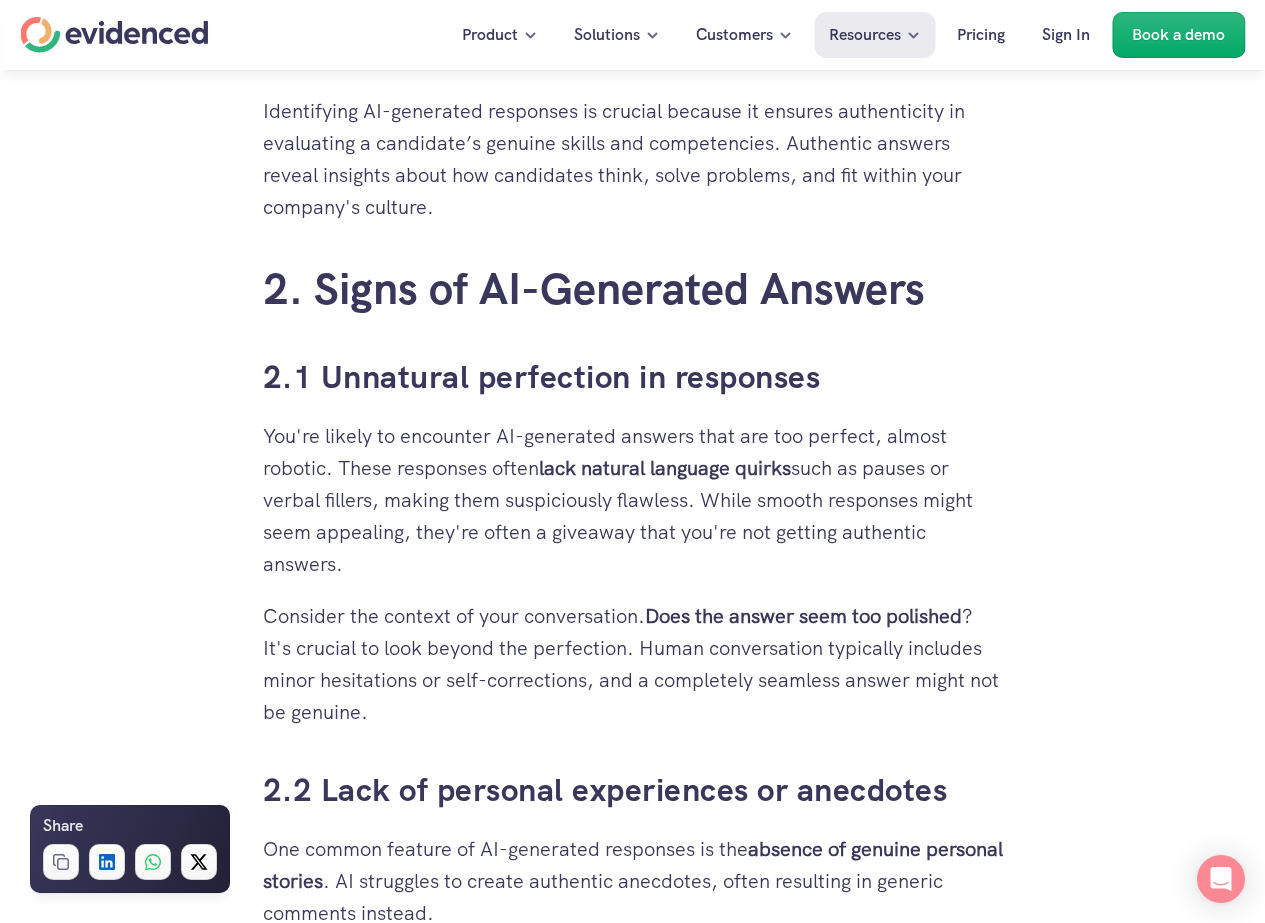 drag, startPoint x: 493, startPoint y: 704, endPoint x: 510, endPoint y: 565, distance: 140.0357 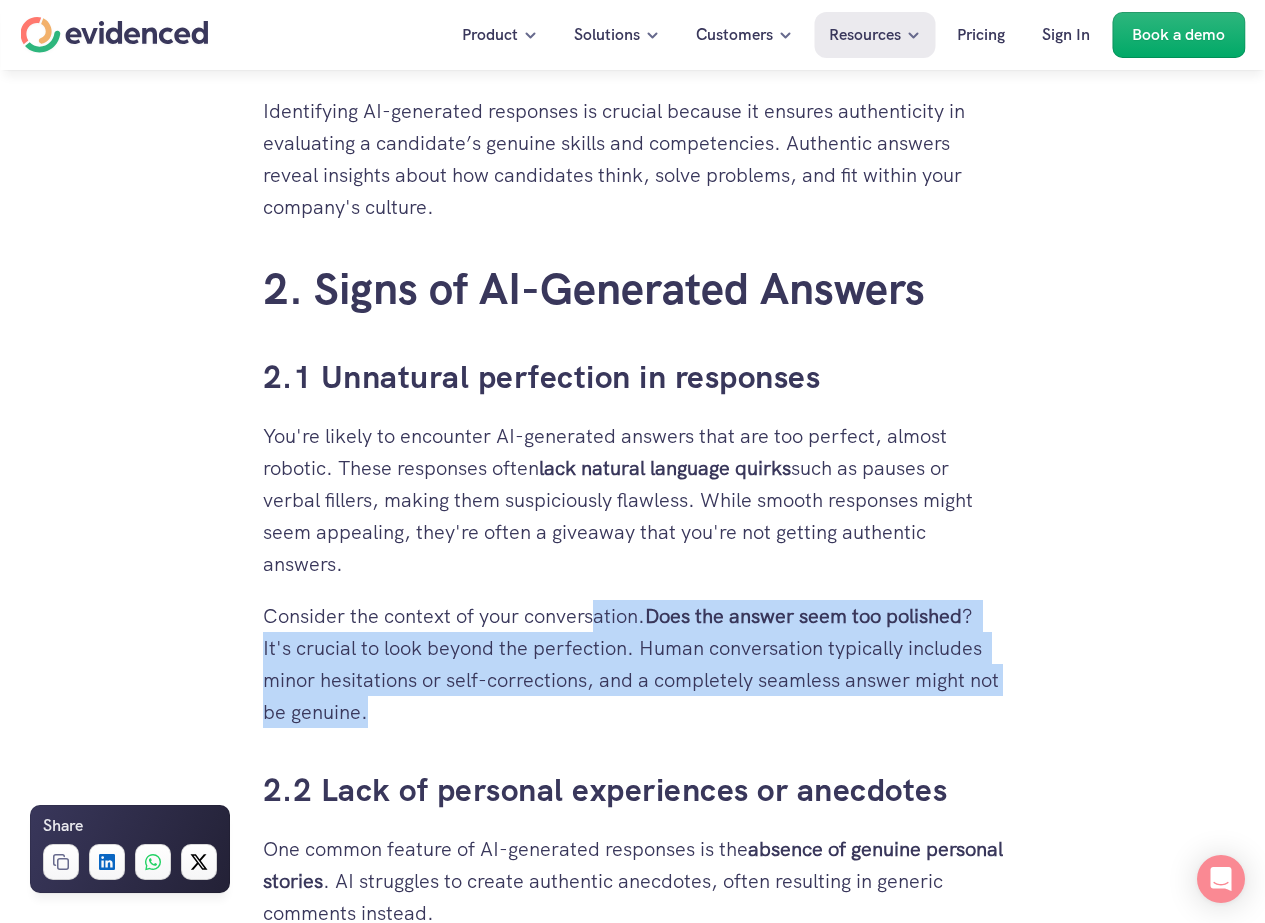 drag, startPoint x: 583, startPoint y: 713, endPoint x: 598, endPoint y: 599, distance: 114.982605 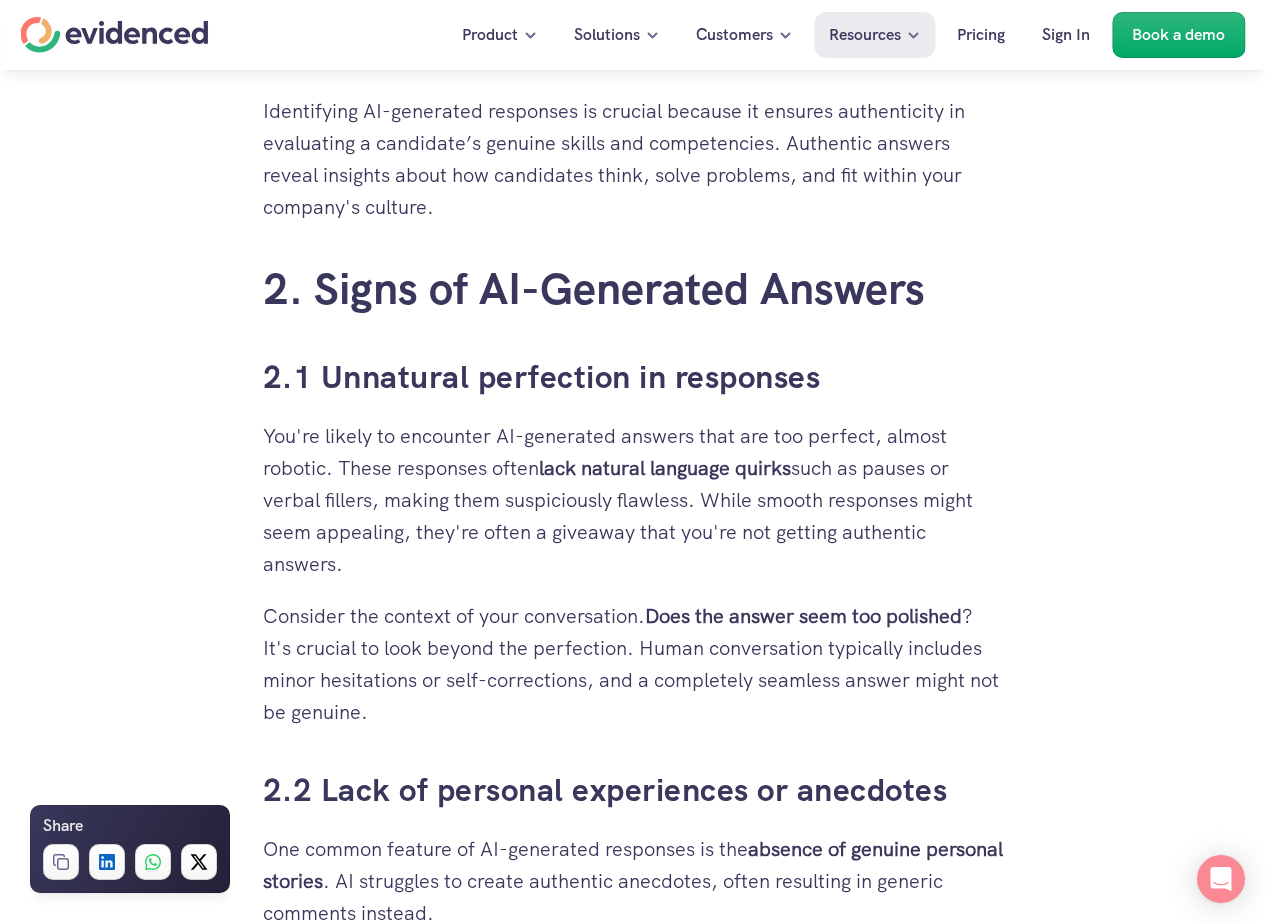 click on "Consider the context of your conversation.  Does the answer seem too polished ? It's crucial to look beyond the perfection. Human conversation typically includes minor hesitations or self-corrections, and a completely seamless answer might not be genuine." at bounding box center [633, 664] 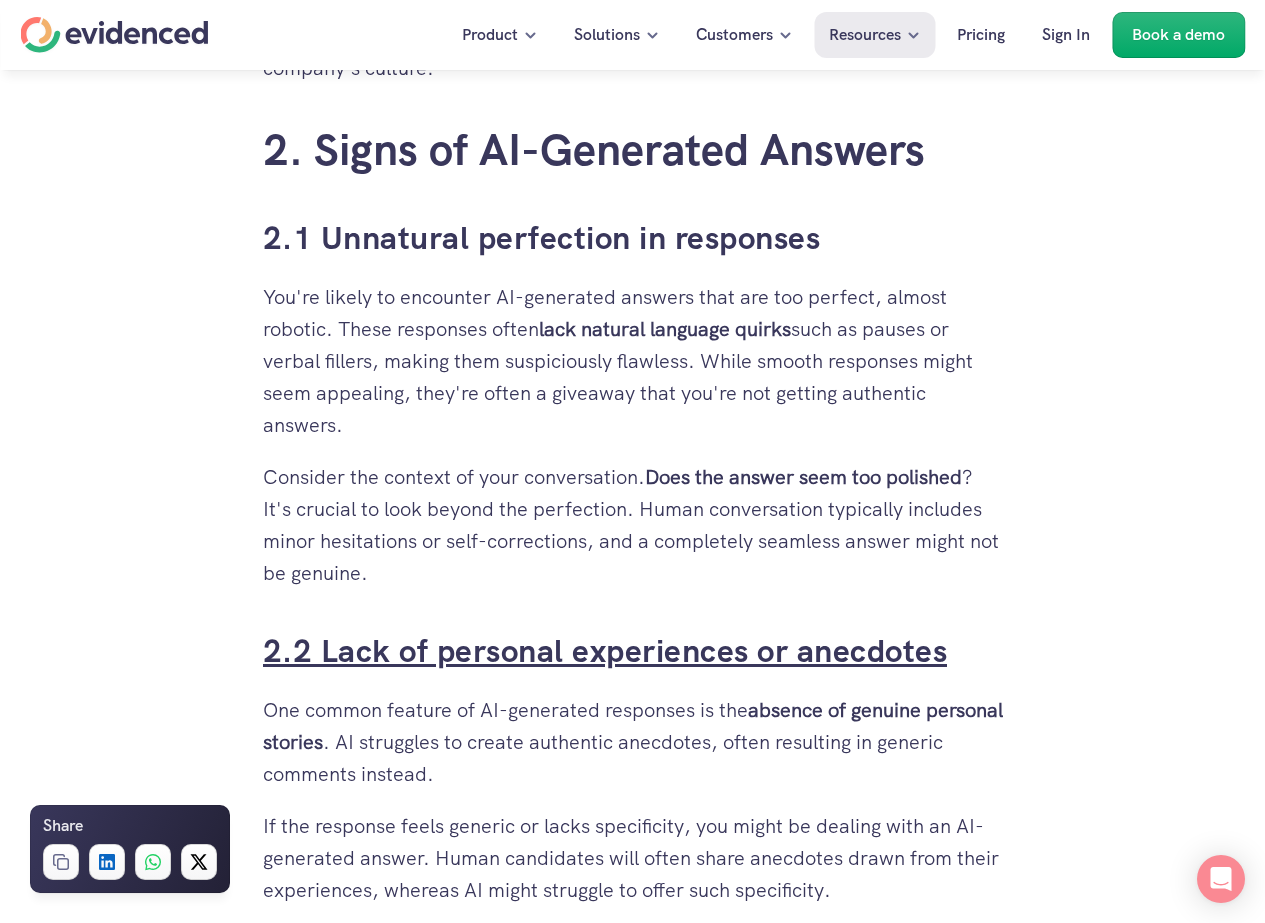 scroll, scrollTop: 2202, scrollLeft: 0, axis: vertical 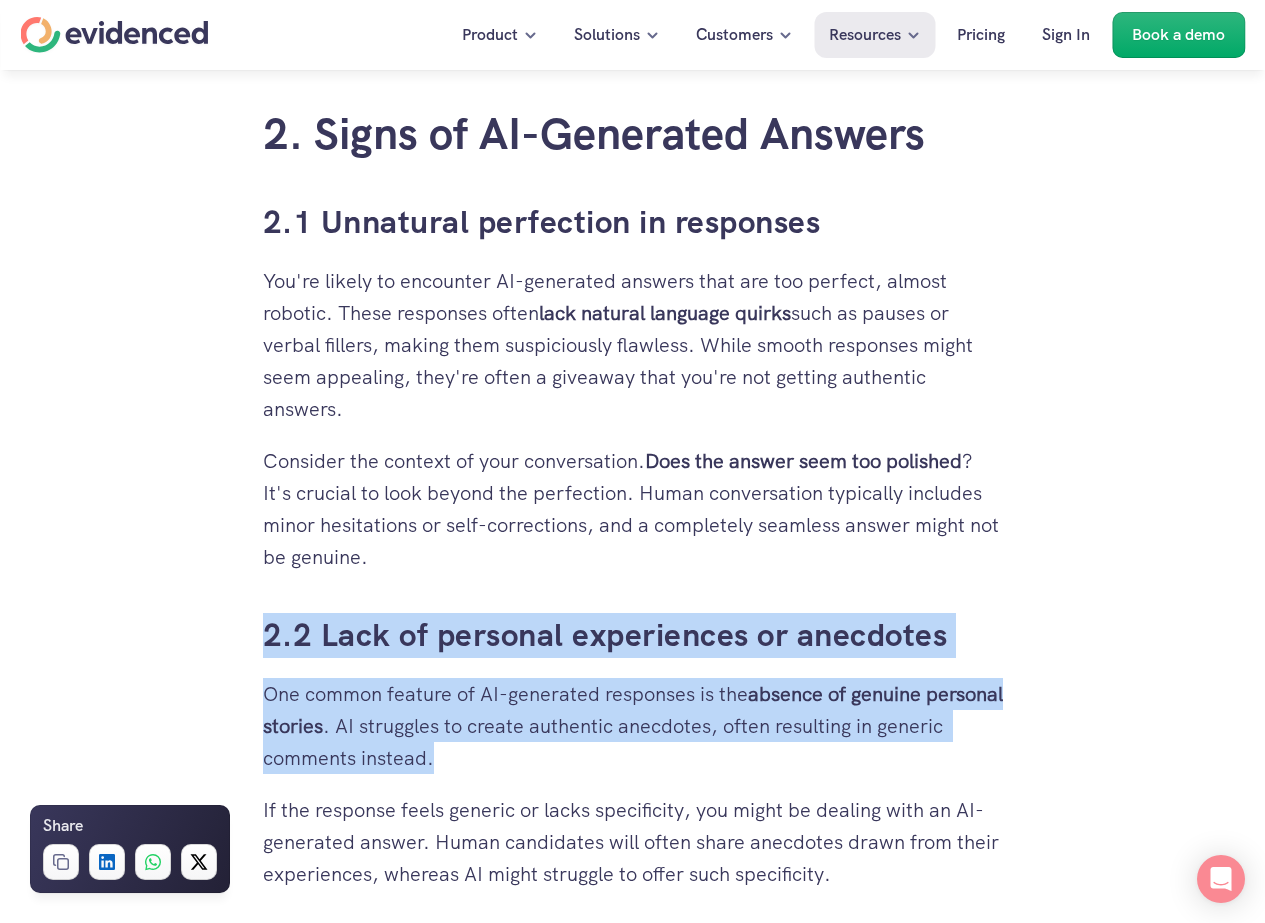 drag, startPoint x: 586, startPoint y: 765, endPoint x: 591, endPoint y: 577, distance: 188.06648 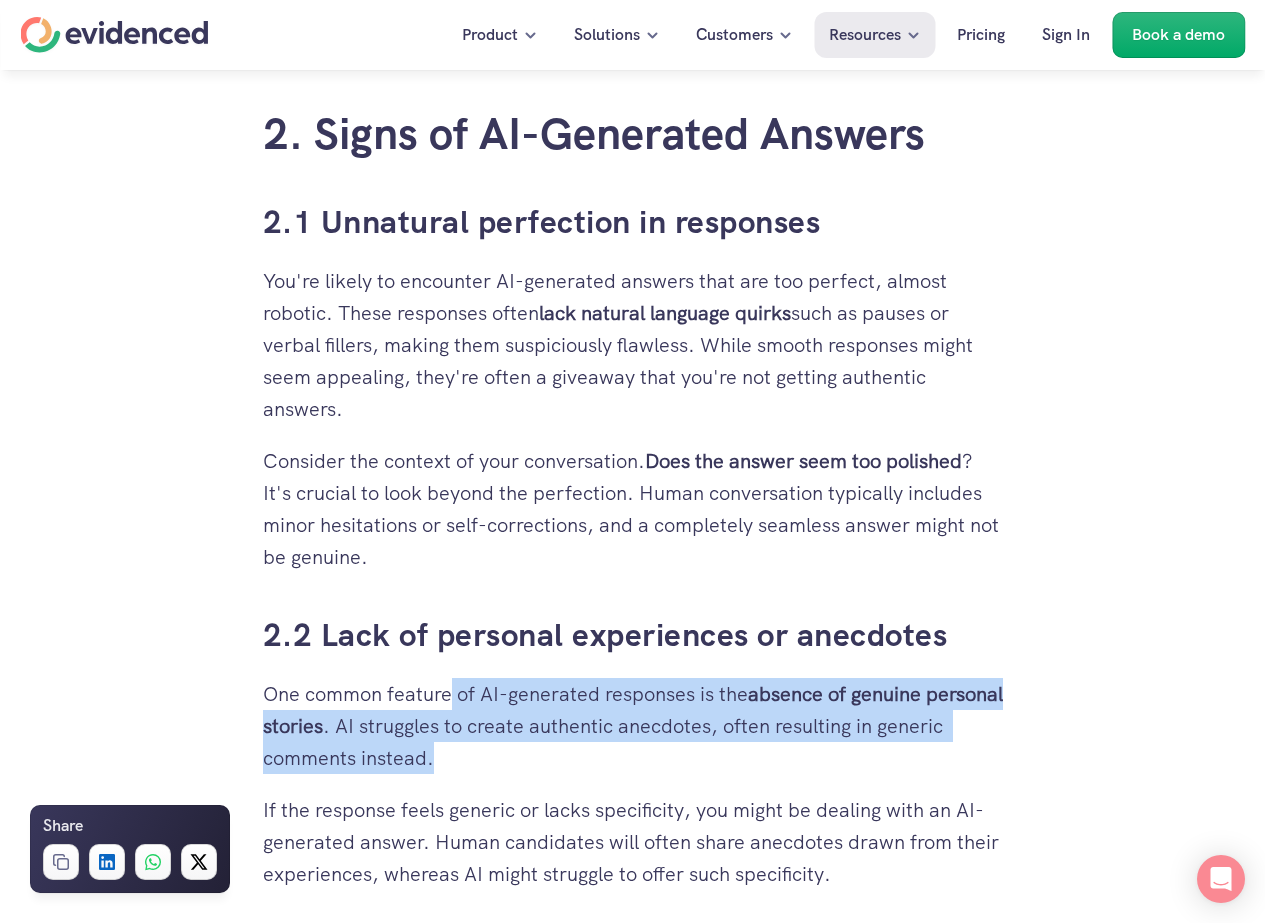 drag, startPoint x: 452, startPoint y: 687, endPoint x: 560, endPoint y: 748, distance: 124.036285 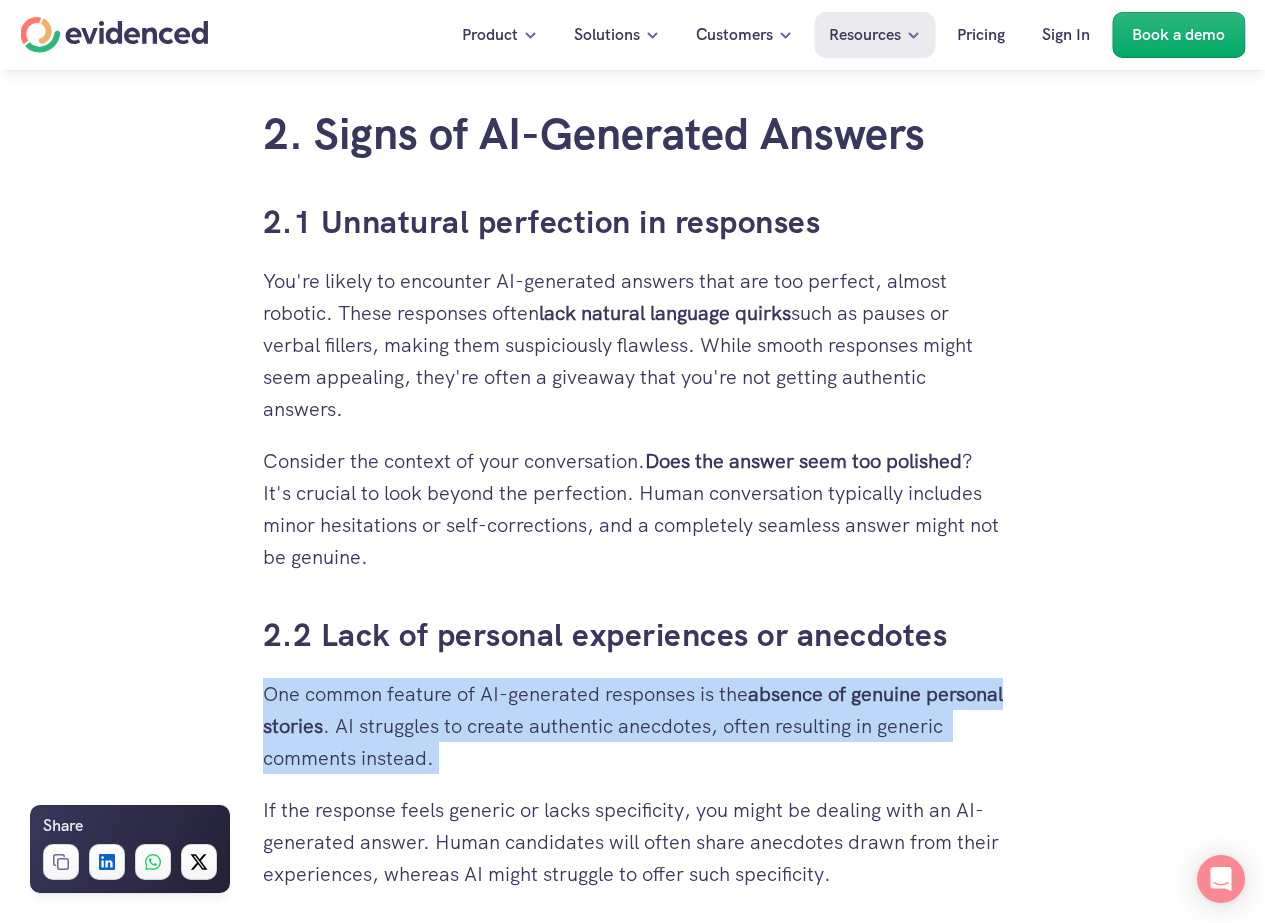 drag, startPoint x: 561, startPoint y: 740, endPoint x: 566, endPoint y: 667, distance: 73.171036 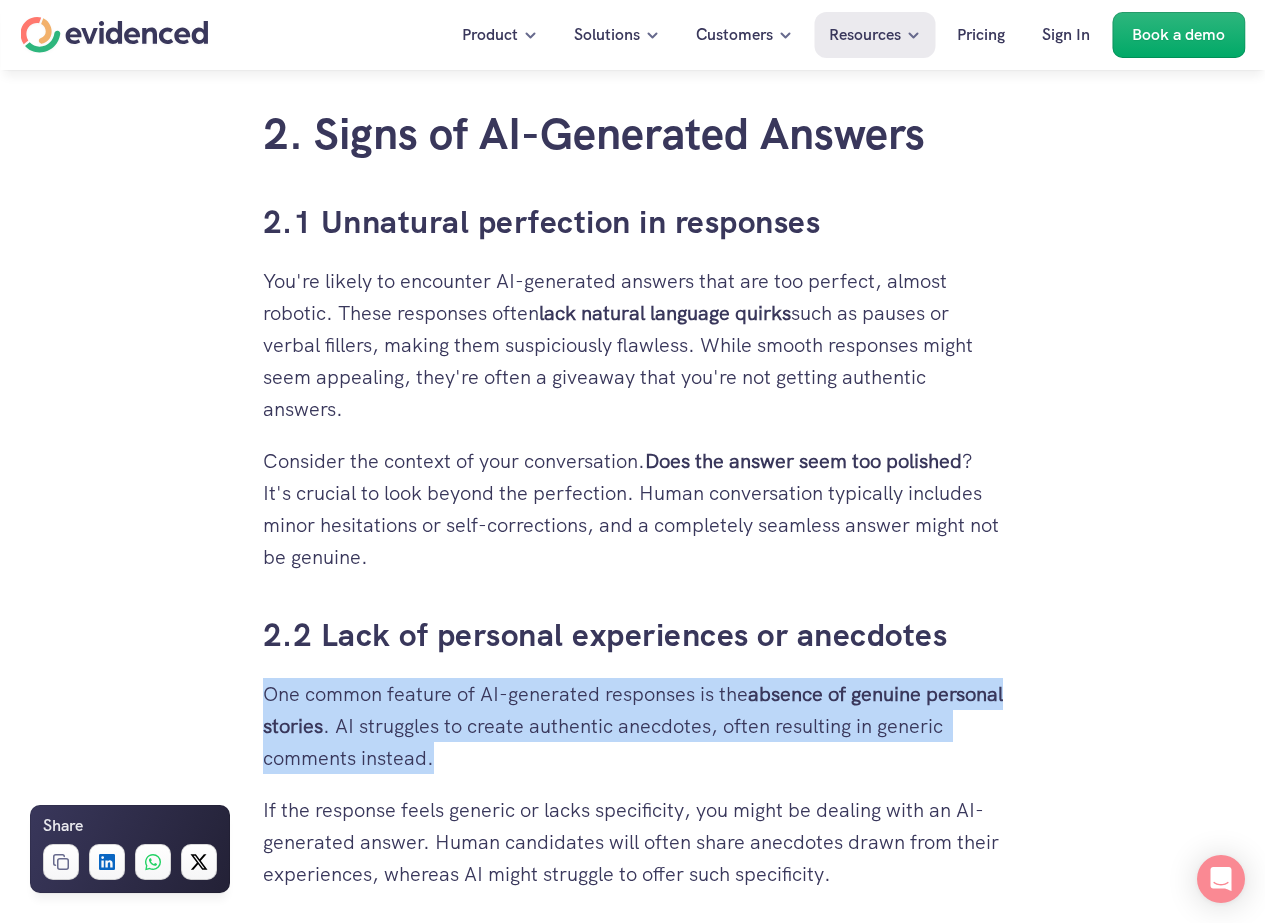 drag, startPoint x: 563, startPoint y: 673, endPoint x: 573, endPoint y: 759, distance: 86.579445 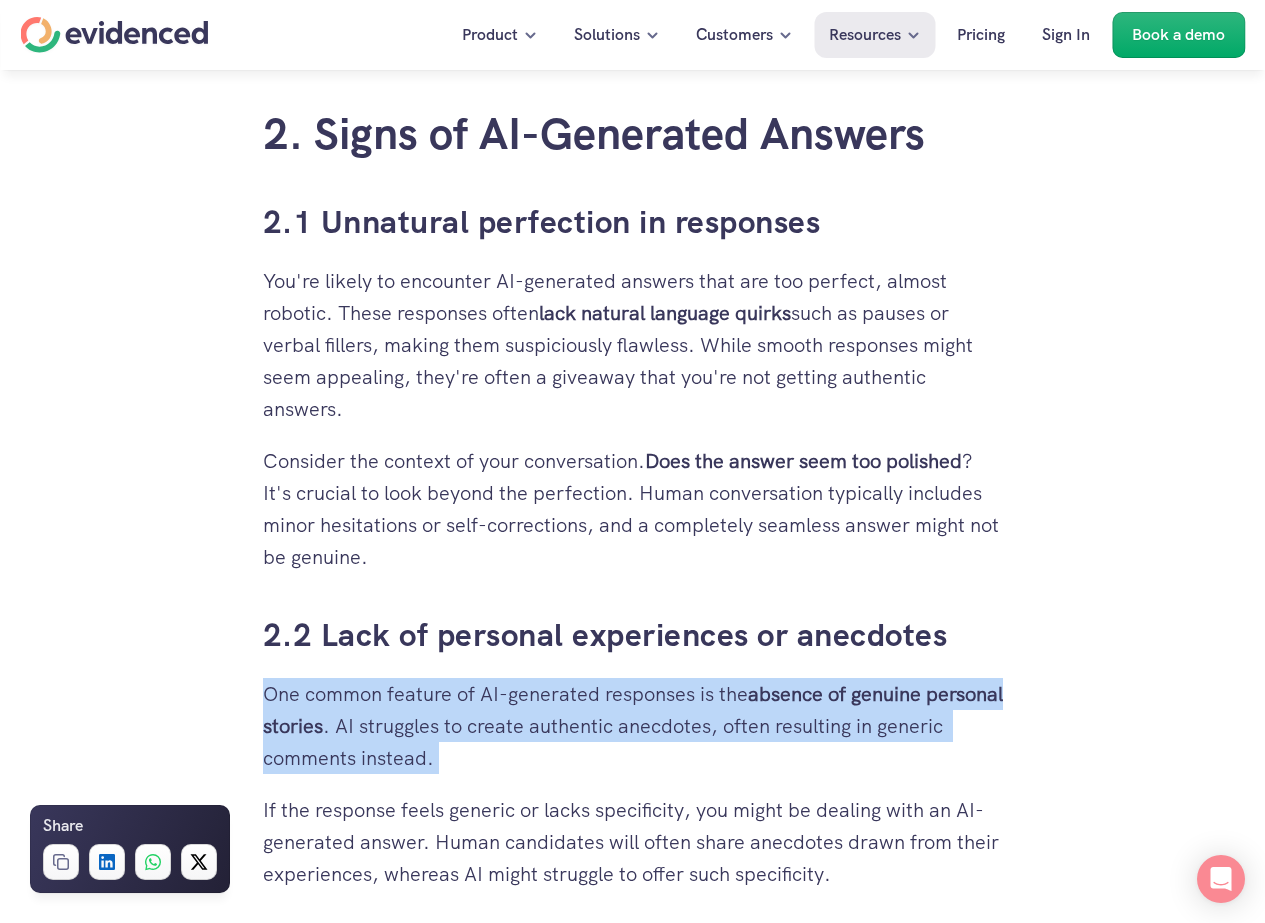 drag, startPoint x: 573, startPoint y: 759, endPoint x: 555, endPoint y: 671, distance: 89.822044 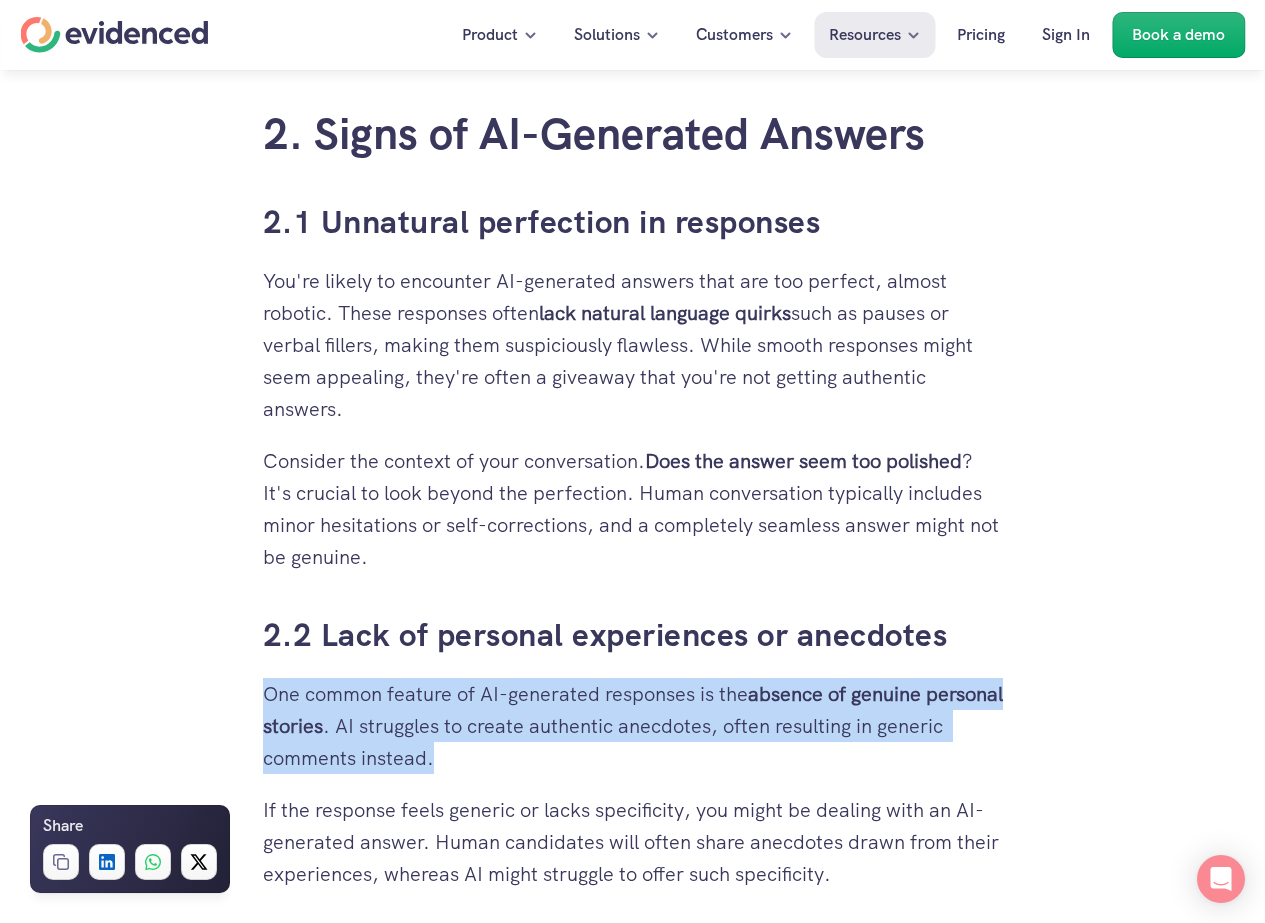drag, startPoint x: 581, startPoint y: 752, endPoint x: 582, endPoint y: 666, distance: 86.00581 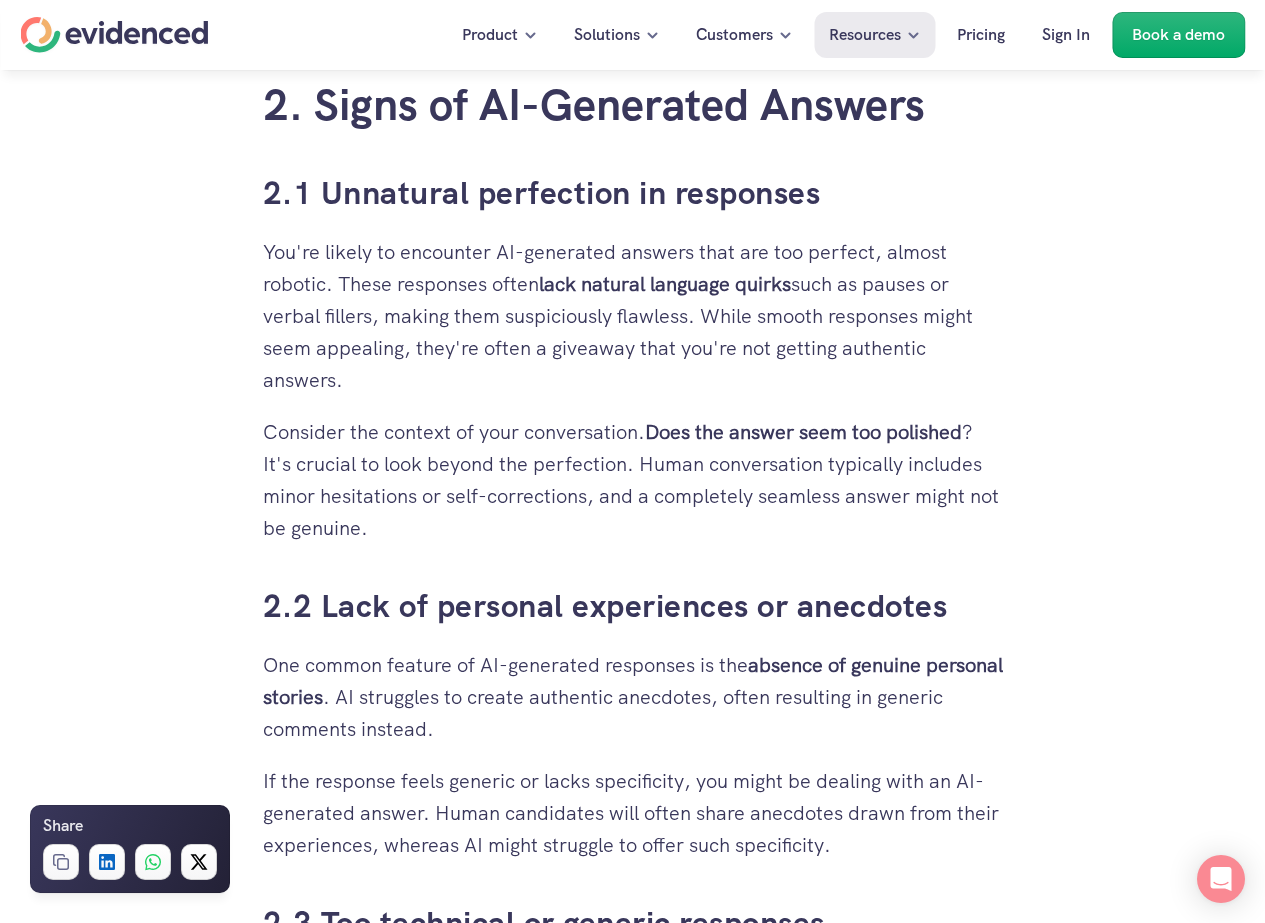 scroll, scrollTop: 2324, scrollLeft: 0, axis: vertical 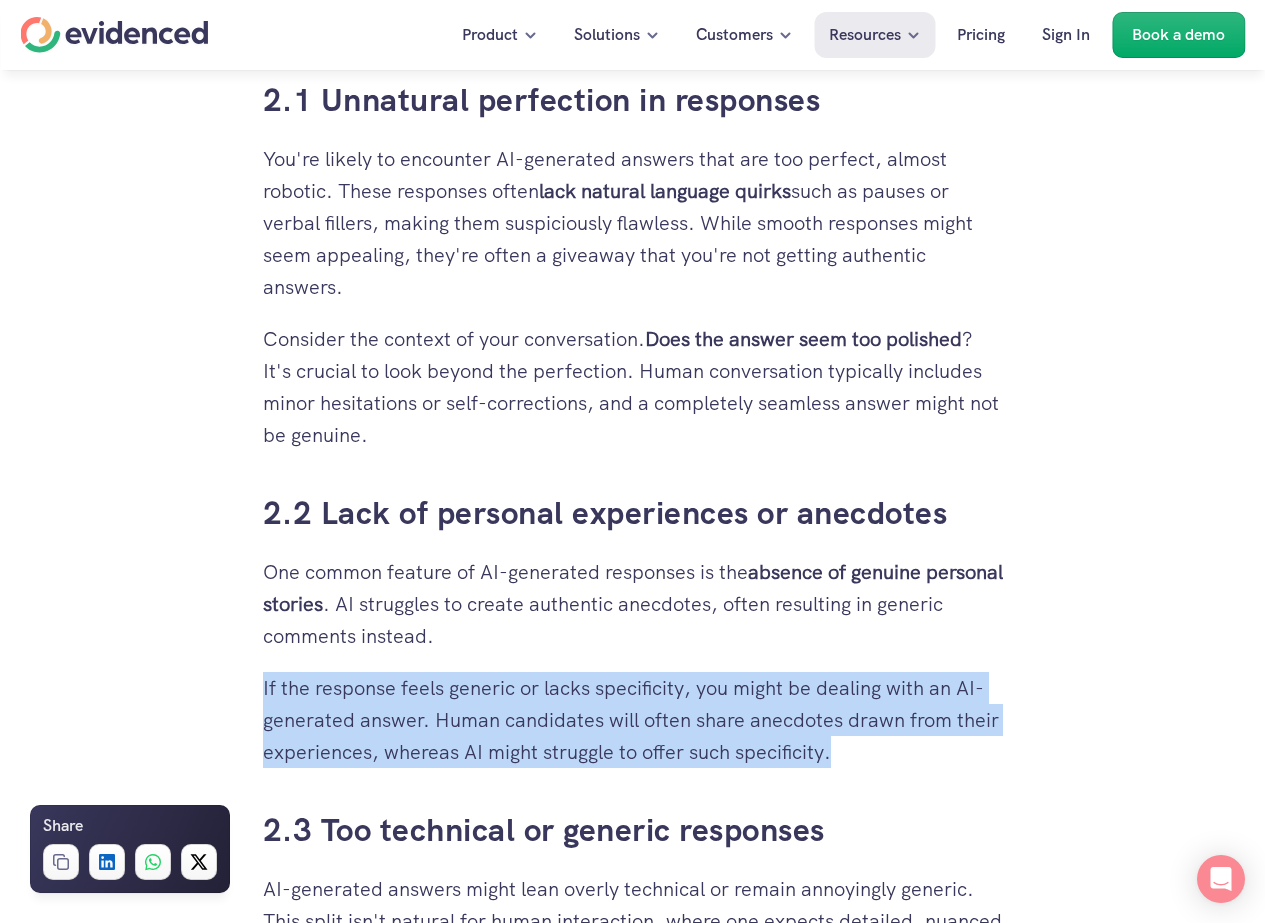 drag, startPoint x: 723, startPoint y: 662, endPoint x: 885, endPoint y: 749, distance: 183.88312 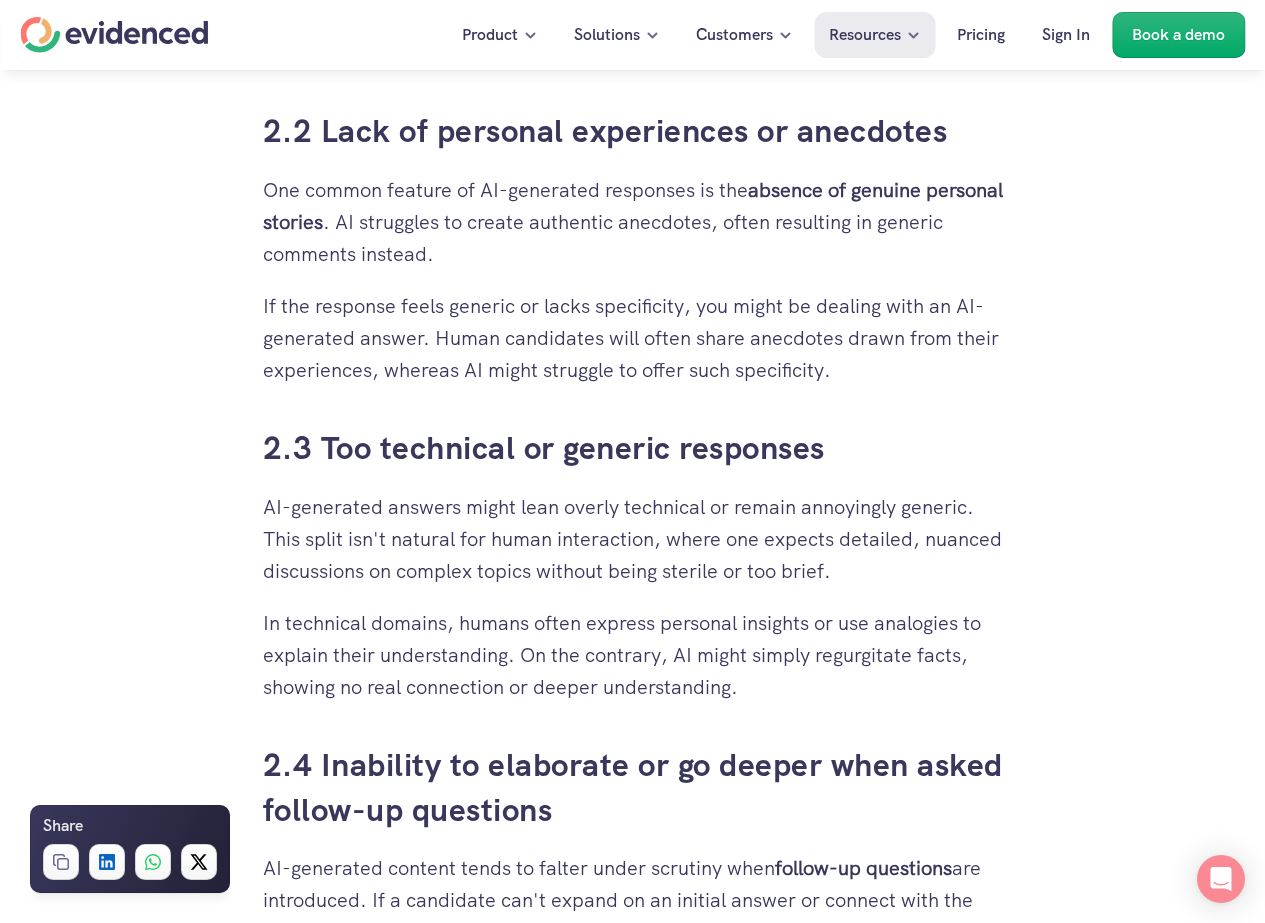 scroll, scrollTop: 2724, scrollLeft: 0, axis: vertical 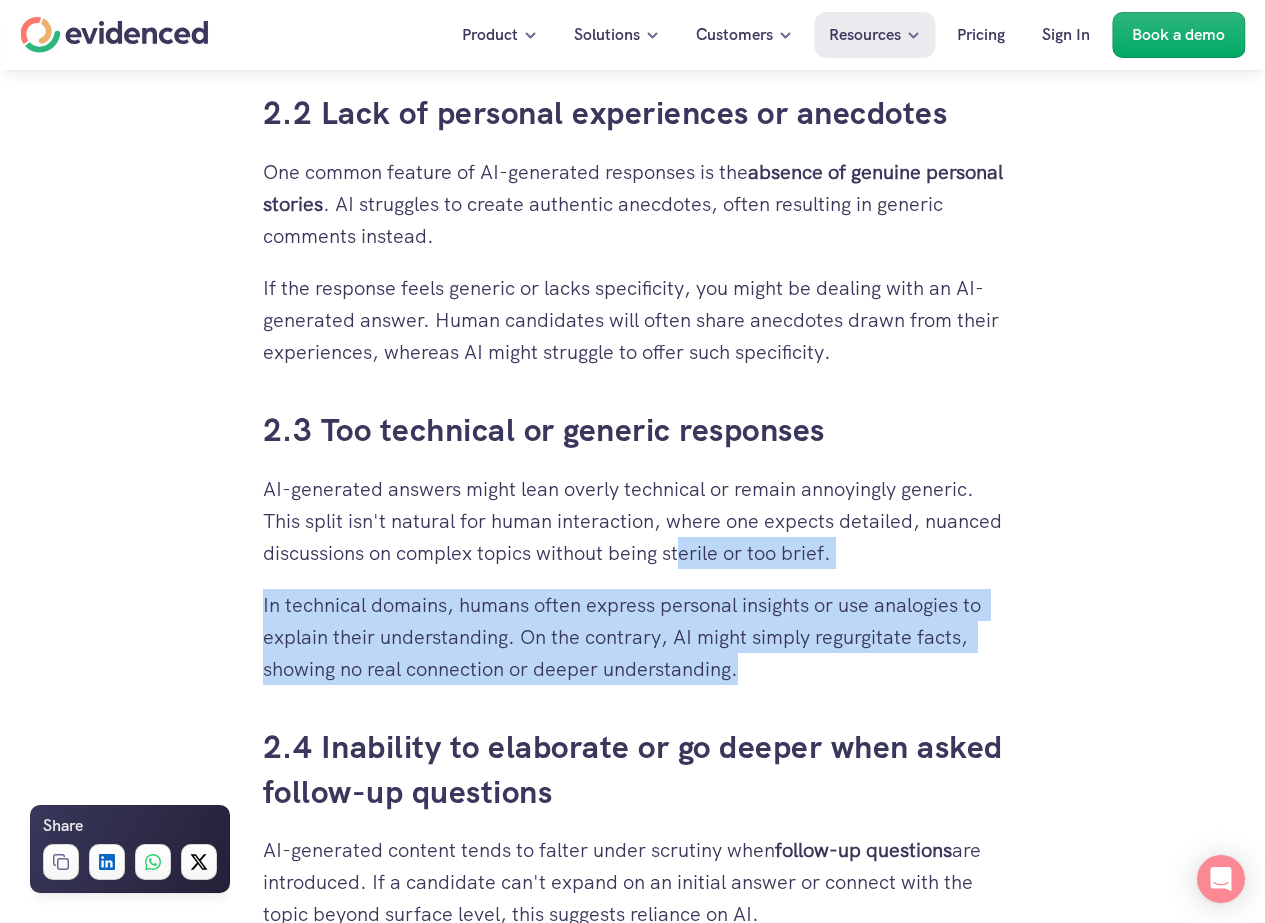 drag 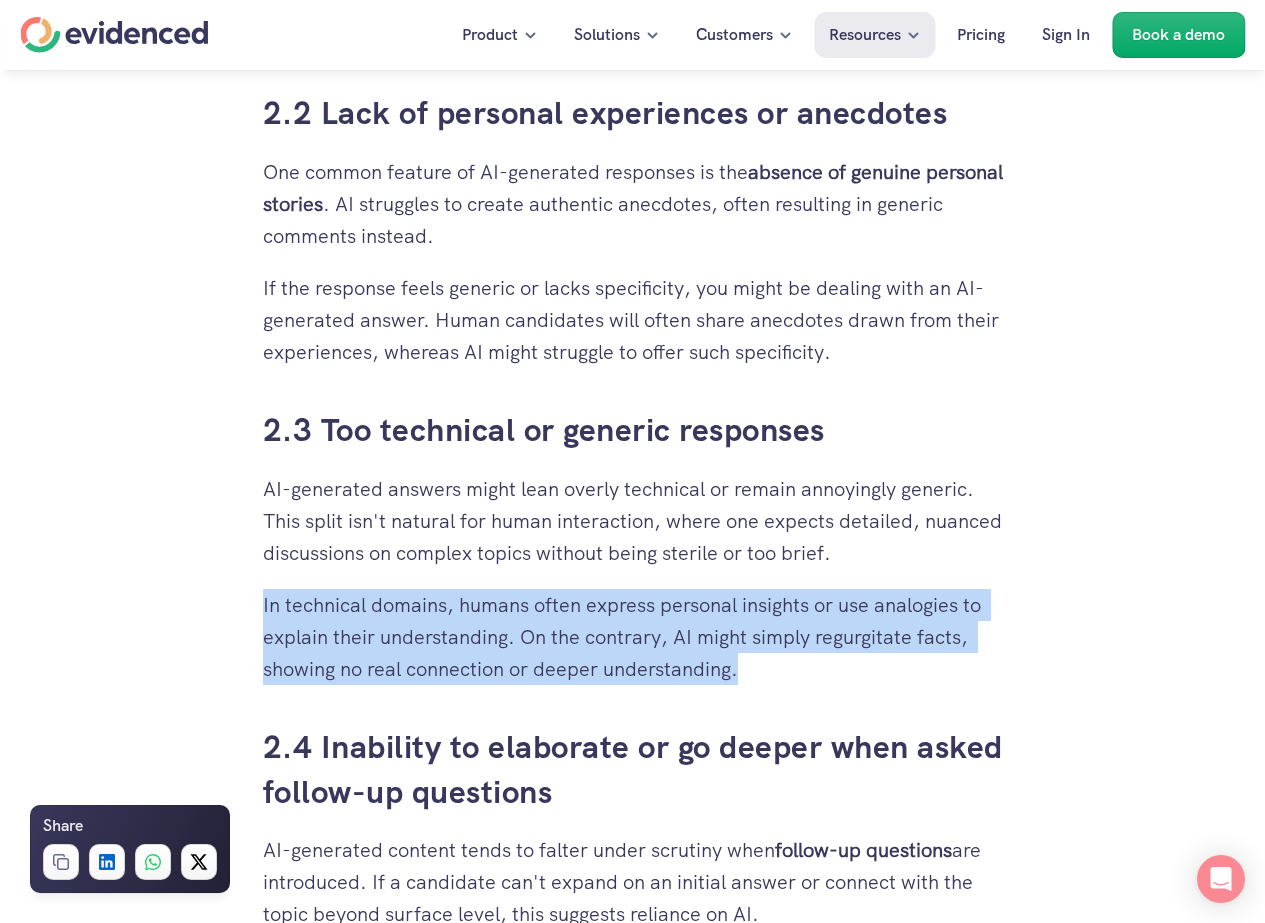 click on "When you’ve put time and effort into building a solid recruitment process, it can feel destabilising when you get a candidate all the way to the interview stage and realise they may not be providing you with authentic information. With AI tools becoming more accessible, their influence is starting to show more in hiring conversations - recognising and adapting to this shift is key to protecting the integrity of your process. Let's see how you can spot candidates using AI and take steps to address it.  1. Understanding AI in Interviews 1.1 How do candidates use AI to generate answers? Candidates may use AI-generated responses to appear more knowledgeable or articulate during online interviews. Typically, they leverage tools like ChatGPT to draft answers to common interview questions, or use speech-to-text systems to provide them with answers to questions live during the interview. This allows them to present responses that are well-structured and technically sound, even on the spot.  follow-up questions .  ." at bounding box center [633, 1564] 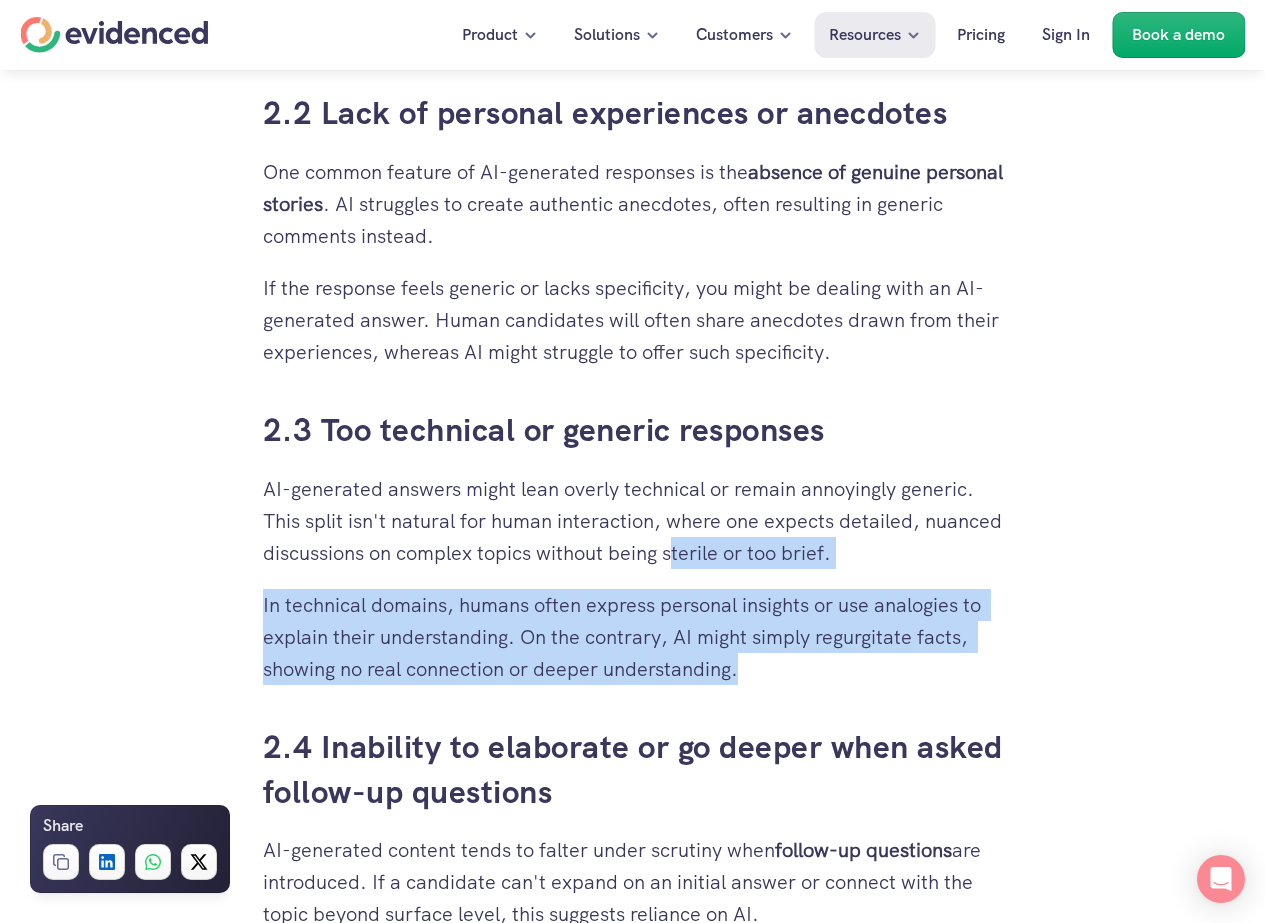 click on "When you’ve put time and effort into building a solid recruitment process, it can feel destabilising when you get a candidate all the way to the interview stage and realise they may not be providing you with authentic information. With AI tools becoming more accessible, their influence is starting to show more in hiring conversations - recognising and adapting to this shift is key to protecting the integrity of your process. Let's see how you can spot candidates using AI and take steps to address it.  1. Understanding AI in Interviews 1.1 How do candidates use AI to generate answers? Candidates may use AI-generated responses to appear more knowledgeable or articulate during online interviews. Typically, they leverage tools like ChatGPT to draft answers to common interview questions, or use speech-to-text systems to provide them with answers to questions live during the interview. This allows them to present responses that are well-structured and technically sound, even on the spot.  follow-up questions .  ." at bounding box center [633, 1564] 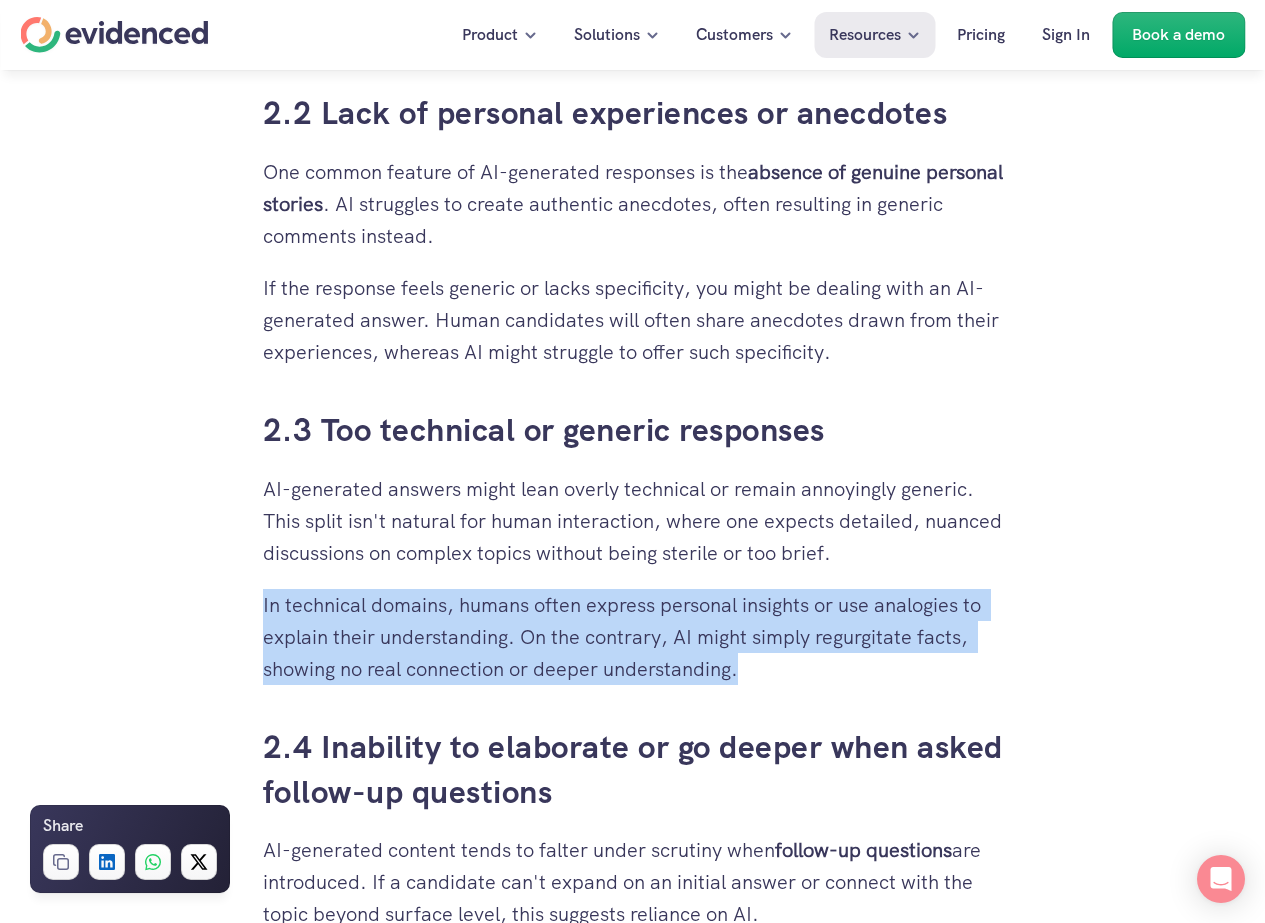 click on "When you’ve put time and effort into building a solid recruitment process, it can feel destabilising when you get a candidate all the way to the interview stage and realise they may not be providing you with authentic information. With AI tools becoming more accessible, their influence is starting to show more in hiring conversations - recognising and adapting to this shift is key to protecting the integrity of your process. Let's see how you can spot candidates using AI and take steps to address it.  1. Understanding AI in Interviews 1.1 How do candidates use AI to generate answers? Candidates may use AI-generated responses to appear more knowledgeable or articulate during online interviews. Typically, they leverage tools like ChatGPT to draft answers to common interview questions, or use speech-to-text systems to provide them with answers to questions live during the interview. This allows them to present responses that are well-structured and technically sound, even on the spot.  follow-up questions .  ." at bounding box center (633, 1564) 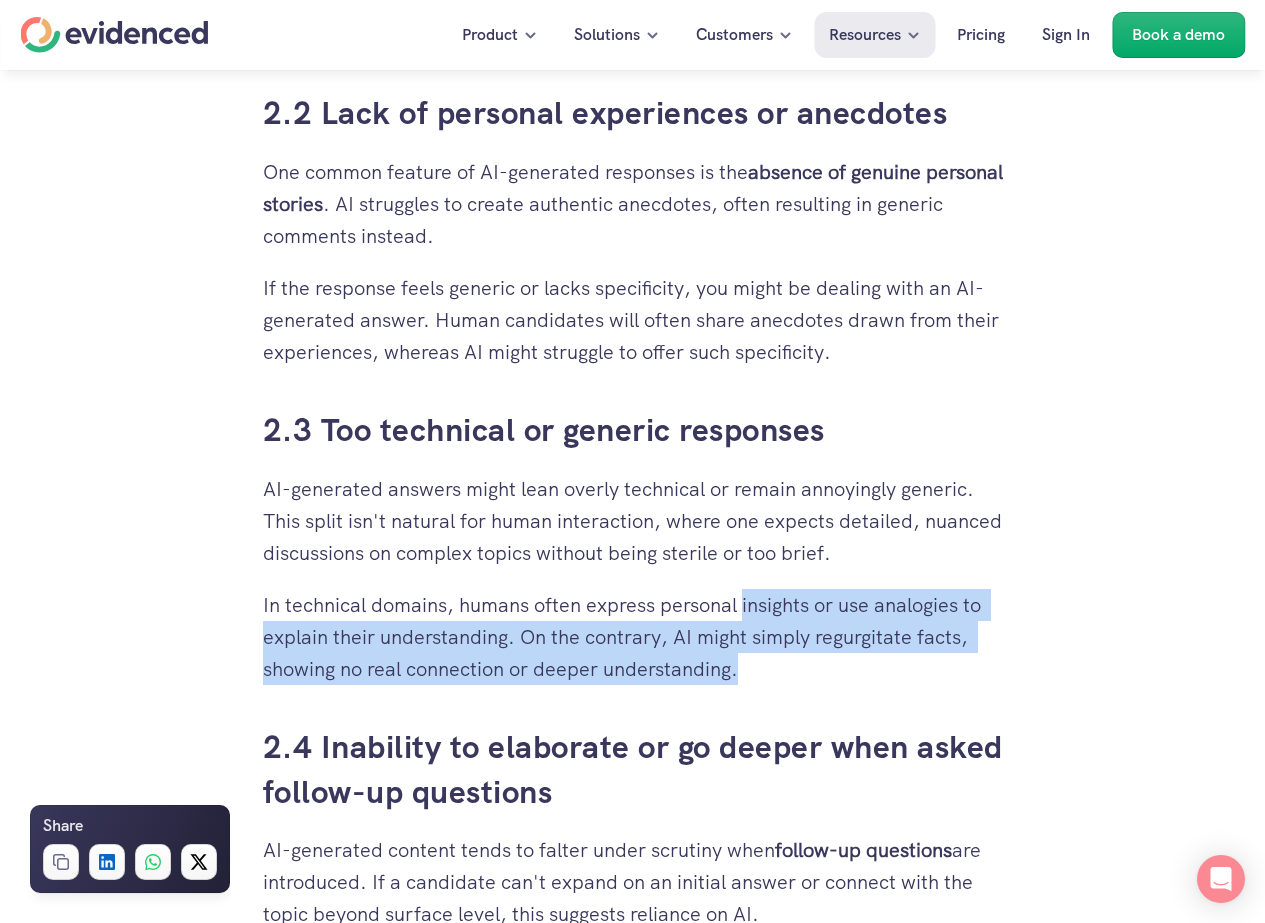 click on "When you’ve put time and effort into building a solid recruitment process, it can feel destabilising when you get a candidate all the way to the interview stage and realise they may not be providing you with authentic information. With AI tools becoming more accessible, their influence is starting to show more in hiring conversations - recognising and adapting to this shift is key to protecting the integrity of your process. Let's see how you can spot candidates using AI and take steps to address it.  1. Understanding AI in Interviews 1.1 How do candidates use AI to generate answers? Candidates may use AI-generated responses to appear more knowledgeable or articulate during online interviews. Typically, they leverage tools like ChatGPT to draft answers to common interview questions, or use speech-to-text systems to provide them with answers to questions live during the interview. This allows them to present responses that are well-structured and technically sound, even on the spot.  follow-up questions .  ." at bounding box center [633, 1564] 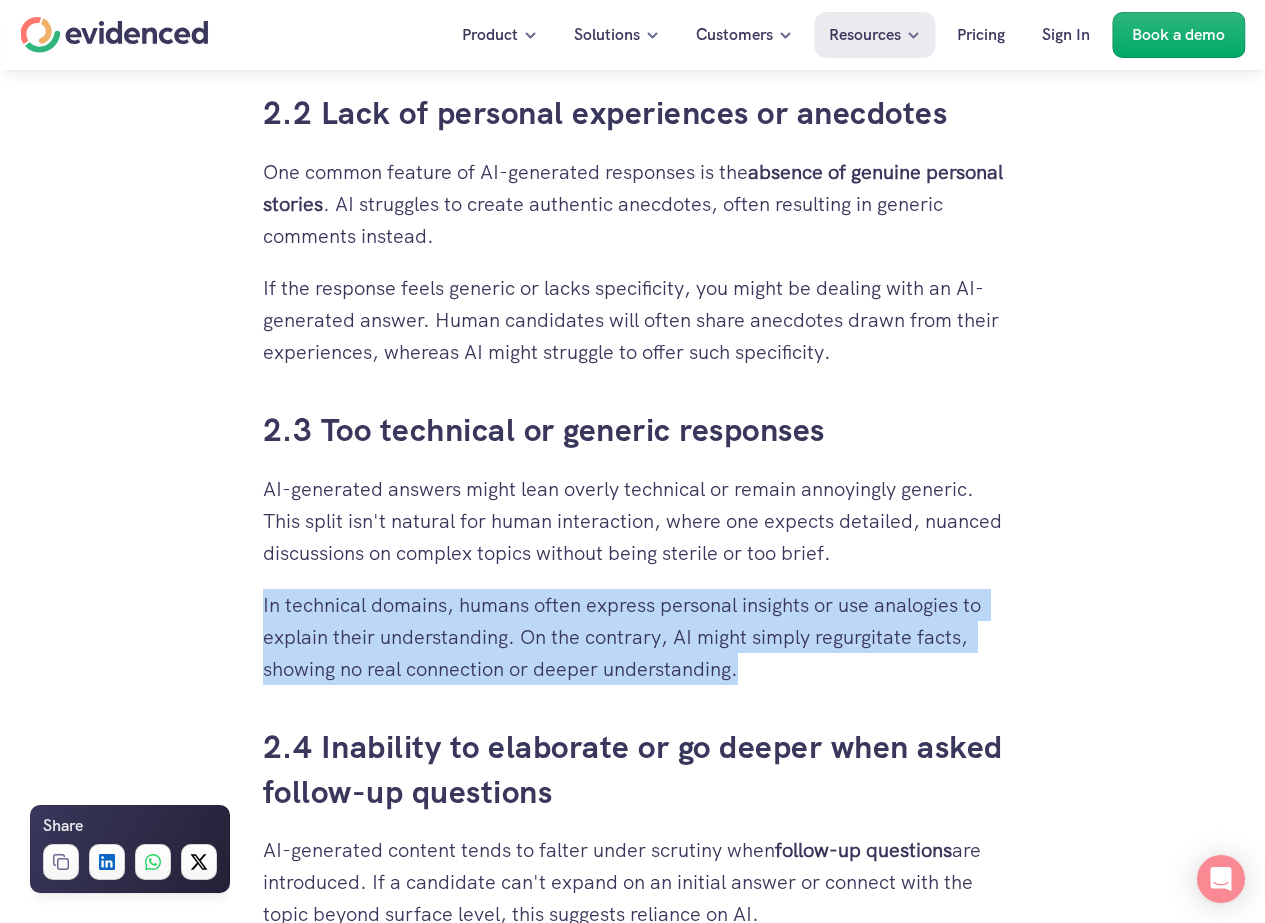 click on "When you’ve put time and effort into building a solid recruitment process, it can feel destabilising when you get a candidate all the way to the interview stage and realise they may not be providing you with authentic information. With AI tools becoming more accessible, their influence is starting to show more in hiring conversations - recognising and adapting to this shift is key to protecting the integrity of your process. Let's see how you can spot candidates using AI and take steps to address it.  1. Understanding AI in Interviews 1.1 How do candidates use AI to generate answers? Candidates may use AI-generated responses to appear more knowledgeable or articulate during online interviews. Typically, they leverage tools like ChatGPT to draft answers to common interview questions, or use speech-to-text systems to provide them with answers to questions live during the interview. This allows them to present responses that are well-structured and technically sound, even on the spot.  follow-up questions .  ." at bounding box center [633, 1564] 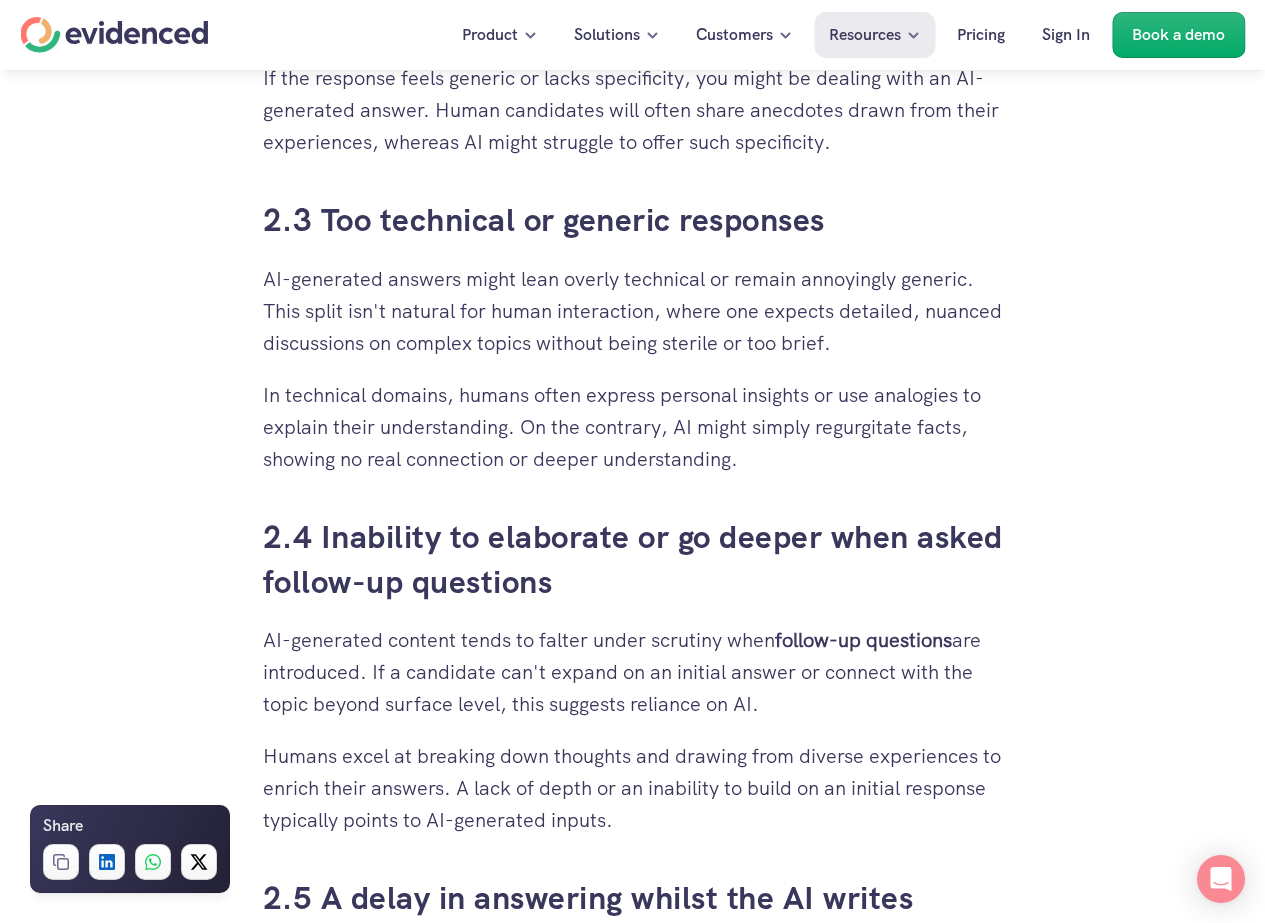 scroll, scrollTop: 3021, scrollLeft: 0, axis: vertical 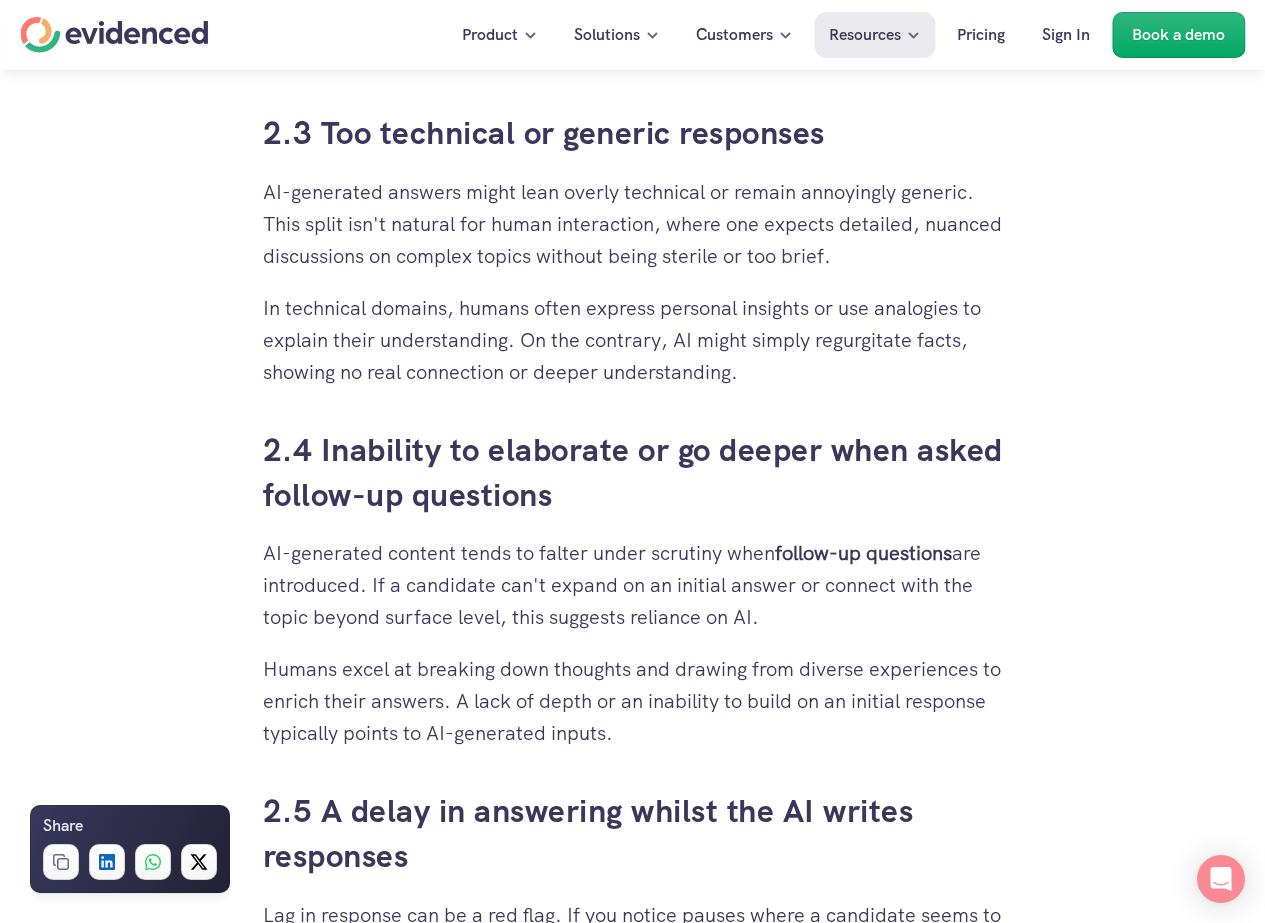 click on "When you’ve put time and effort into building a solid recruitment process, it can feel destabilising when you get a candidate all the way to the interview stage and realise they may not be providing you with authentic information. With AI tools becoming more accessible, their influence is starting to show more in hiring conversations - recognising and adapting to this shift is key to protecting the integrity of your process. Let's see how you can spot candidates using AI and take steps to address it.  1. Understanding AI in Interviews 1.1 How do candidates use AI to generate answers? Candidates may use AI-generated responses to appear more knowledgeable or articulate during online interviews. Typically, they leverage tools like ChatGPT to draft answers to common interview questions, or use speech-to-text systems to provide them with answers to questions live during the interview. This allows them to present responses that are well-structured and technically sound, even on the spot.  follow-up questions .  ." at bounding box center (633, 1267) 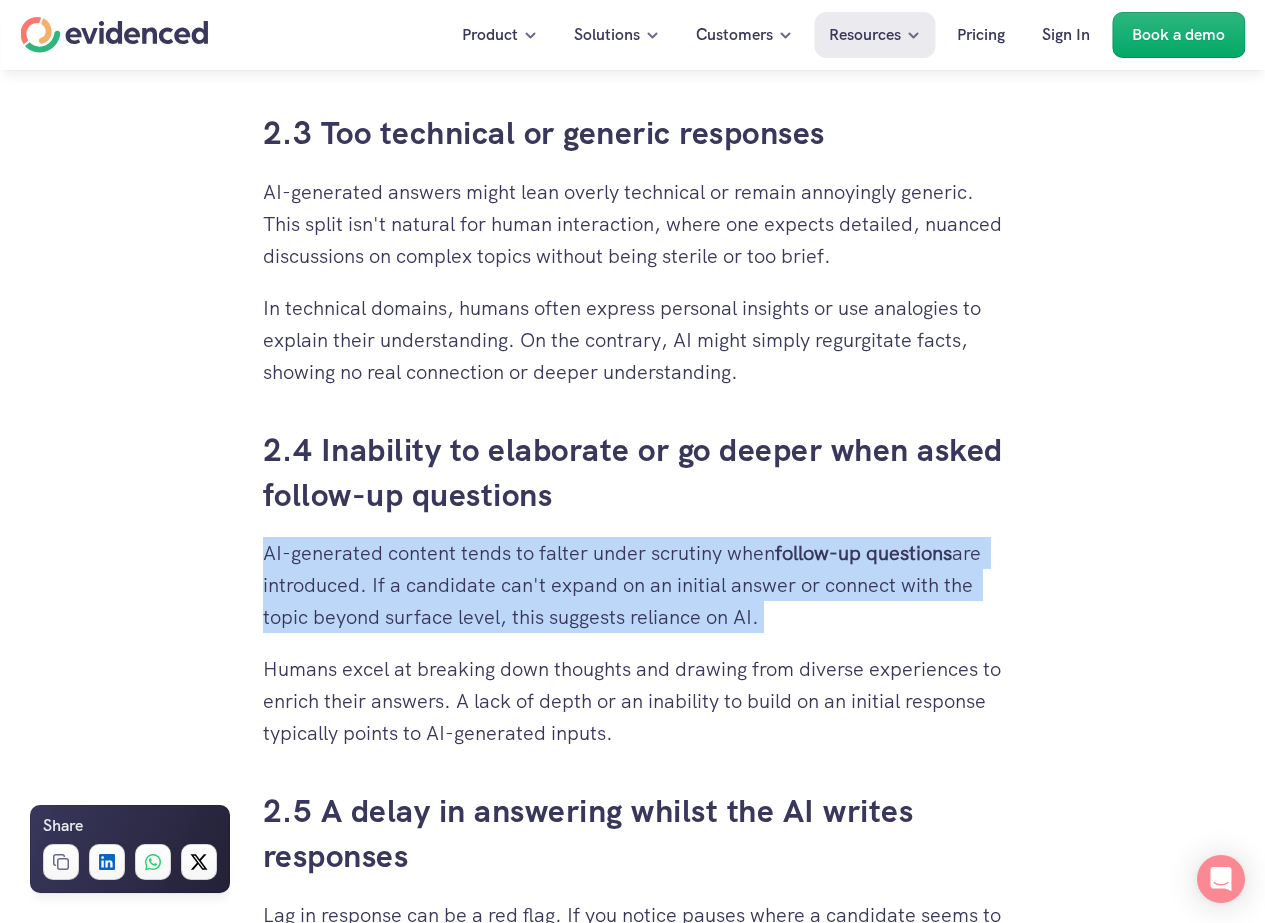 click on "When you’ve put time and effort into building a solid recruitment process, it can feel destabilising when you get a candidate all the way to the interview stage and realise they may not be providing you with authentic information. With AI tools becoming more accessible, their influence is starting to show more in hiring conversations - recognising and adapting to this shift is key to protecting the integrity of your process. Let's see how you can spot candidates using AI and take steps to address it.  1. Understanding AI in Interviews 1.1 How do candidates use AI to generate answers? Candidates may use AI-generated responses to appear more knowledgeable or articulate during online interviews. Typically, they leverage tools like ChatGPT to draft answers to common interview questions, or use speech-to-text systems to provide them with answers to questions live during the interview. This allows them to present responses that are well-structured and technically sound, even on the spot.  follow-up questions .  ." at bounding box center (633, 1267) 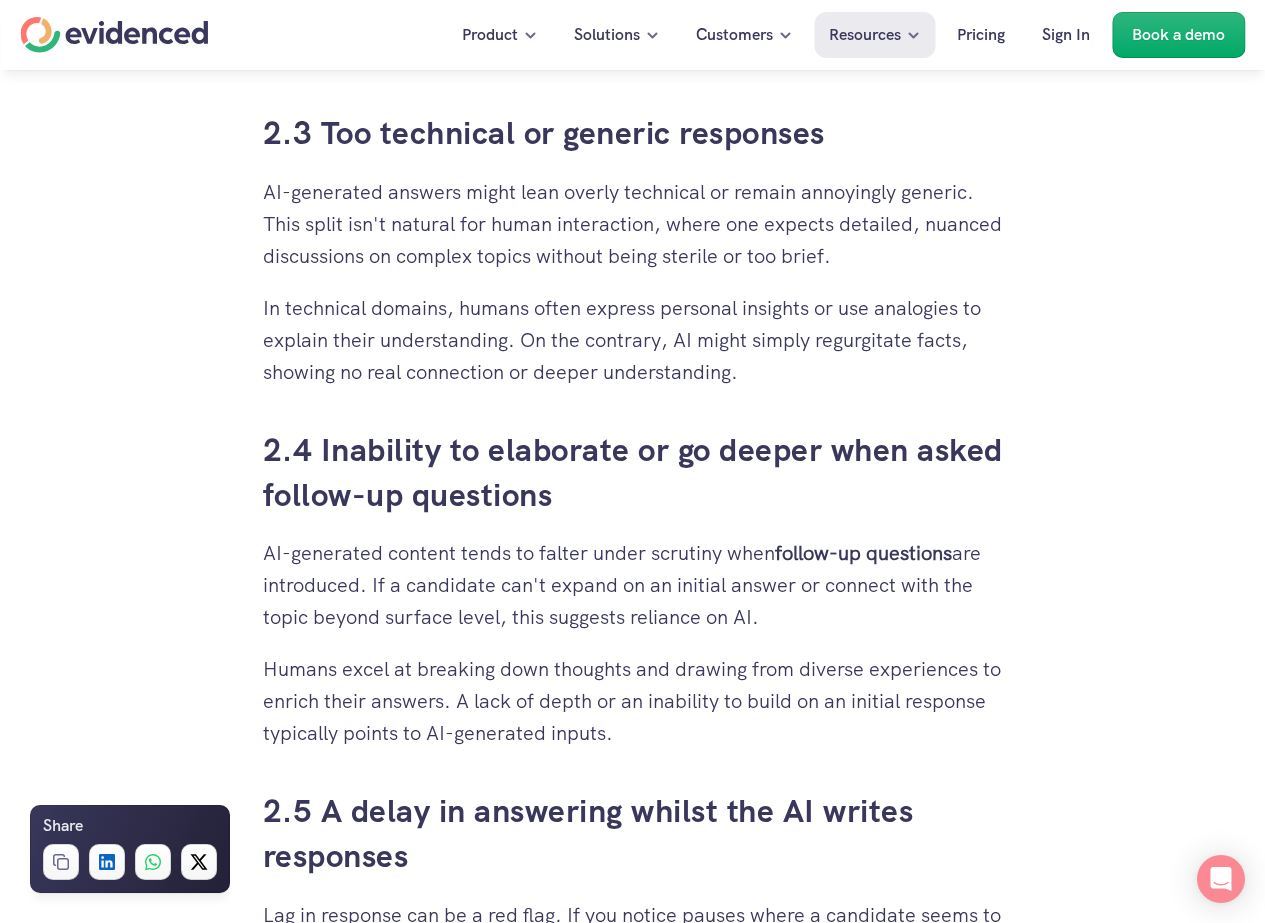 click on "AI-generated content tends to falter under scrutiny when  follow-up questions  are introduced. If a candidate can't expand on an initial answer or connect with the topic beyond surface level, this suggests reliance on AI." at bounding box center [633, 585] 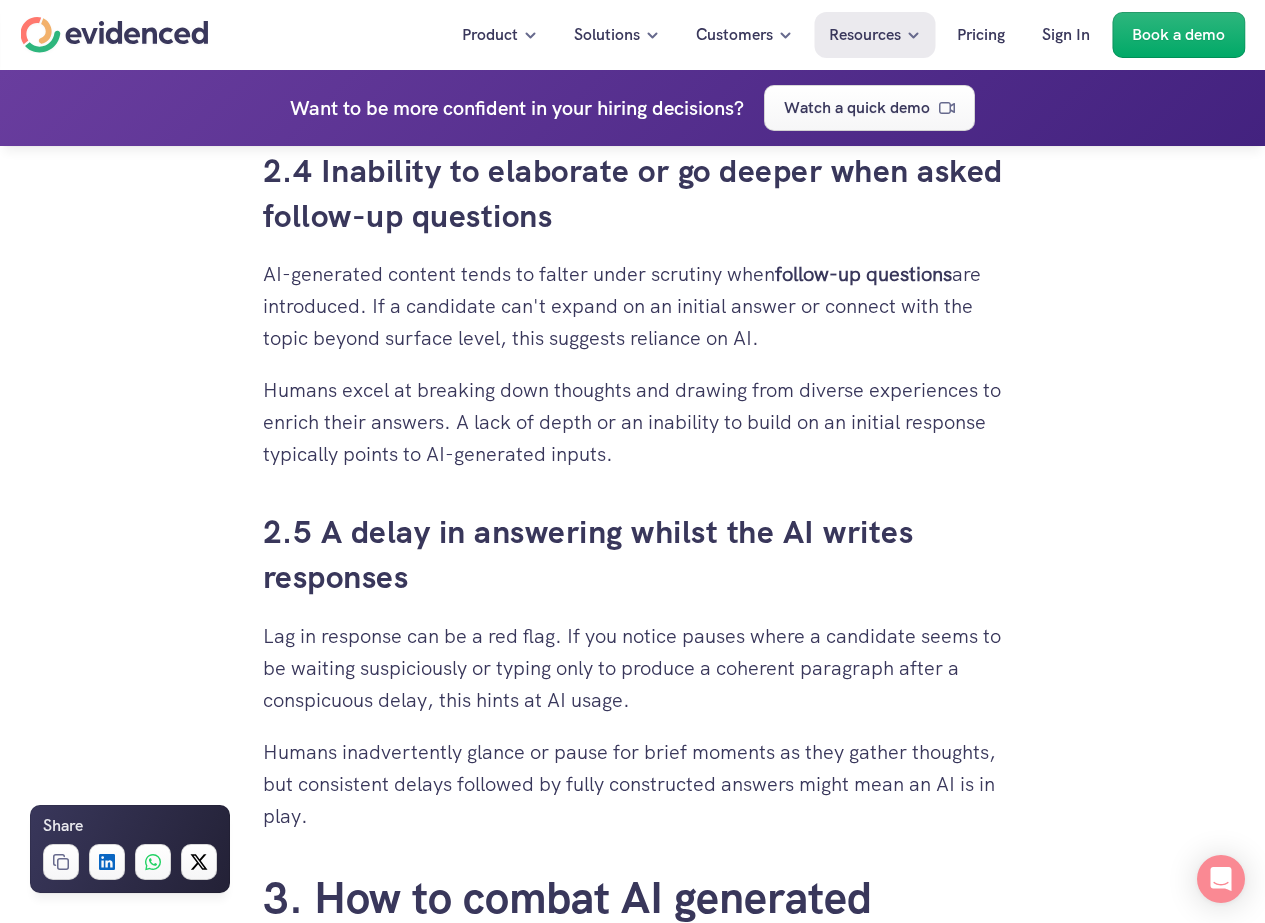scroll, scrollTop: 3301, scrollLeft: 0, axis: vertical 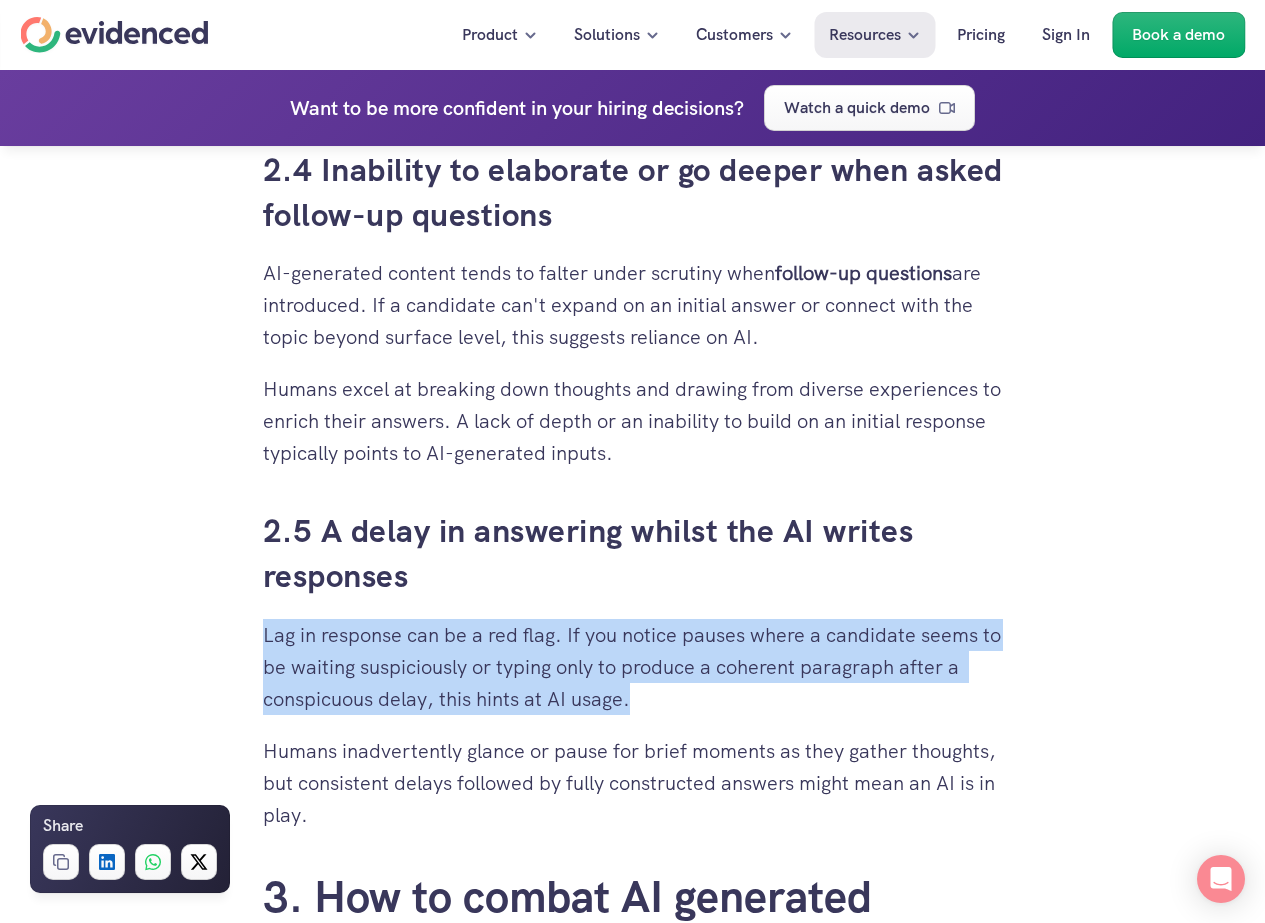 click on "When you’ve put time and effort into building a solid recruitment process, it can feel destabilising when you get a candidate all the way to the interview stage and realise they may not be providing you with authentic information. With AI tools becoming more accessible, their influence is starting to show more in hiring conversations - recognising and adapting to this shift is key to protecting the integrity of your process. Let's see how you can spot candidates using AI and take steps to address it.  1. Understanding AI in Interviews 1.1 How do candidates use AI to generate answers? Candidates may use AI-generated responses to appear more knowledgeable or articulate during online interviews. Typically, they leverage tools like ChatGPT to draft answers to common interview questions, or use speech-to-text systems to provide them with answers to questions live during the interview. This allows them to present responses that are well-structured and technically sound, even on the spot.  follow-up questions .  ." at bounding box center [633, 987] 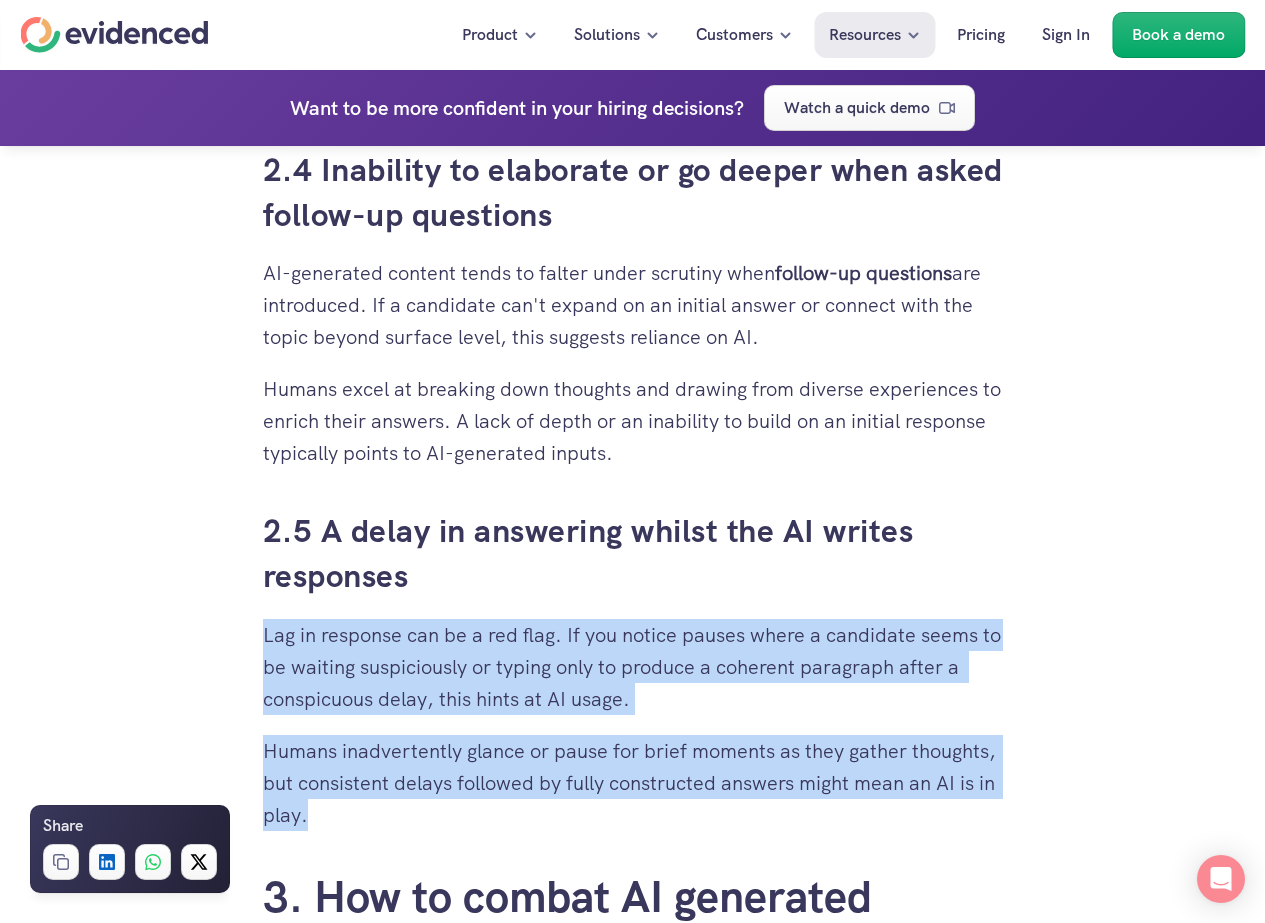 click on "When you’ve put time and effort into building a solid recruitment process, it can feel destabilising when you get a candidate all the way to the interview stage and realise they may not be providing you with authentic information. With AI tools becoming more accessible, their influence is starting to show more in hiring conversations - recognising and adapting to this shift is key to protecting the integrity of your process. Let's see how you can spot candidates using AI and take steps to address it.  1. Understanding AI in Interviews 1.1 How do candidates use AI to generate answers? Candidates may use AI-generated responses to appear more knowledgeable or articulate during online interviews. Typically, they leverage tools like ChatGPT to draft answers to common interview questions, or use speech-to-text systems to provide them with answers to questions live during the interview. This allows them to present responses that are well-structured and technically sound, even on the spot.  follow-up questions .  ." at bounding box center (633, 987) 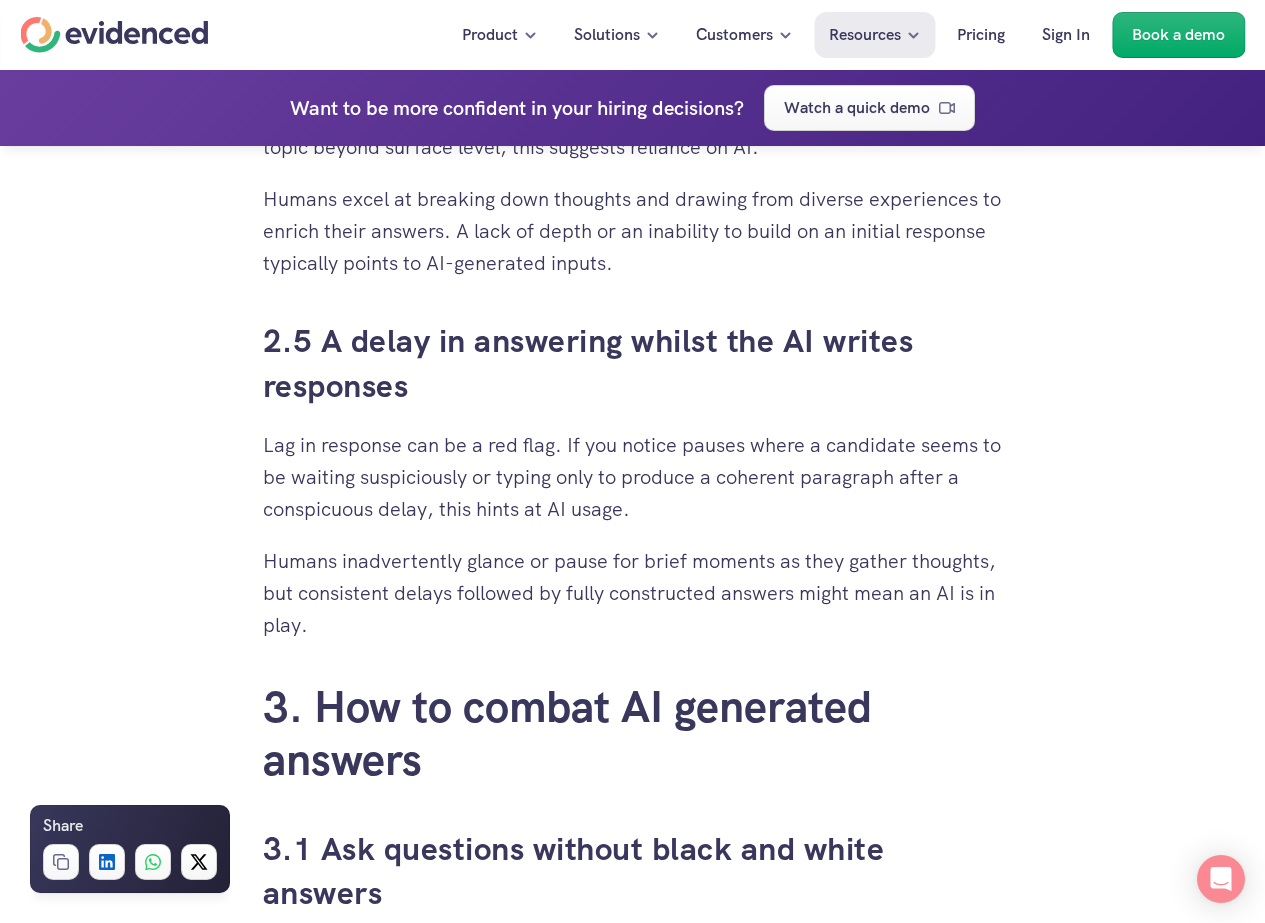 scroll, scrollTop: 3532, scrollLeft: 0, axis: vertical 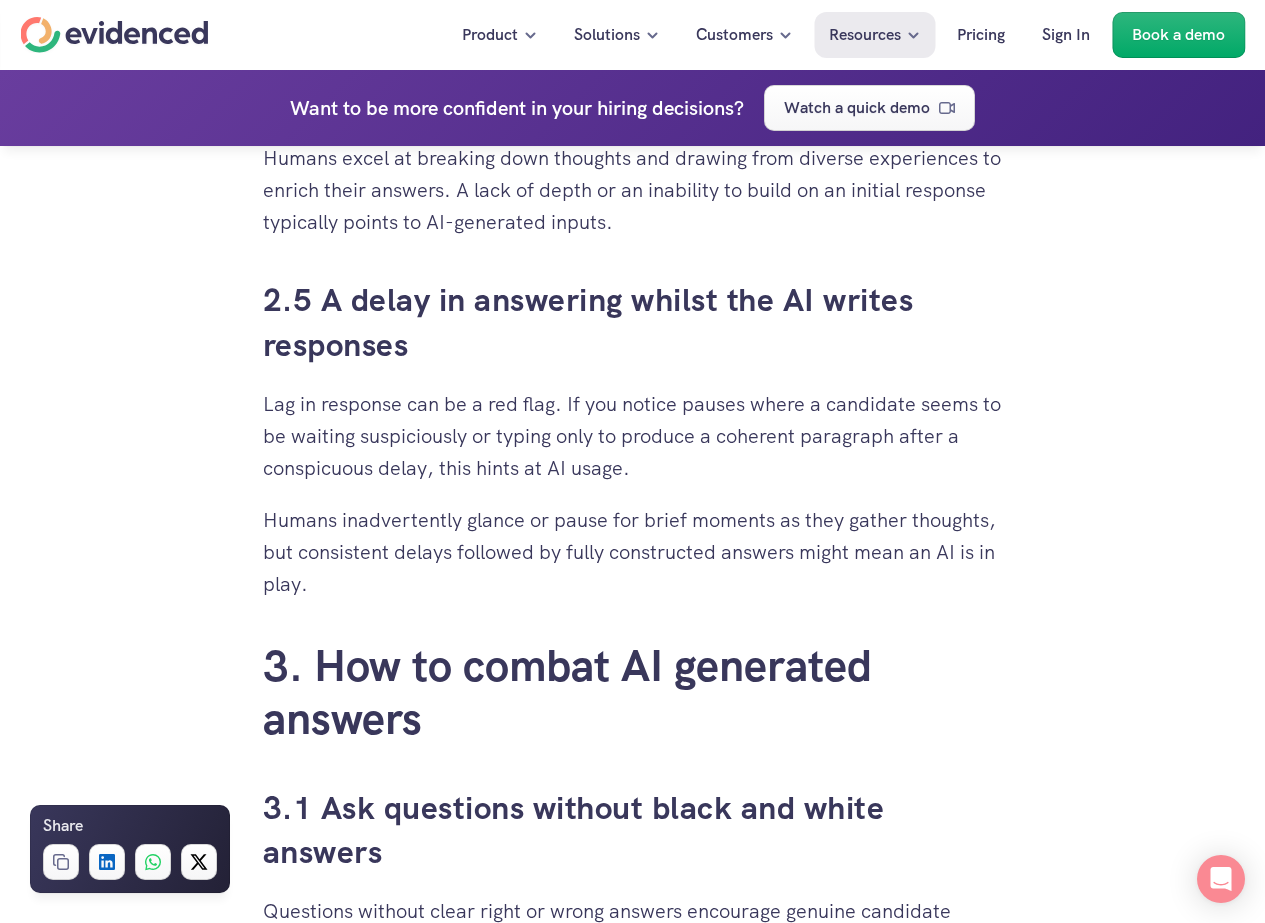 click on "When you’ve put time and effort into building a solid recruitment process, it can feel destabilising when you get a candidate all the way to the interview stage and realise they may not be providing you with authentic information. With AI tools becoming more accessible, their influence is starting to show more in hiring conversations - recognising and adapting to this shift is key to protecting the integrity of your process. Let's see how you can spot candidates using AI and take steps to address it.  1. Understanding AI in Interviews 1.1 How do candidates use AI to generate answers? Candidates may use AI-generated responses to appear more knowledgeable or articulate during online interviews. Typically, they leverage tools like ChatGPT to draft answers to common interview questions, or use speech-to-text systems to provide them with answers to questions live during the interview. This allows them to present responses that are well-structured and technically sound, even on the spot.  follow-up questions .  ." at bounding box center (633, 756) 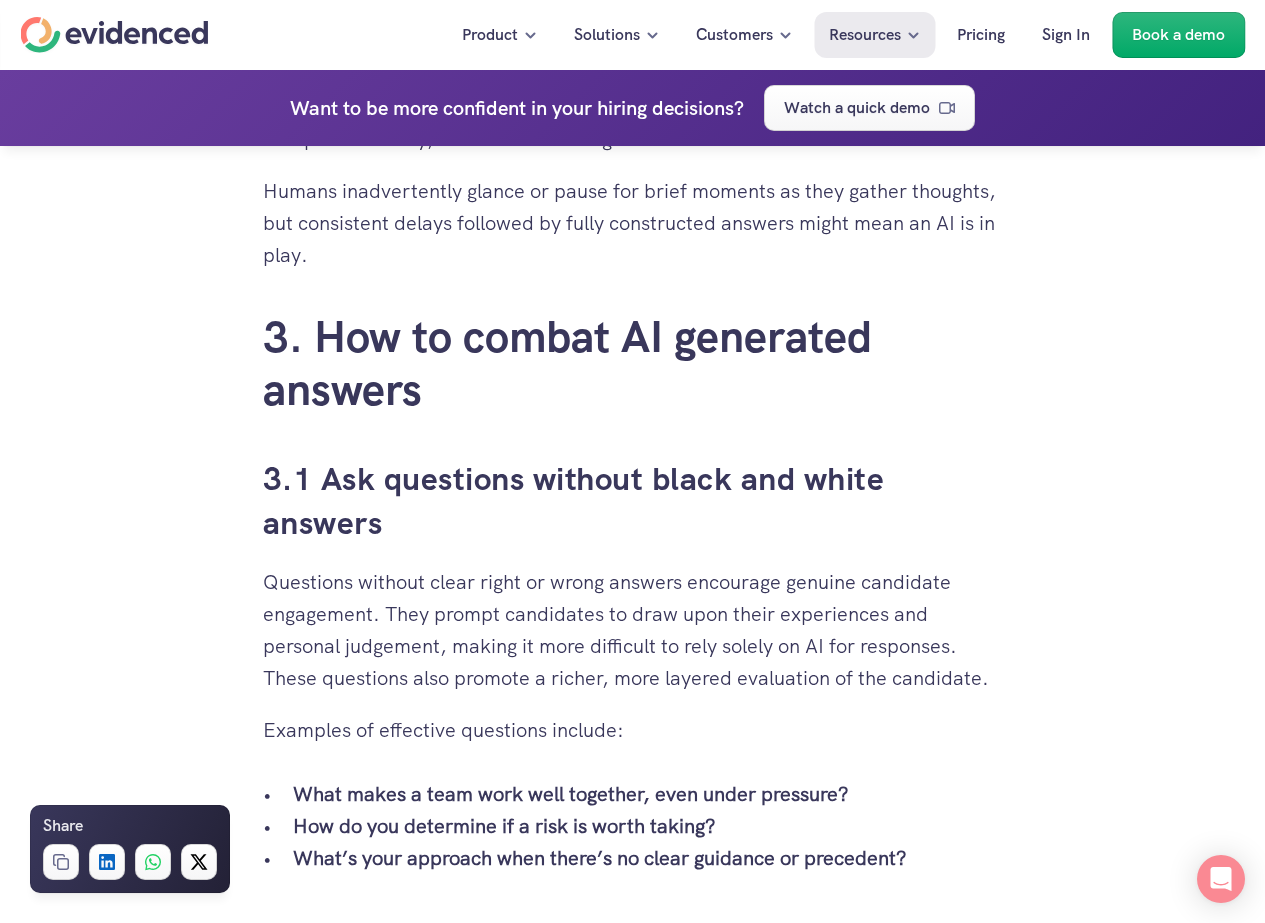 scroll, scrollTop: 3890, scrollLeft: 0, axis: vertical 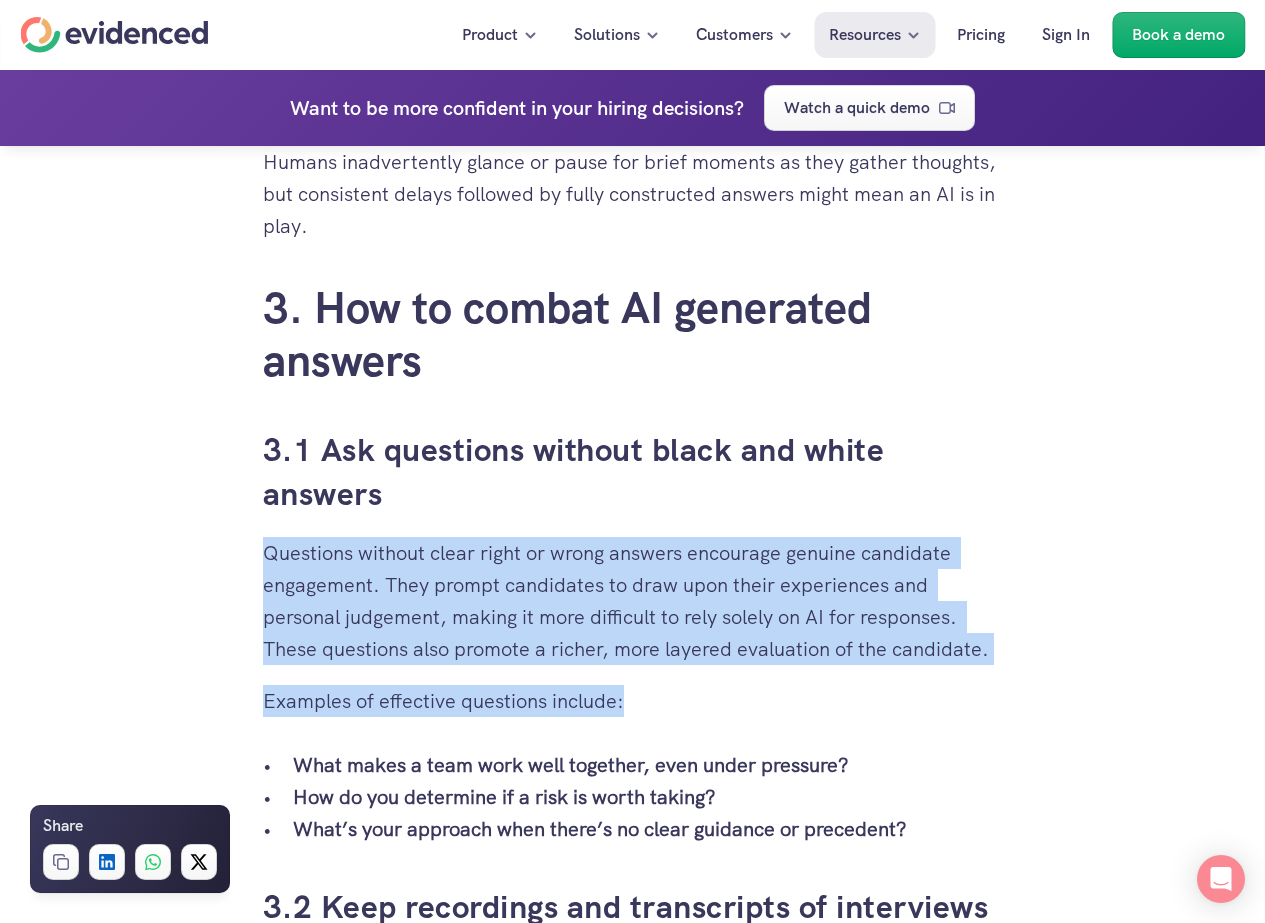 click on "When you’ve put time and effort into building a solid recruitment process, it can feel destabilising when you get a candidate all the way to the interview stage and realise they may not be providing you with authentic information. With AI tools becoming more accessible, their influence is starting to show more in hiring conversations - recognising and adapting to this shift is key to protecting the integrity of your process. Let's see how you can spot candidates using AI and take steps to address it.  1. Understanding AI in Interviews 1.1 How do candidates use AI to generate answers? Candidates may use AI-generated responses to appear more knowledgeable or articulate during online interviews. Typically, they leverage tools like ChatGPT to draft answers to common interview questions, or use speech-to-text systems to provide them with answers to questions live during the interview. This allows them to present responses that are well-structured and technically sound, even on the spot.  follow-up questions .  ." at bounding box center [633, 398] 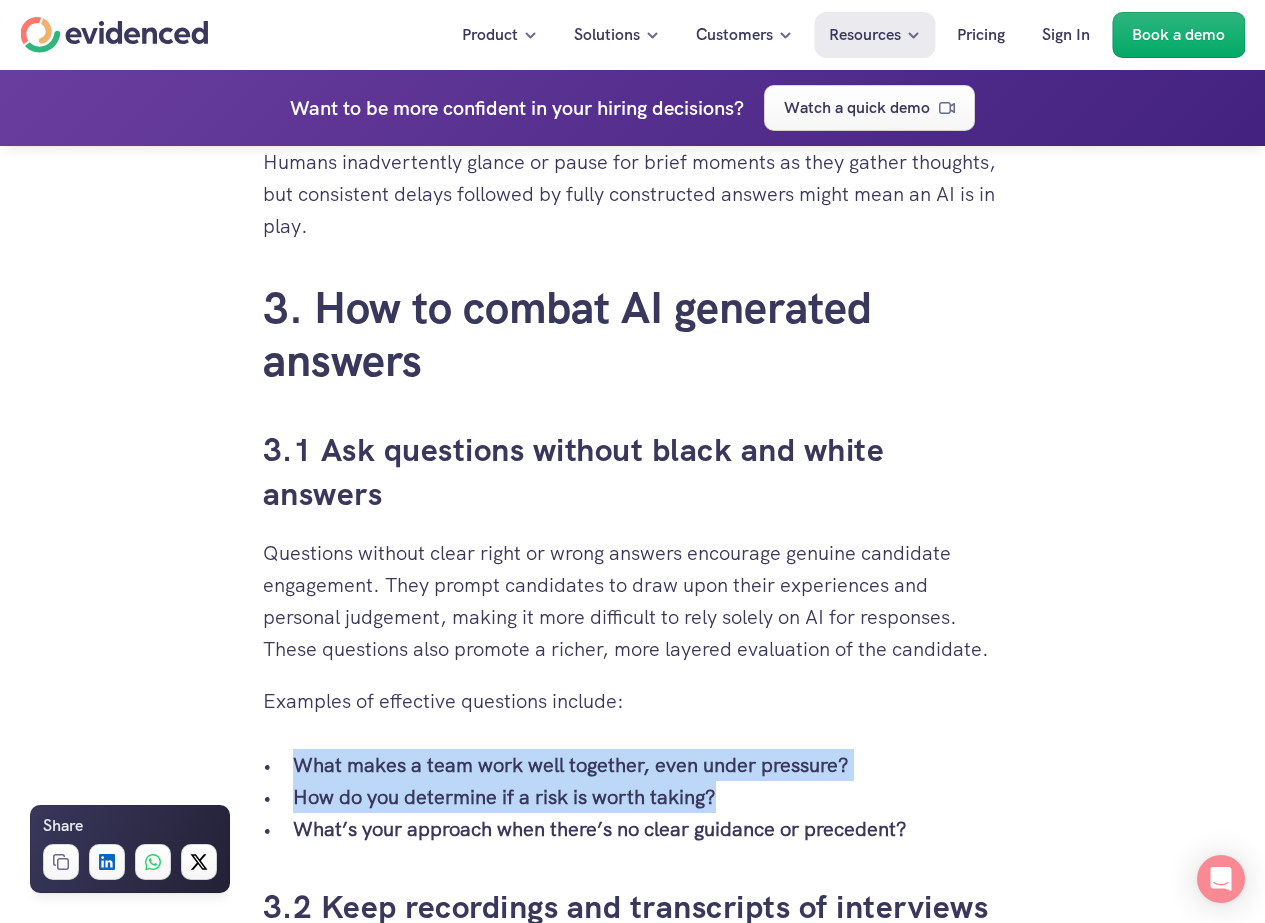 click on "When you’ve put time and effort into building a solid recruitment process, it can feel destabilising when you get a candidate all the way to the interview stage and realise they may not be providing you with authentic information. With AI tools becoming more accessible, their influence is starting to show more in hiring conversations - recognising and adapting to this shift is key to protecting the integrity of your process. Let's see how you can spot candidates using AI and take steps to address it.  1. Understanding AI in Interviews 1.1 How do candidates use AI to generate answers? Candidates may use AI-generated responses to appear more knowledgeable or articulate during online interviews. Typically, they leverage tools like ChatGPT to draft answers to common interview questions, or use speech-to-text systems to provide them with answers to questions live during the interview. This allows them to present responses that are well-structured and technically sound, even on the spot.  follow-up questions .  ." at bounding box center [633, 398] 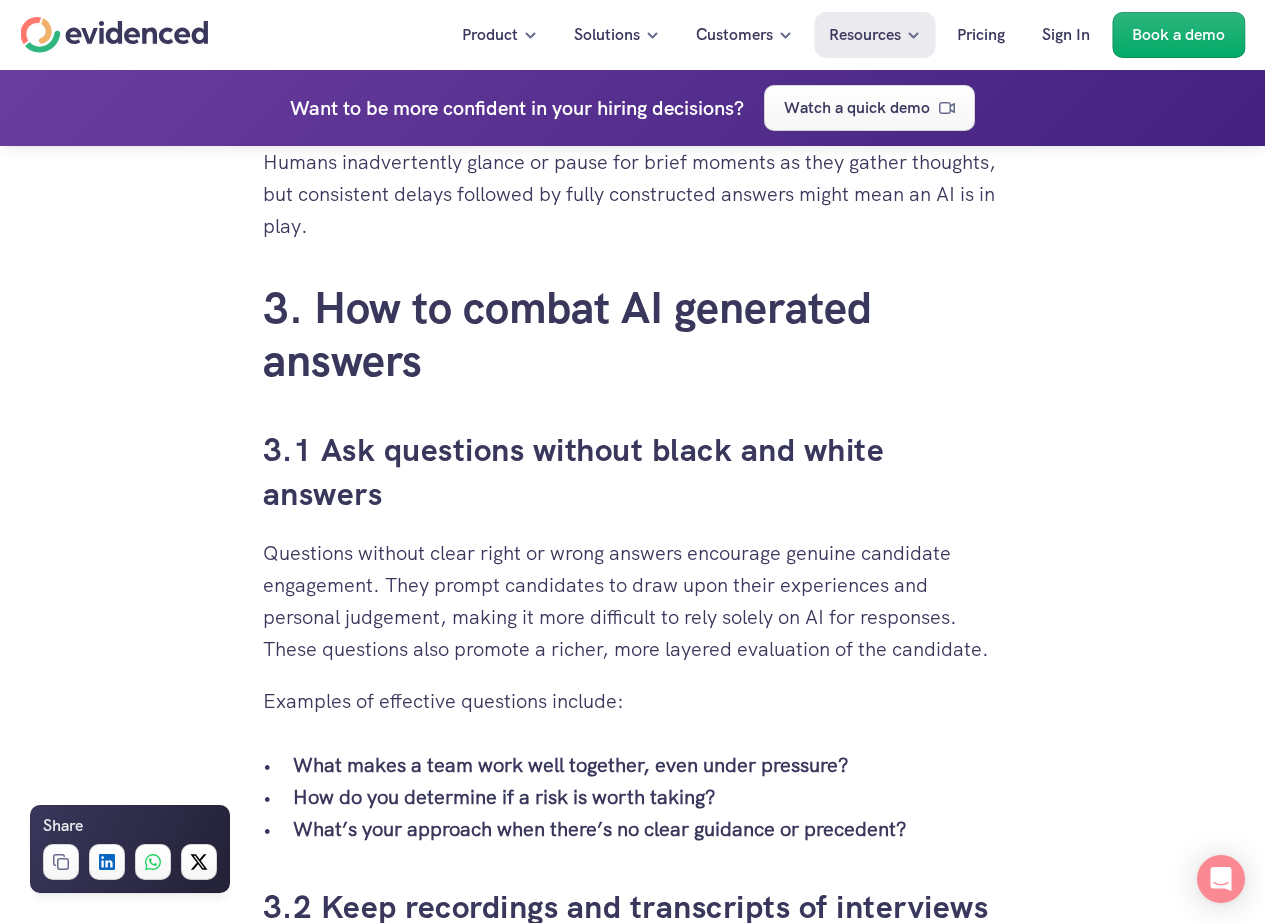 click on "How do you determine if a risk is worth taking?" at bounding box center (648, 797) 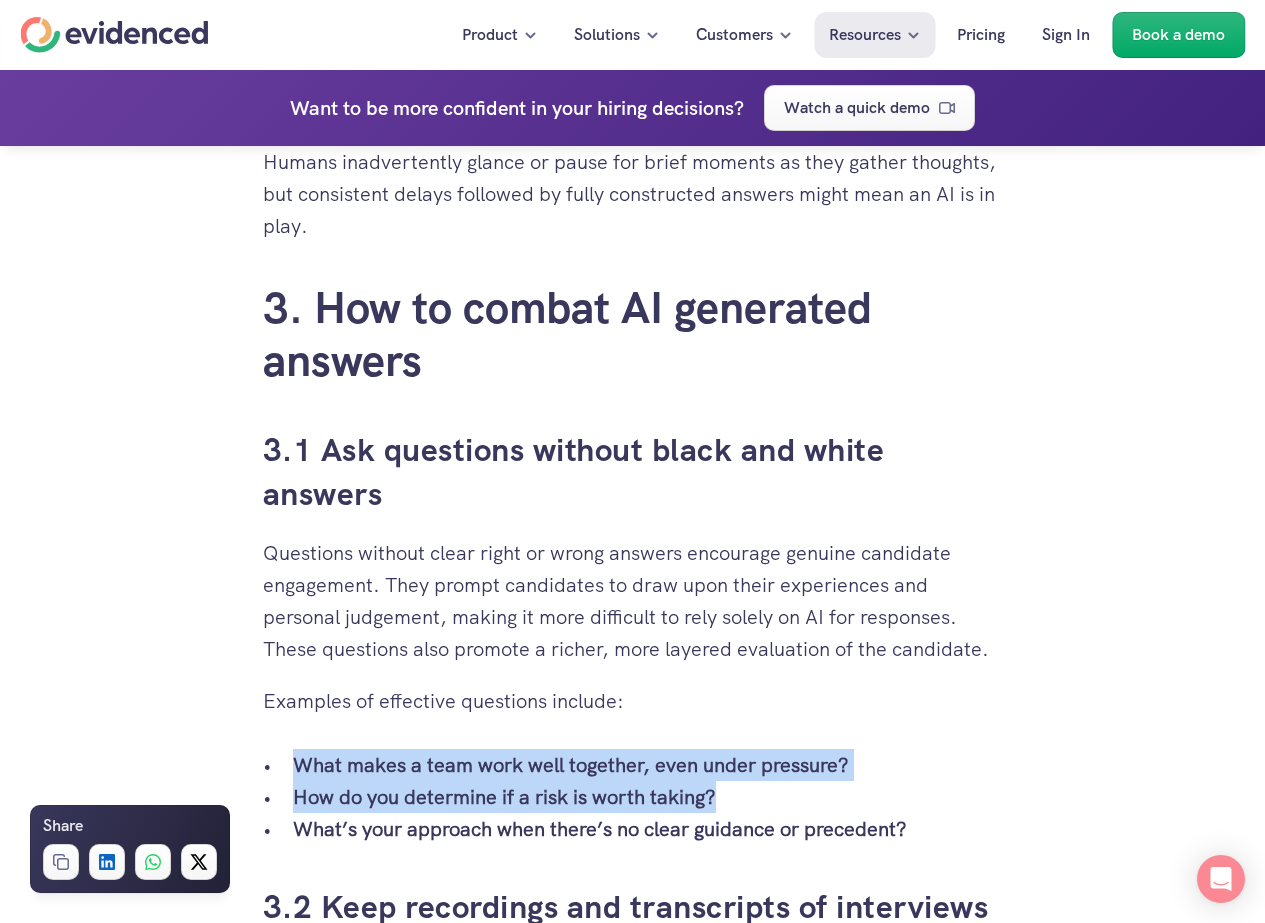 click on "When you’ve put time and effort into building a solid recruitment process, it can feel destabilising when you get a candidate all the way to the interview stage and realise they may not be providing you with authentic information. With AI tools becoming more accessible, their influence is starting to show more in hiring conversations - recognising and adapting to this shift is key to protecting the integrity of your process. Let's see how you can spot candidates using AI and take steps to address it.  1. Understanding AI in Interviews 1.1 How do candidates use AI to generate answers? Candidates may use AI-generated responses to appear more knowledgeable or articulate during online interviews. Typically, they leverage tools like ChatGPT to draft answers to common interview questions, or use speech-to-text systems to provide them with answers to questions live during the interview. This allows them to present responses that are well-structured and technically sound, even on the spot.  follow-up questions .  ." at bounding box center [633, 398] 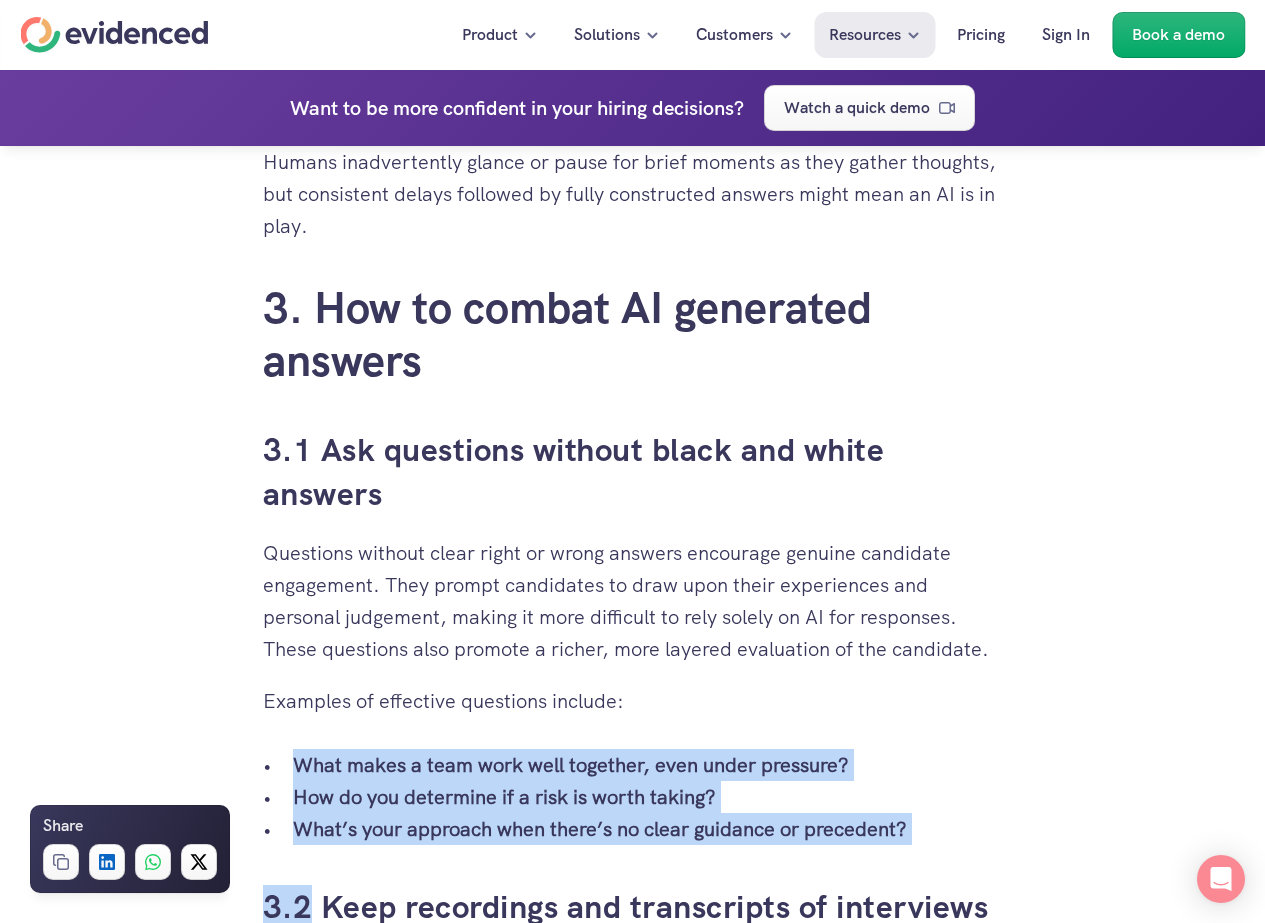 click on "When you’ve put time and effort into building a solid recruitment process, it can feel destabilising when you get a candidate all the way to the interview stage and realise they may not be providing you with authentic information. With AI tools becoming more accessible, their influence is starting to show more in hiring conversations - recognising and adapting to this shift is key to protecting the integrity of your process. Let's see how you can spot candidates using AI and take steps to address it.  1. Understanding AI in Interviews 1.1 How do candidates use AI to generate answers? Candidates may use AI-generated responses to appear more knowledgeable or articulate during online interviews. Typically, they leverage tools like ChatGPT to draft answers to common interview questions, or use speech-to-text systems to provide them with answers to questions live during the interview. This allows them to present responses that are well-structured and technically sound, even on the spot.  follow-up questions .  ." at bounding box center (633, 398) 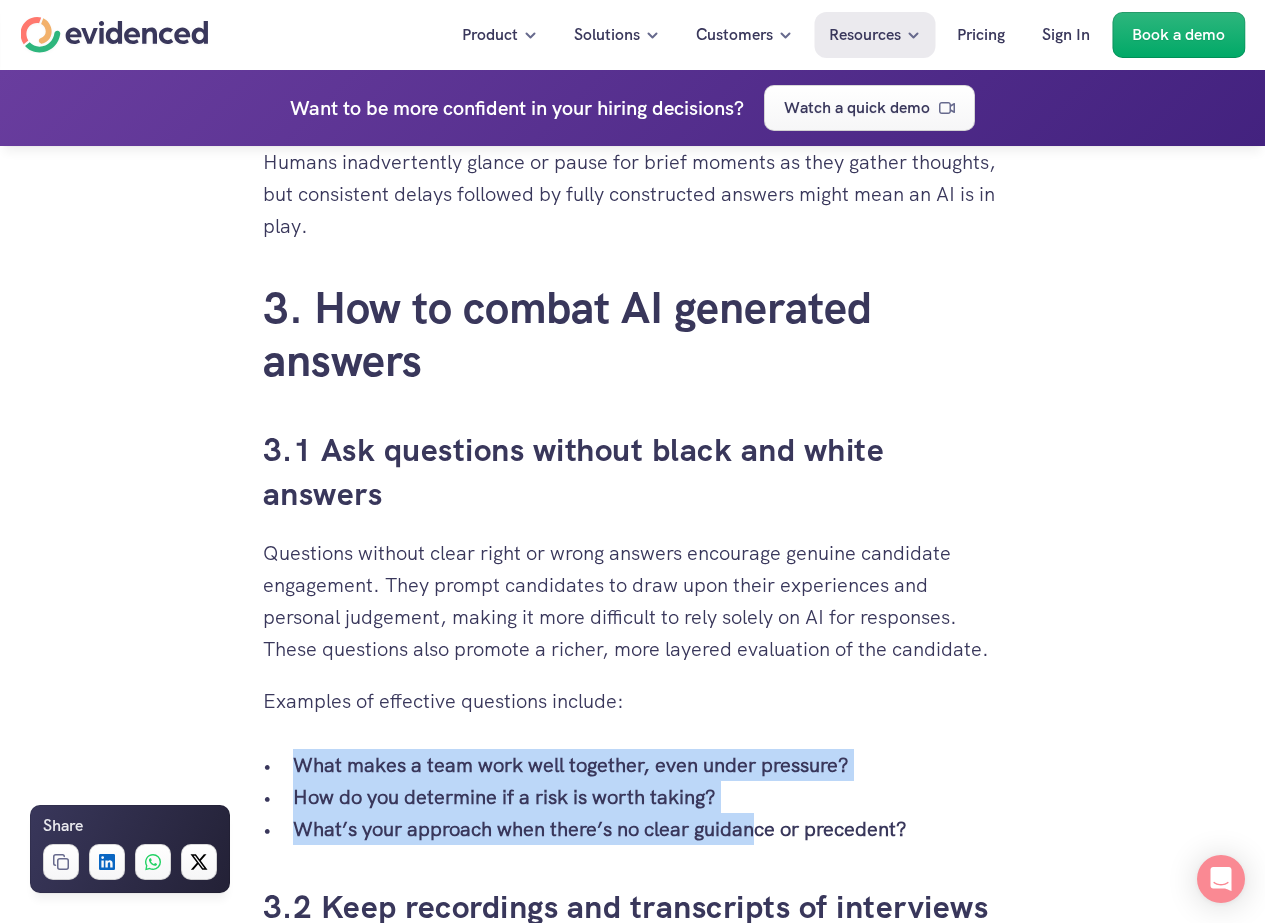 click on "When you’ve put time and effort into building a solid recruitment process, it can feel destabilising when you get a candidate all the way to the interview stage and realise they may not be providing you with authentic information. With AI tools becoming more accessible, their influence is starting to show more in hiring conversations - recognising and adapting to this shift is key to protecting the integrity of your process. Let's see how you can spot candidates using AI and take steps to address it.  1. Understanding AI in Interviews 1.1 How do candidates use AI to generate answers? Candidates may use AI-generated responses to appear more knowledgeable or articulate during online interviews. Typically, they leverage tools like ChatGPT to draft answers to common interview questions, or use speech-to-text systems to provide them with answers to questions live during the interview. This allows them to present responses that are well-structured and technically sound, even on the spot.  follow-up questions .  ." at bounding box center [633, 398] 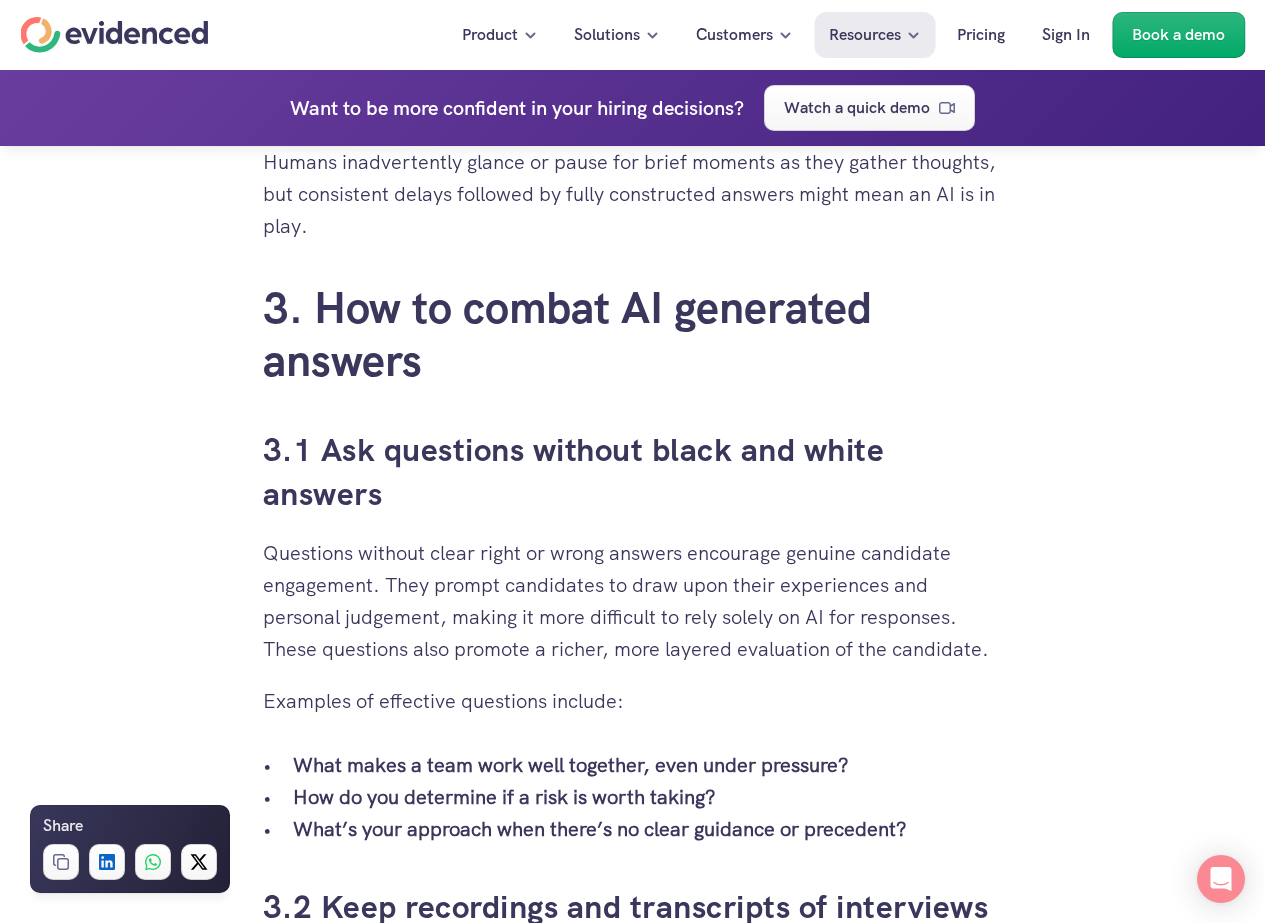 click on "When you’ve put time and effort into building a solid recruitment process, it can feel destabilising when you get a candidate all the way to the interview stage and realise they may not be providing you with authentic information. With AI tools becoming more accessible, their influence is starting to show more in hiring conversations - recognising and adapting to this shift is key to protecting the integrity of your process. Let's see how you can spot candidates using AI and take steps to address it.  1. Understanding AI in Interviews 1.1 How do candidates use AI to generate answers? Candidates may use AI-generated responses to appear more knowledgeable or articulate during online interviews. Typically, they leverage tools like ChatGPT to draft answers to common interview questions, or use speech-to-text systems to provide them with answers to questions live during the interview. This allows them to present responses that are well-structured and technically sound, even on the spot.  follow-up questions .  ." at bounding box center [633, 398] 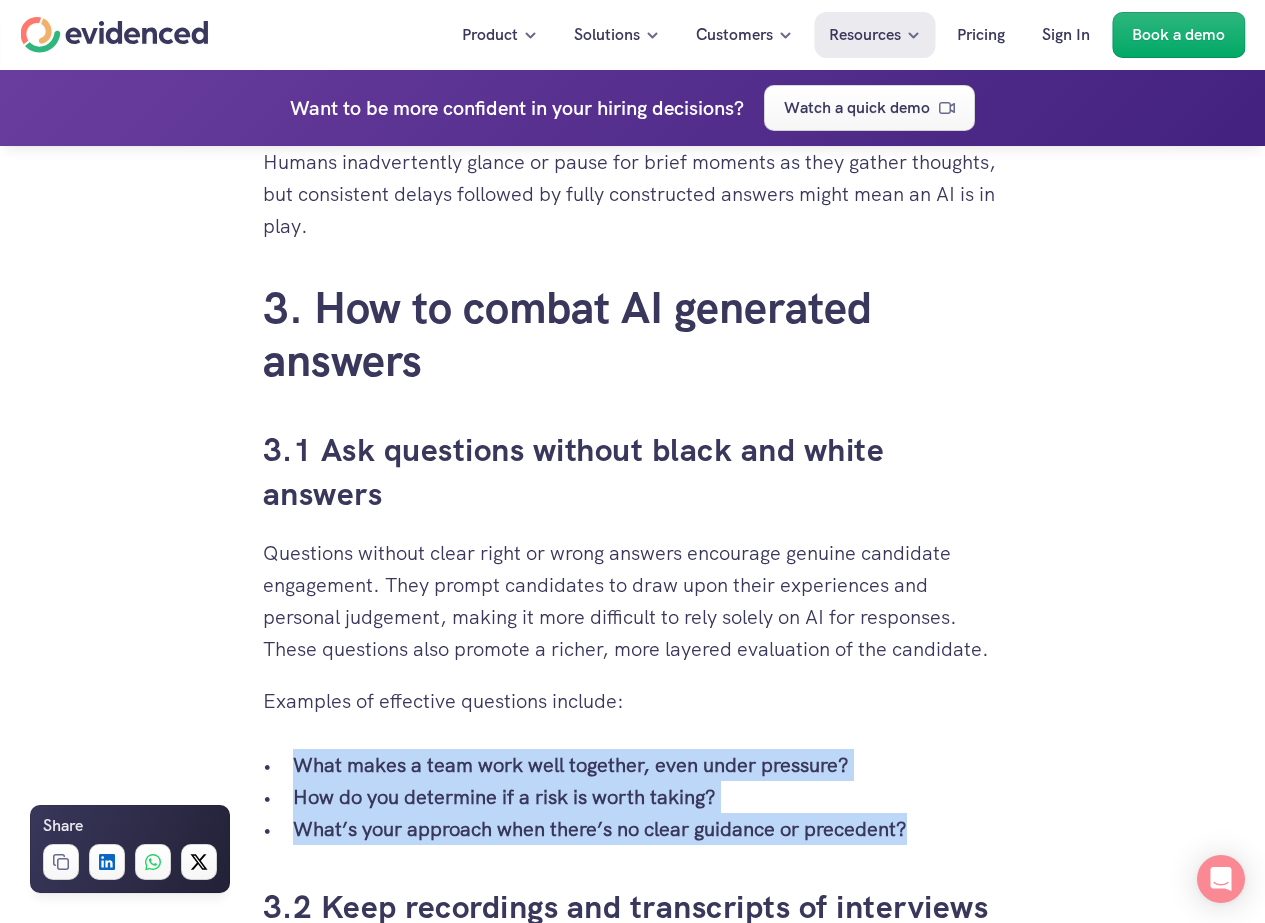 click on "When you’ve put time and effort into building a solid recruitment process, it can feel destabilising when you get a candidate all the way to the interview stage and realise they may not be providing you with authentic information. With AI tools becoming more accessible, their influence is starting to show more in hiring conversations - recognising and adapting to this shift is key to protecting the integrity of your process. Let's see how you can spot candidates using AI and take steps to address it.  1. Understanding AI in Interviews 1.1 How do candidates use AI to generate answers? Candidates may use AI-generated responses to appear more knowledgeable or articulate during online interviews. Typically, they leverage tools like ChatGPT to draft answers to common interview questions, or use speech-to-text systems to provide them with answers to questions live during the interview. This allows them to present responses that are well-structured and technically sound, even on the spot.  follow-up questions .  ." at bounding box center [633, 398] 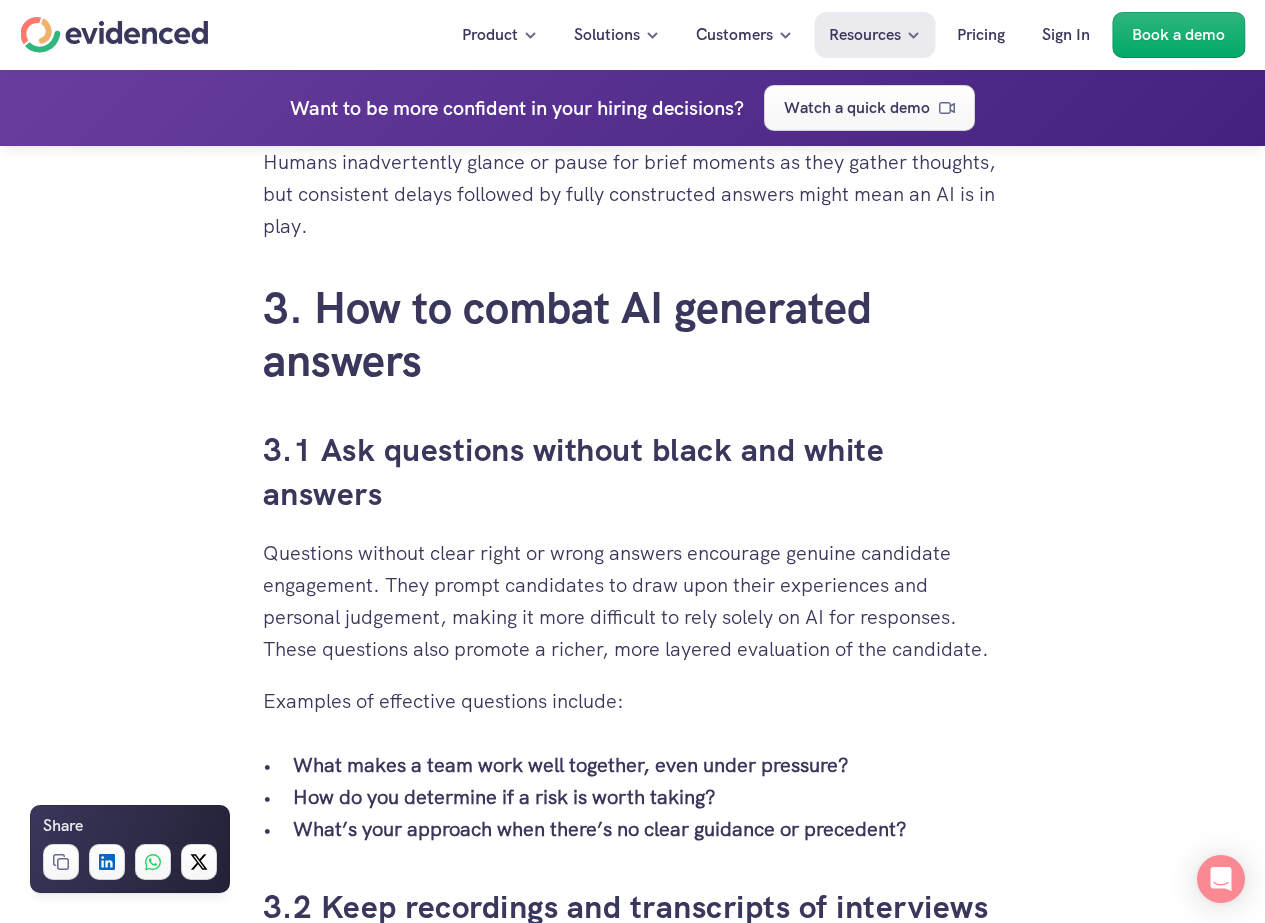 click on "Examples of effective questions include:" at bounding box center (633, 701) 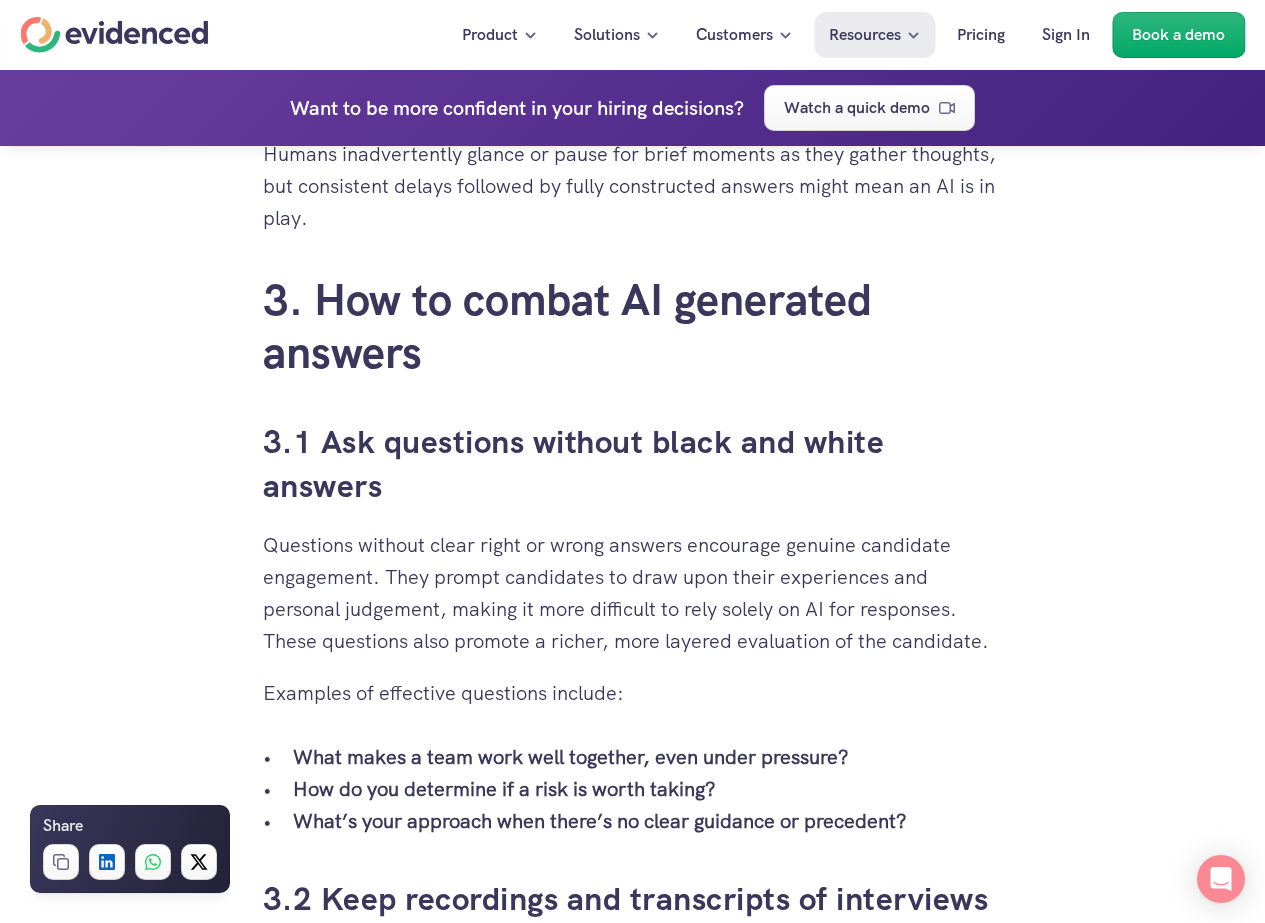 scroll, scrollTop: 4238, scrollLeft: 0, axis: vertical 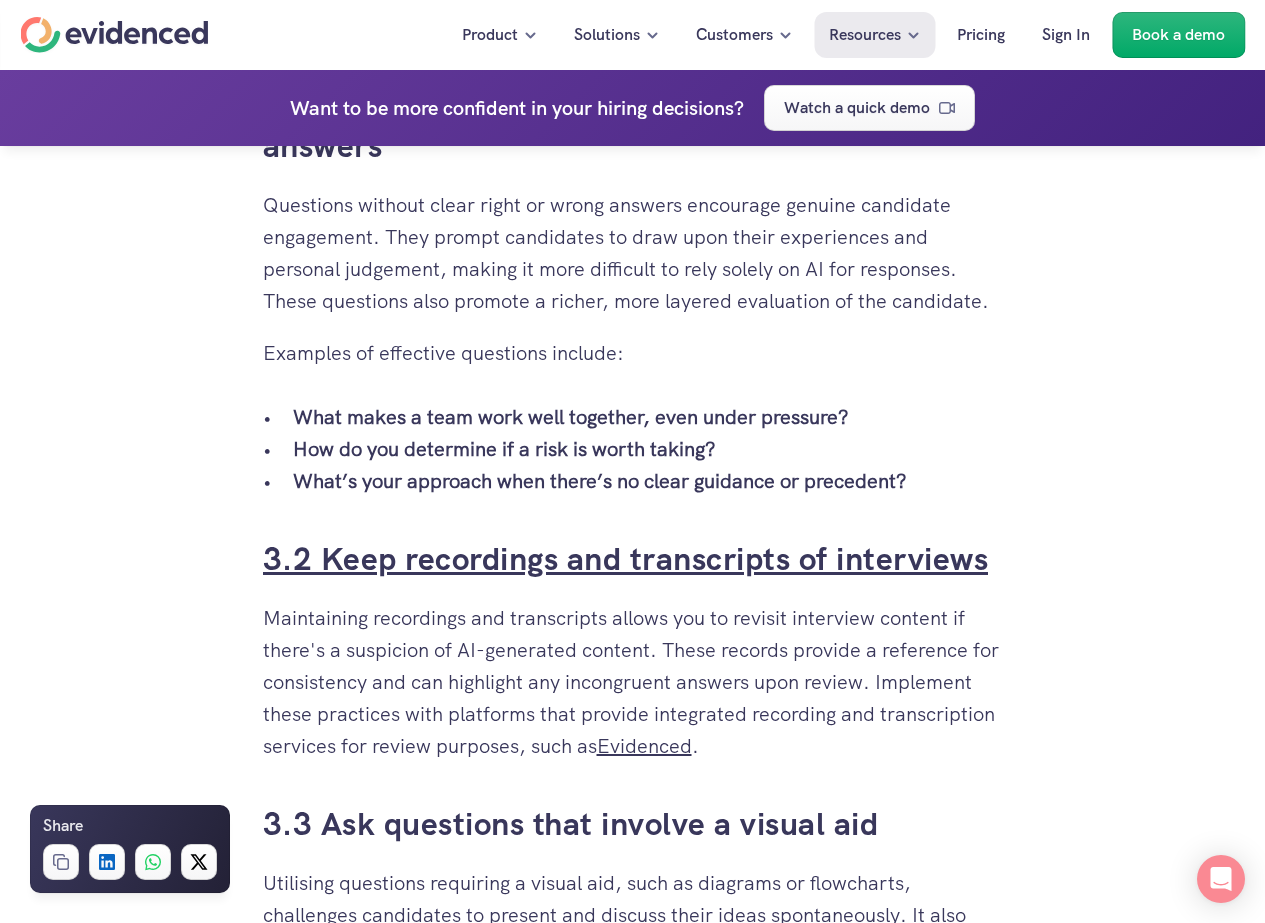 click on "When you’ve put time and effort into building a solid recruitment process, it can feel destabilising when you get a candidate all the way to the interview stage and realise they may not be providing you with authentic information. With AI tools becoming more accessible, their influence is starting to show more in hiring conversations - recognising and adapting to this shift is key to protecting the integrity of your process. Let's see how you can spot candidates using AI and take steps to address it.  1. Understanding AI in Interviews 1.1 How do candidates use AI to generate answers? Candidates may use AI-generated responses to appear more knowledgeable or articulate during online interviews. Typically, they leverage tools like ChatGPT to draft answers to common interview questions, or use speech-to-text systems to provide them with answers to questions live during the interview. This allows them to present responses that are well-structured and technically sound, even on the spot.  follow-up questions .  ." at bounding box center (633, 50) 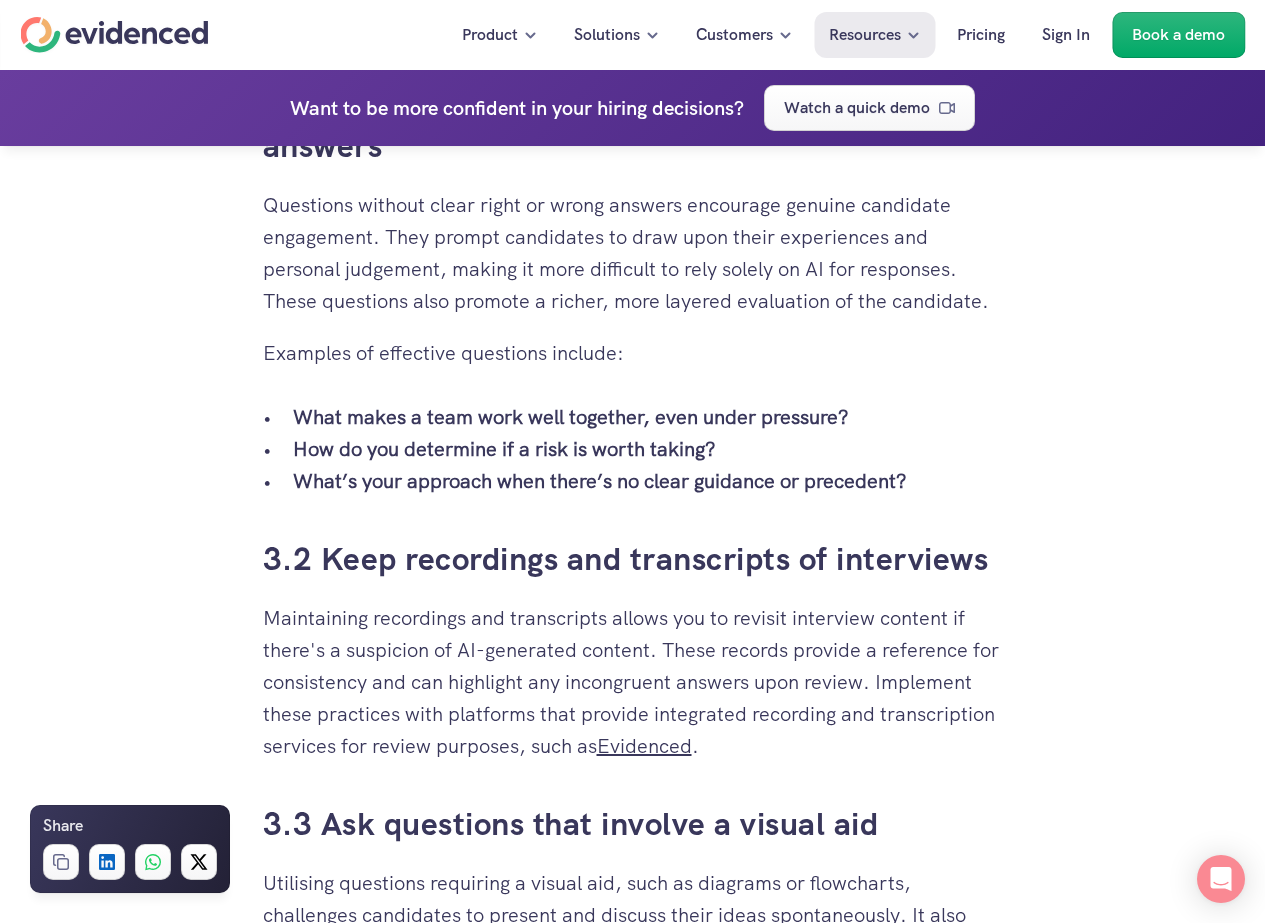 click on "When you’ve put time and effort into building a solid recruitment process, it can feel destabilising when you get a candidate all the way to the interview stage and realise they may not be providing you with authentic information. With AI tools becoming more accessible, their influence is starting to show more in hiring conversations - recognising and adapting to this shift is key to protecting the integrity of your process. Let's see how you can spot candidates using AI and take steps to address it.  1. Understanding AI in Interviews 1.1 How do candidates use AI to generate answers? Candidates may use AI-generated responses to appear more knowledgeable or articulate during online interviews. Typically, they leverage tools like ChatGPT to draft answers to common interview questions, or use speech-to-text systems to provide them with answers to questions live during the interview. This allows them to present responses that are well-structured and technically sound, even on the spot.  follow-up questions .  ." at bounding box center [633, 50] 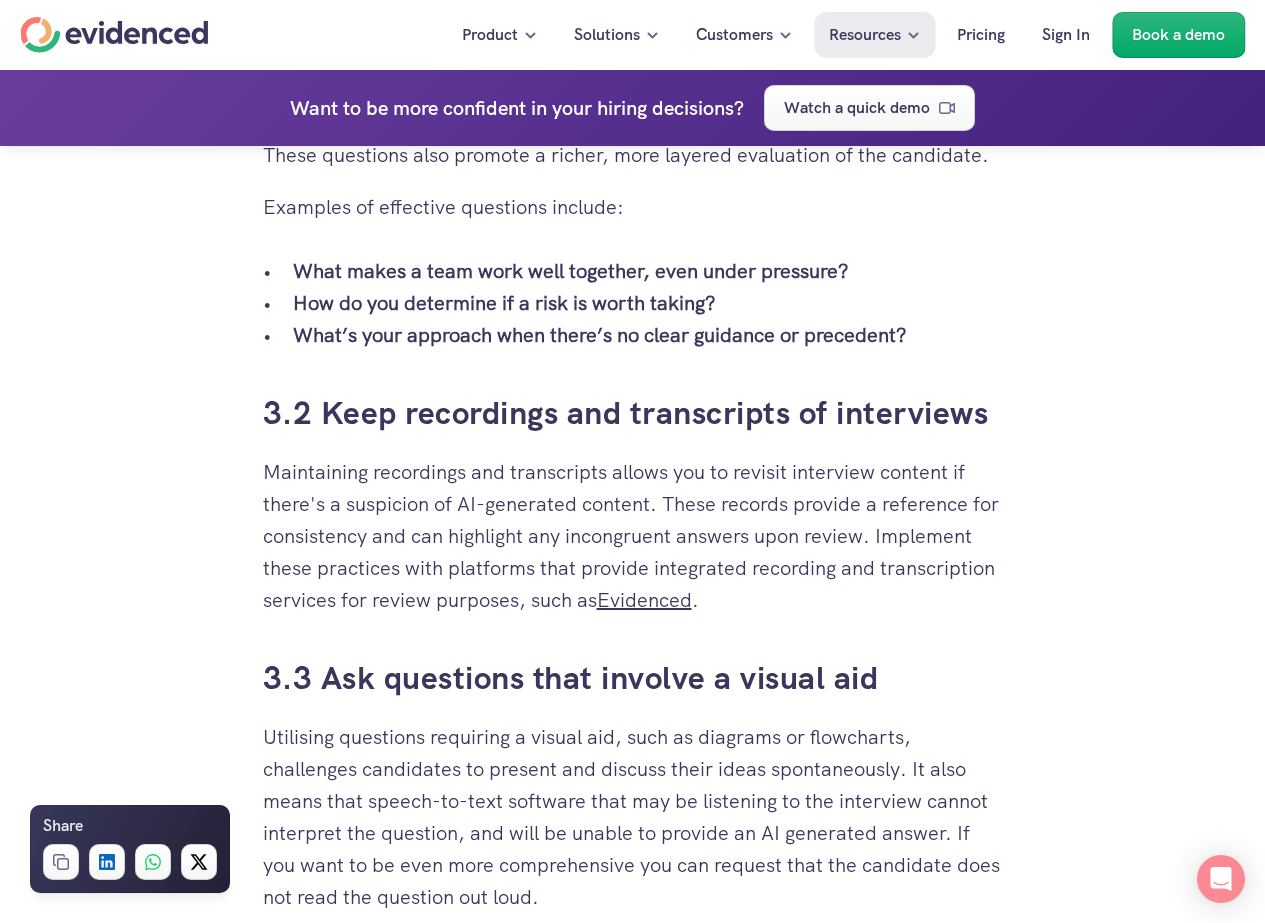 scroll, scrollTop: 4502, scrollLeft: 0, axis: vertical 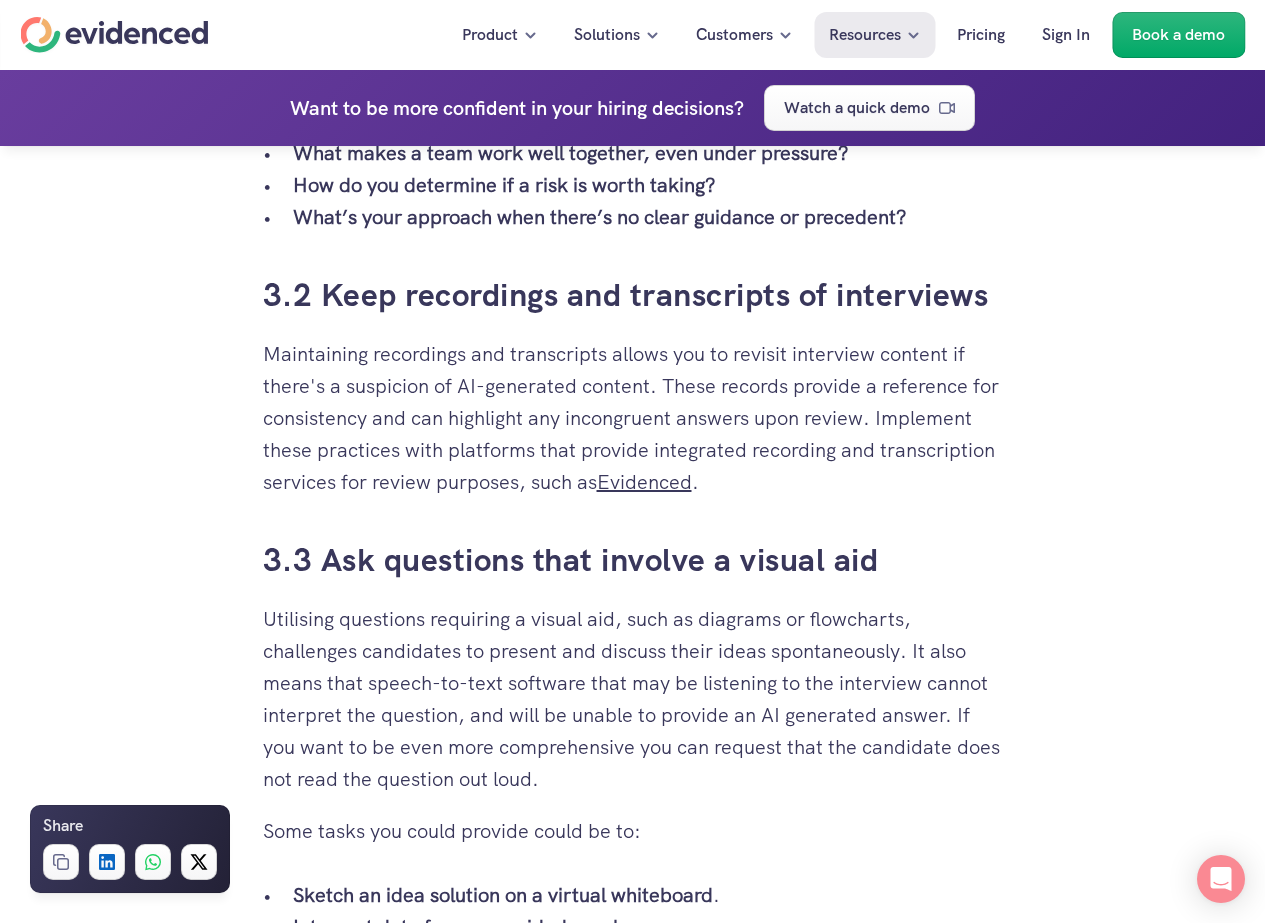 drag, startPoint x: 797, startPoint y: 464, endPoint x: 784, endPoint y: 320, distance: 144.58562 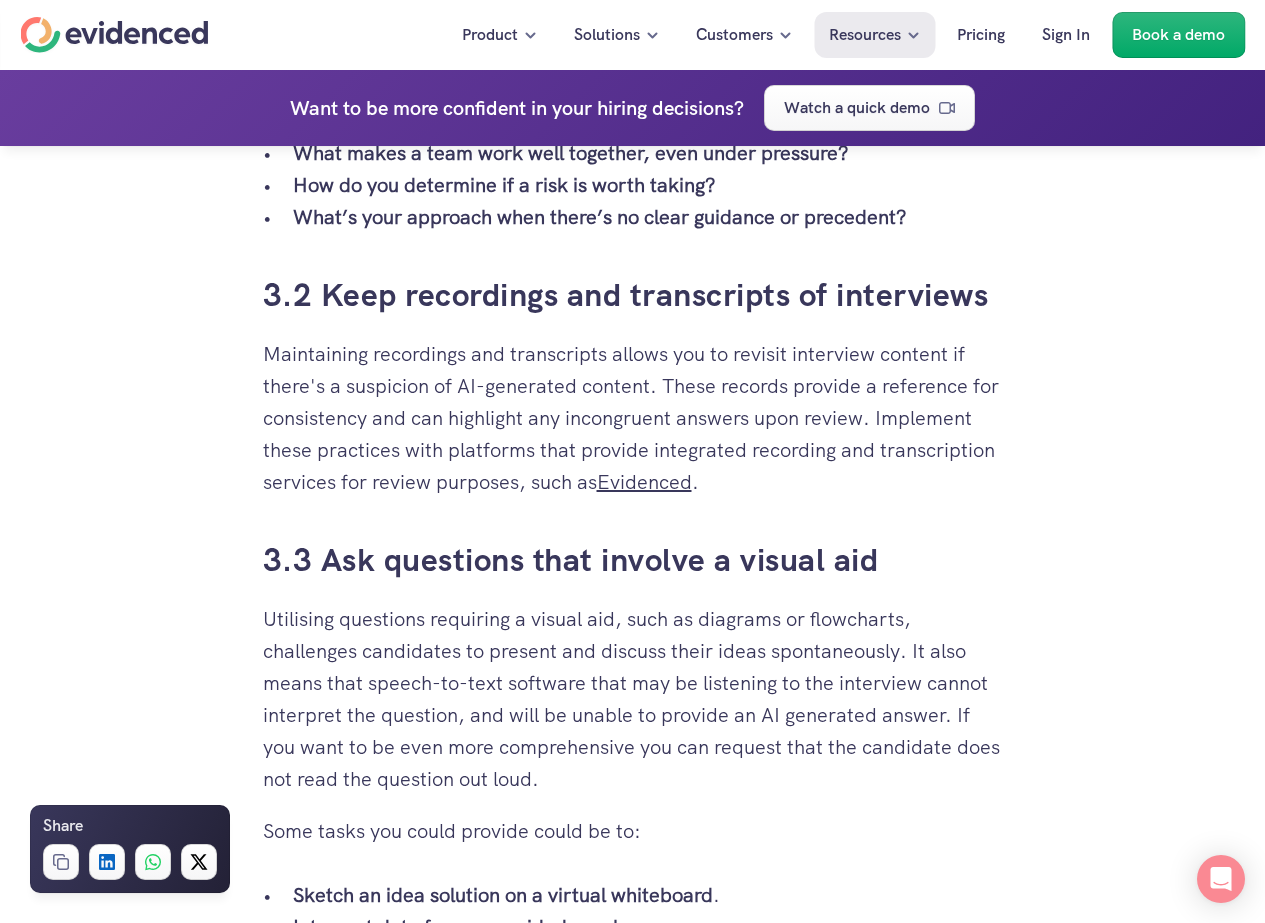 drag, startPoint x: 741, startPoint y: 329, endPoint x: 782, endPoint y: 478, distance: 154.53802 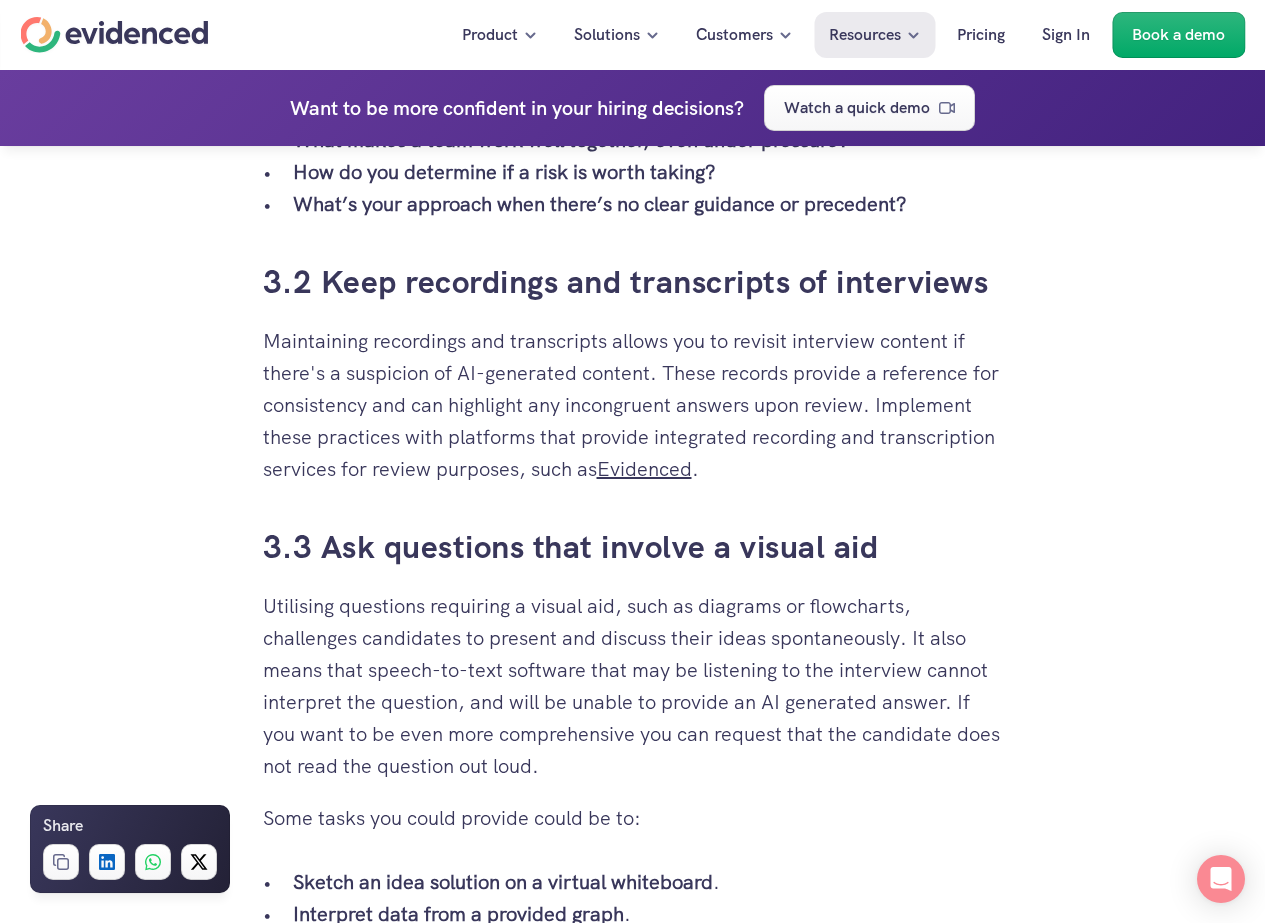 scroll, scrollTop: 4649, scrollLeft: 0, axis: vertical 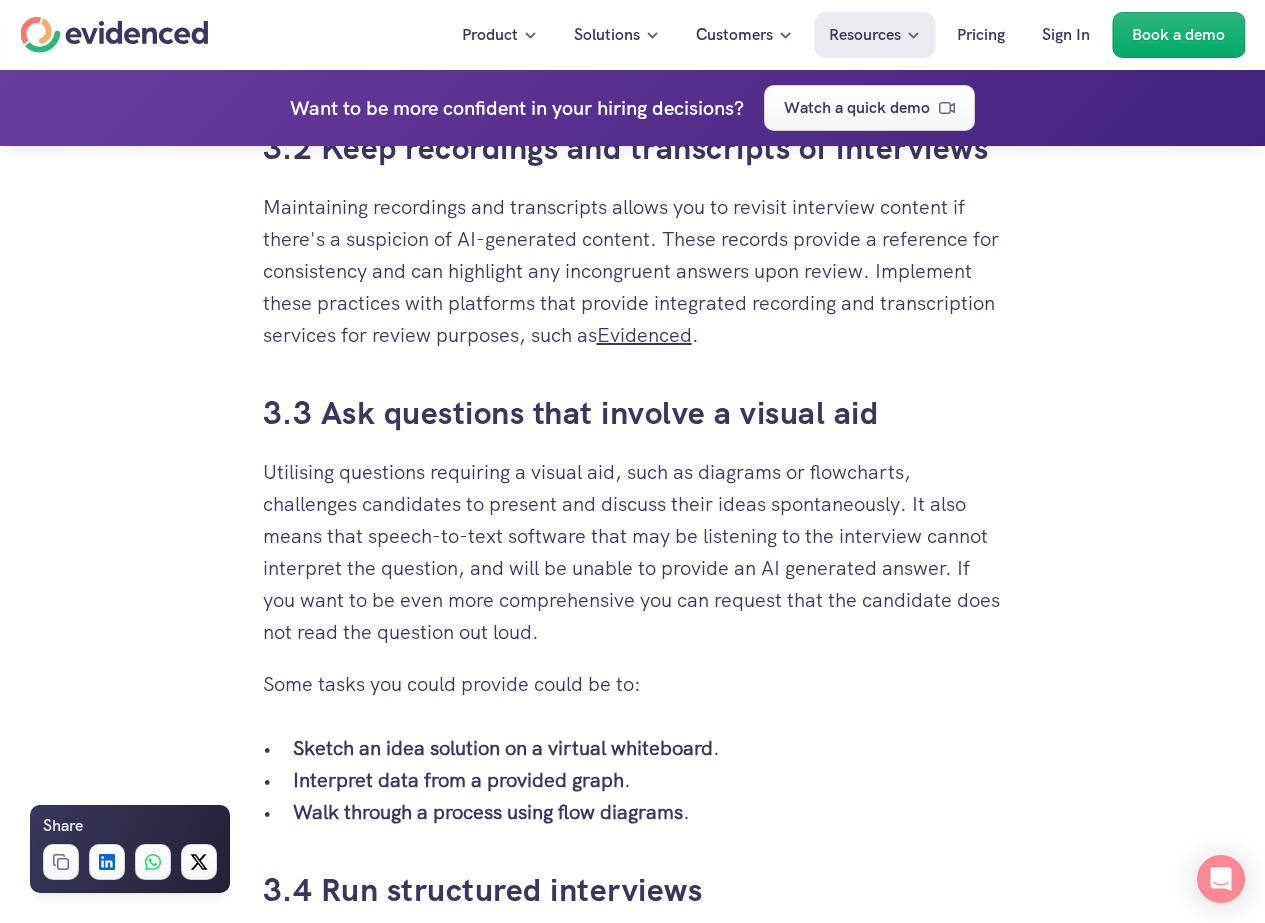 drag, startPoint x: 665, startPoint y: 628, endPoint x: 646, endPoint y: 439, distance: 189.95262 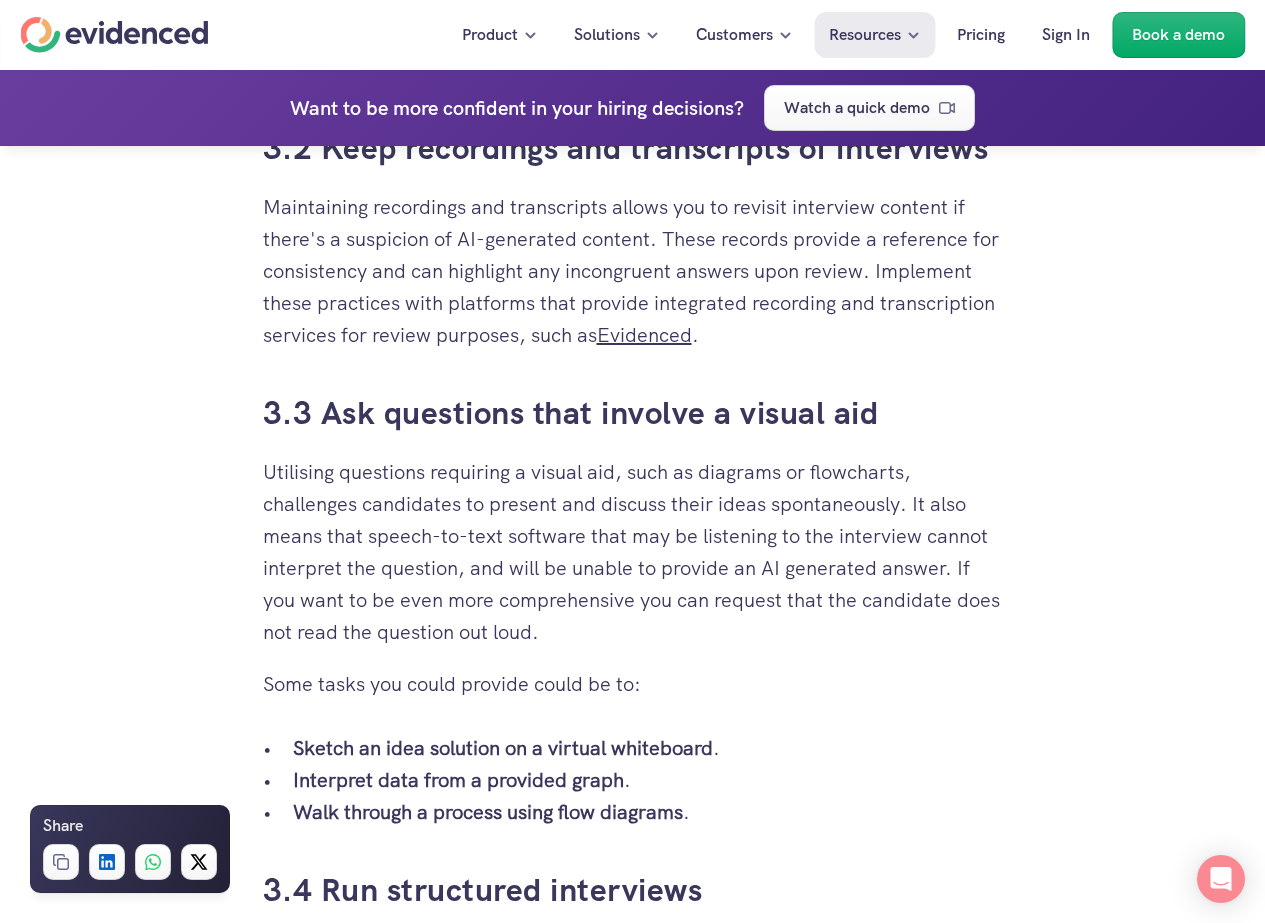 drag, startPoint x: 561, startPoint y: 556, endPoint x: 559, endPoint y: 484, distance: 72.02777 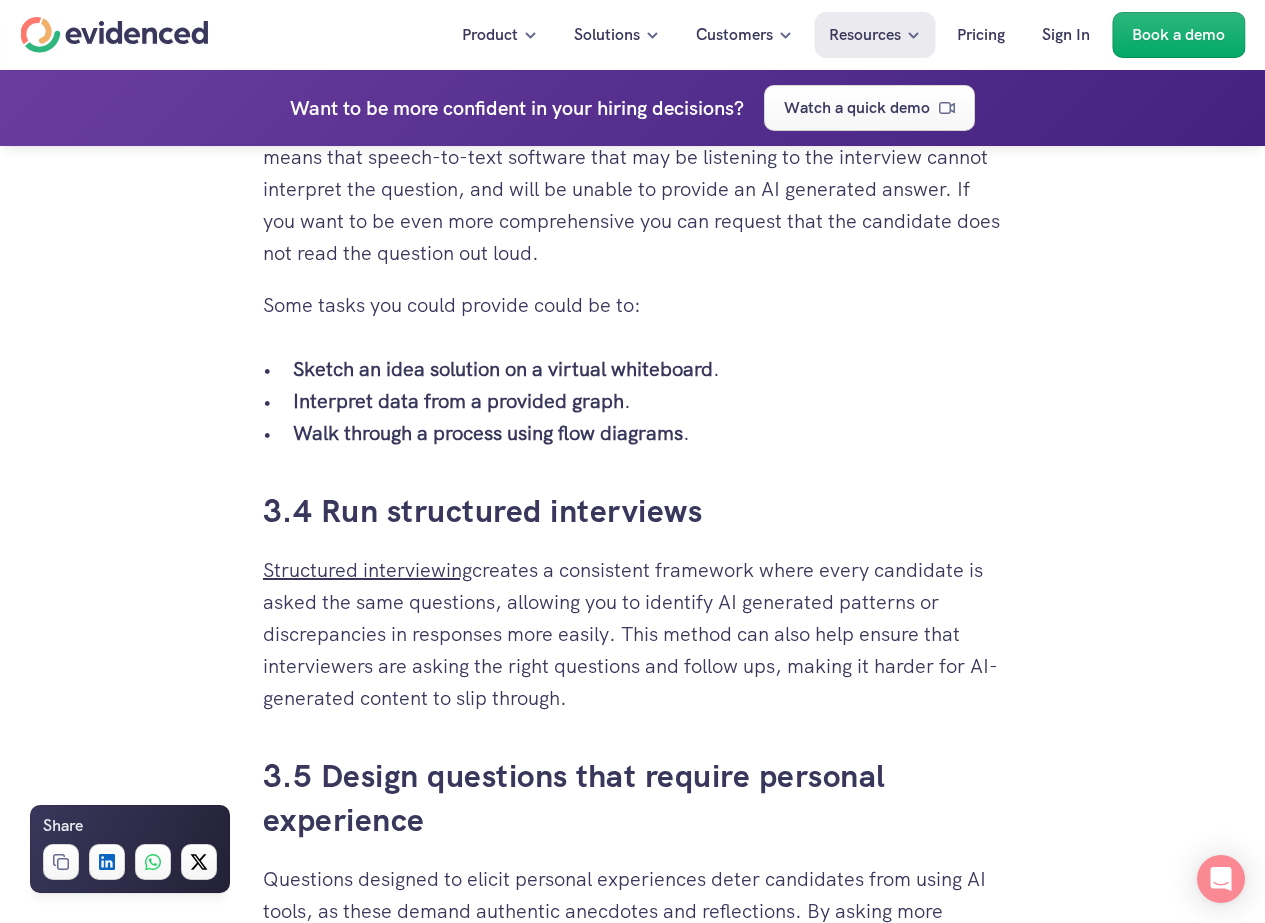 scroll, scrollTop: 5034, scrollLeft: 0, axis: vertical 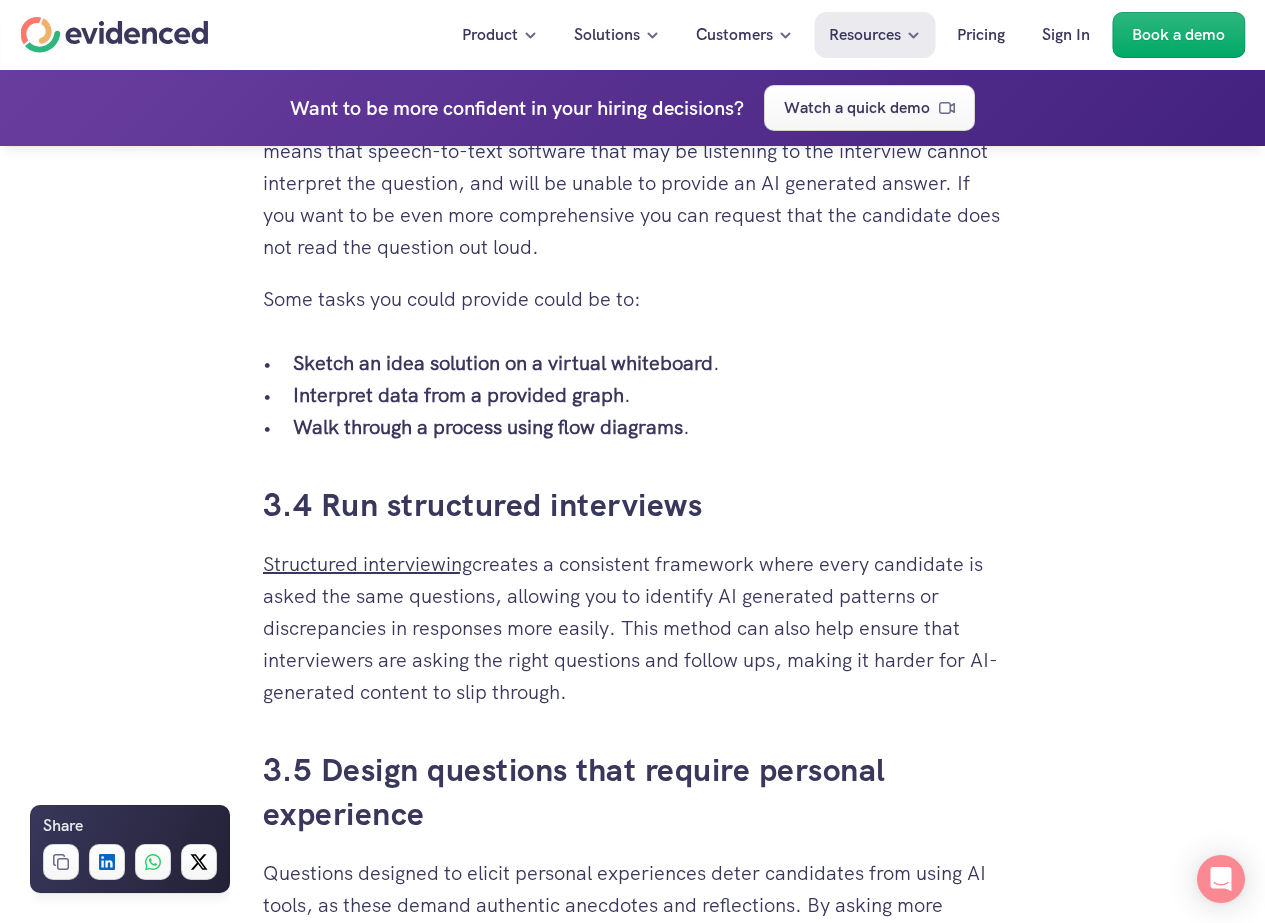 drag, startPoint x: 666, startPoint y: 529, endPoint x: 701, endPoint y: 712, distance: 186.31694 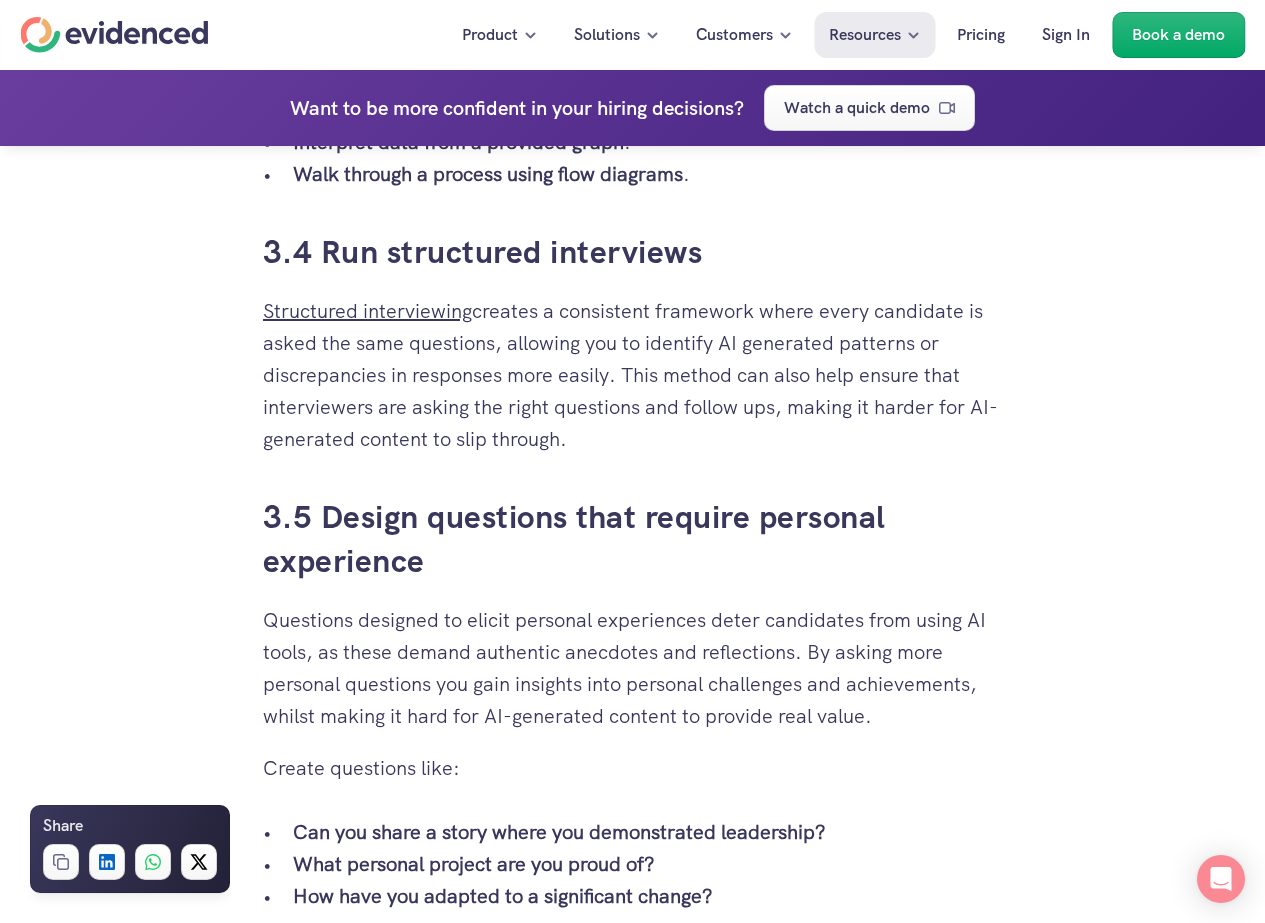 scroll, scrollTop: 5293, scrollLeft: 0, axis: vertical 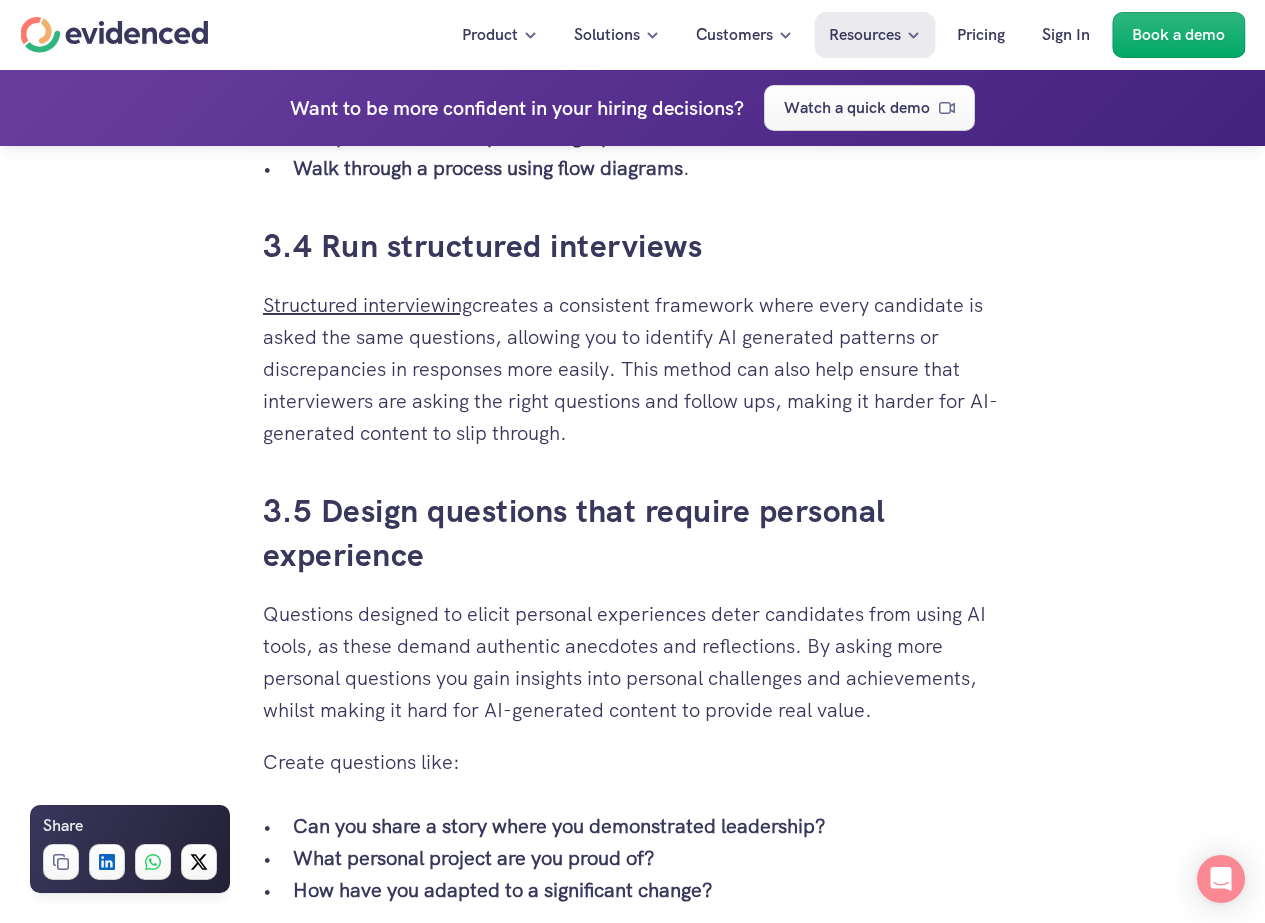 drag, startPoint x: 748, startPoint y: 551, endPoint x: 738, endPoint y: 763, distance: 212.23572 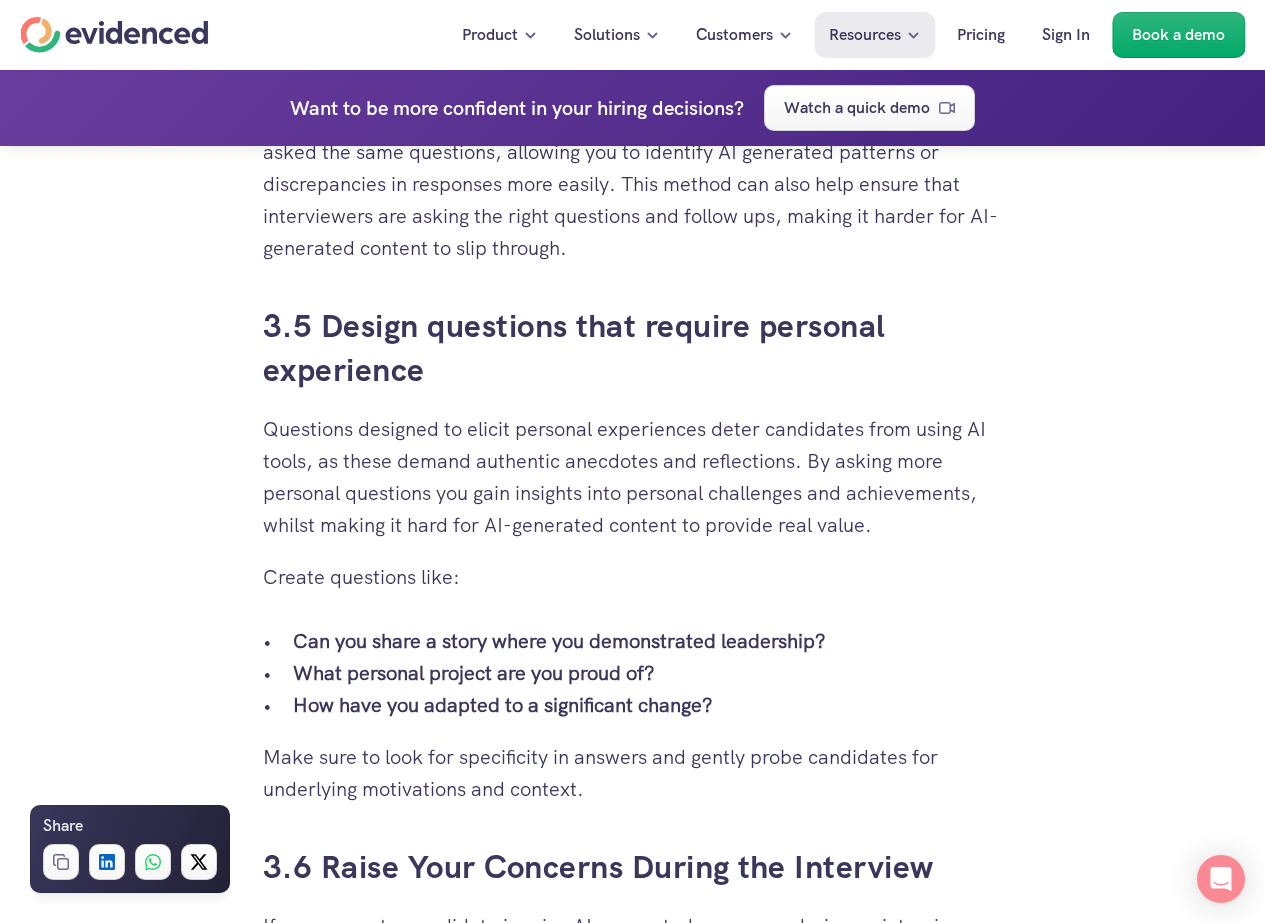 scroll, scrollTop: 5597, scrollLeft: 0, axis: vertical 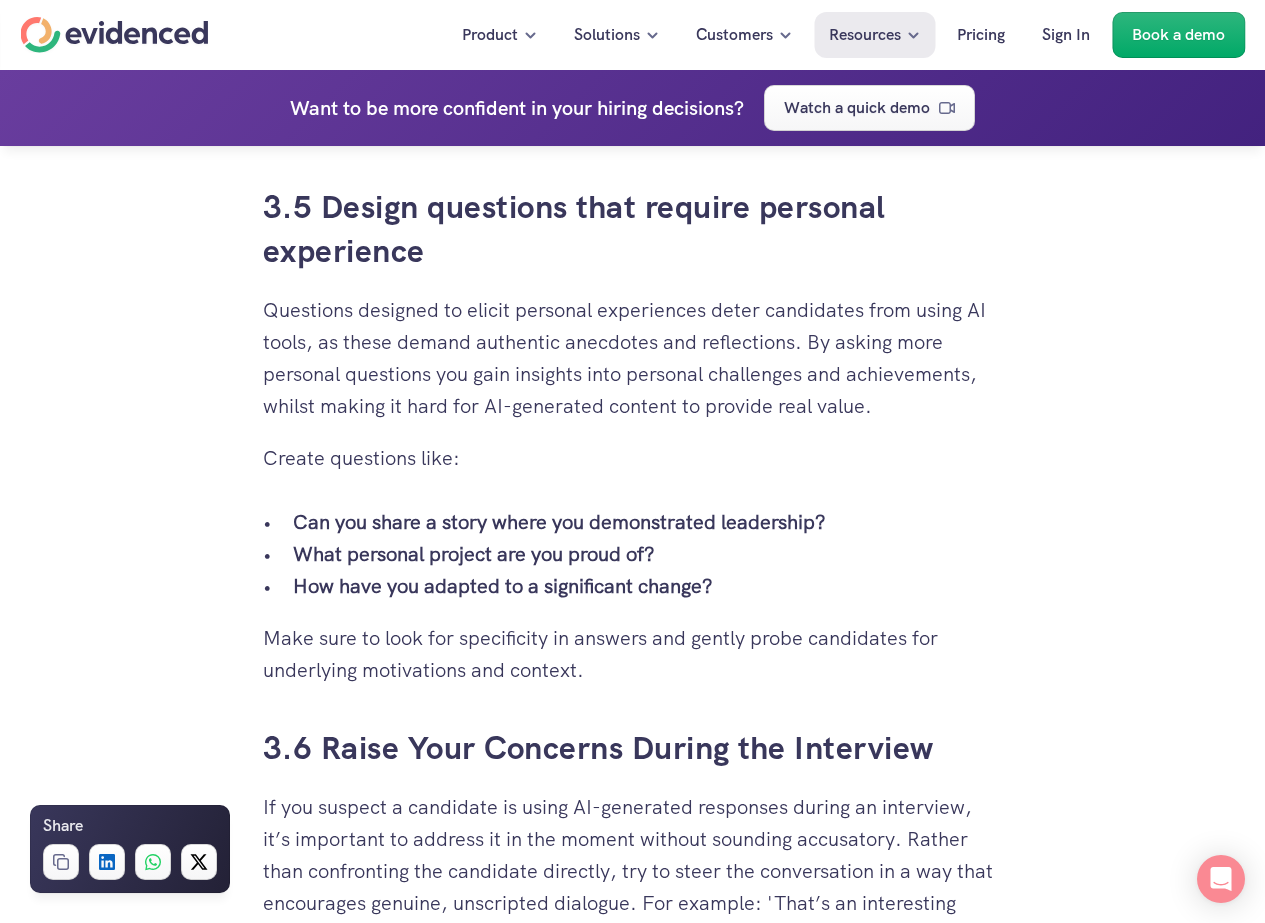 drag, startPoint x: 617, startPoint y: 671, endPoint x: 599, endPoint y: 611, distance: 62.641838 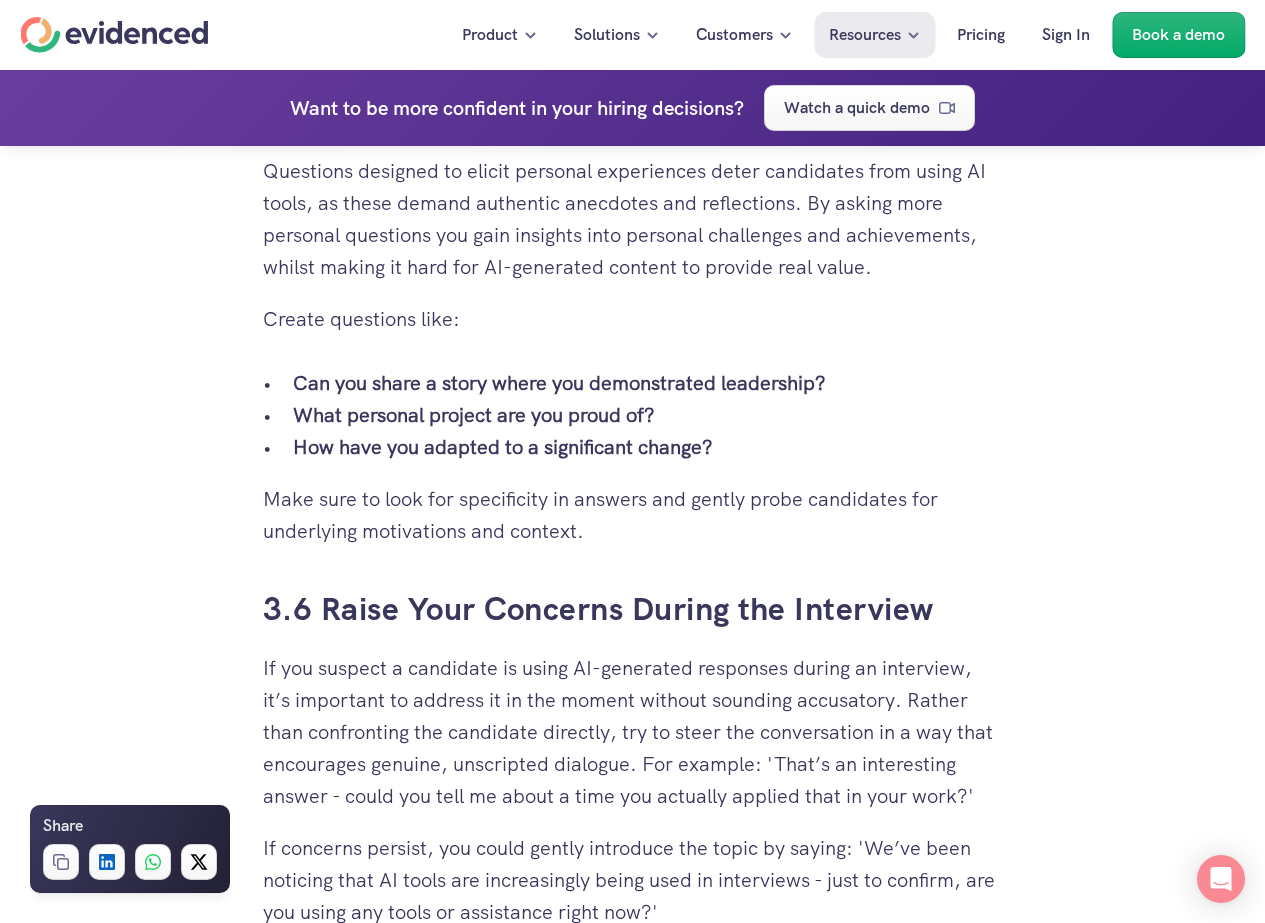 scroll, scrollTop: 5915, scrollLeft: 0, axis: vertical 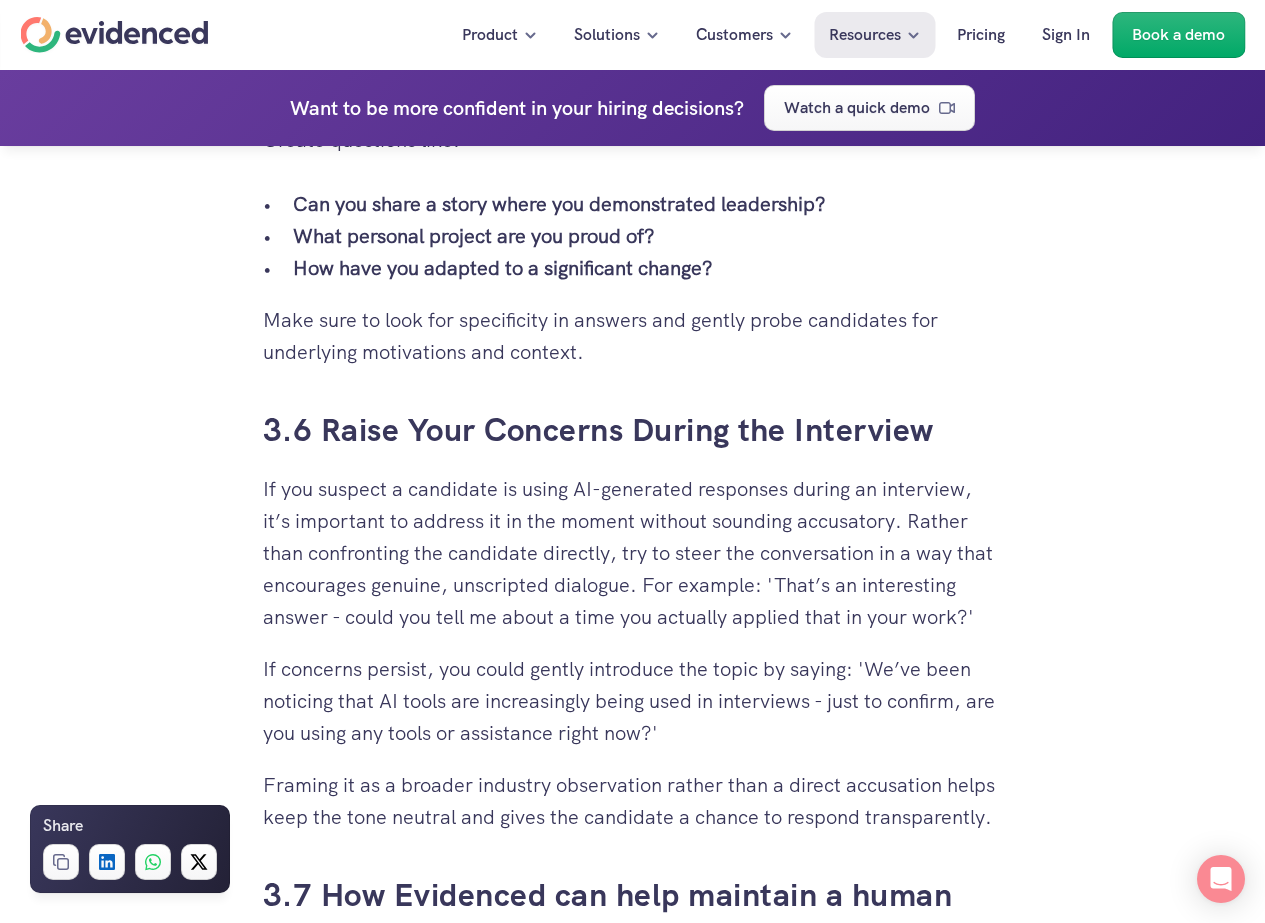 drag, startPoint x: 616, startPoint y: 633, endPoint x: 620, endPoint y: 479, distance: 154.05194 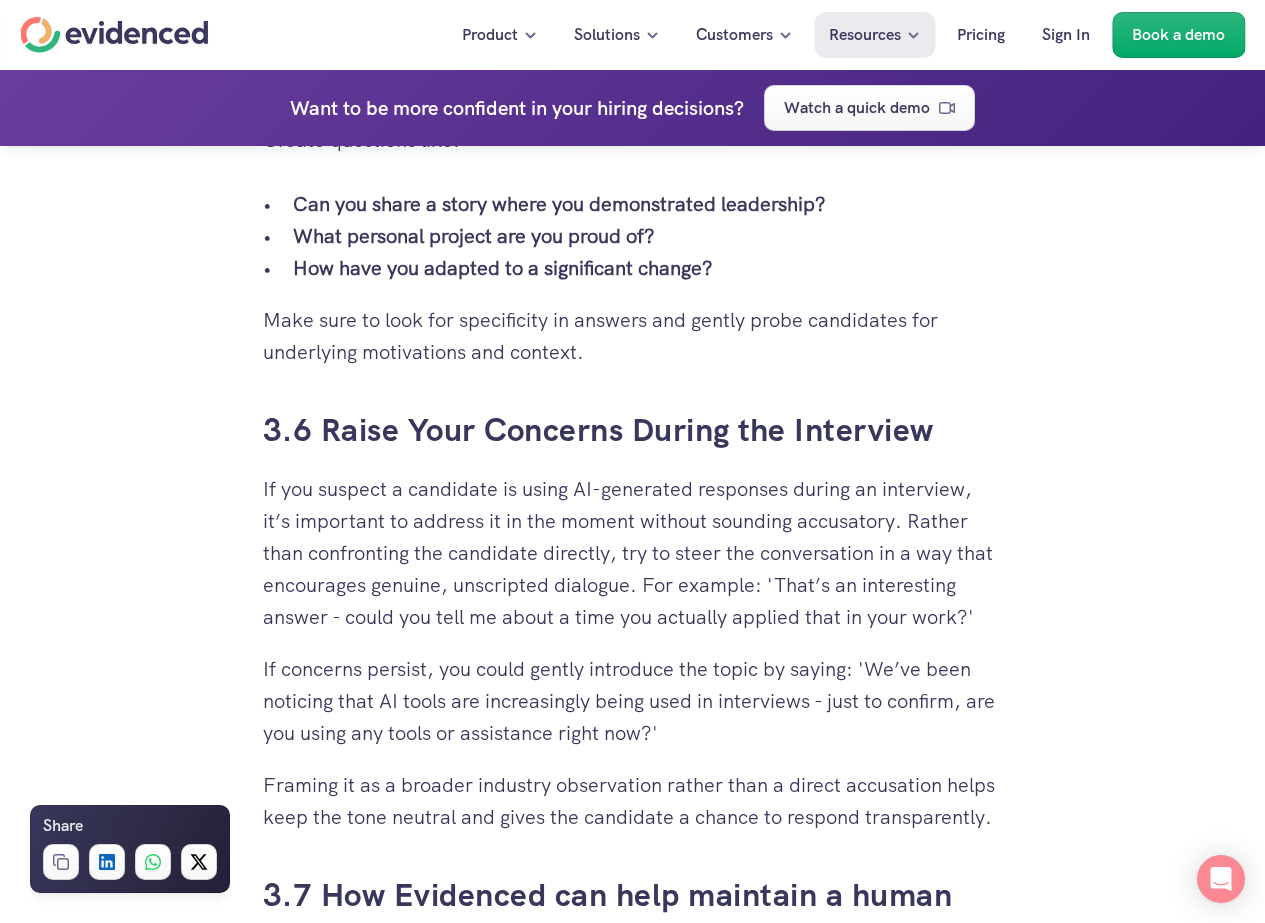 drag, startPoint x: 647, startPoint y: 626, endPoint x: 743, endPoint y: 741, distance: 149.8032 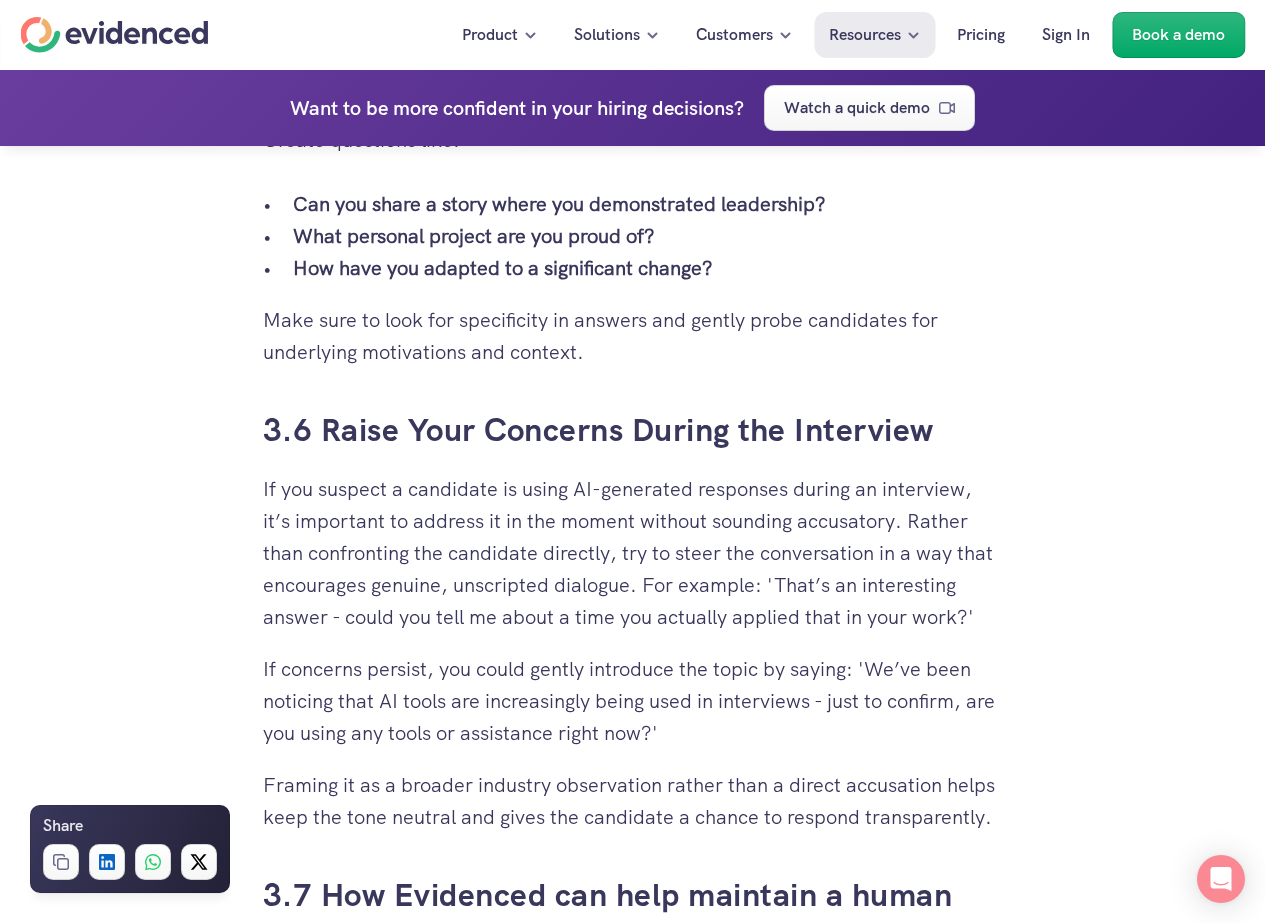 drag, startPoint x: 774, startPoint y: 769, endPoint x: 866, endPoint y: 820, distance: 105.1903 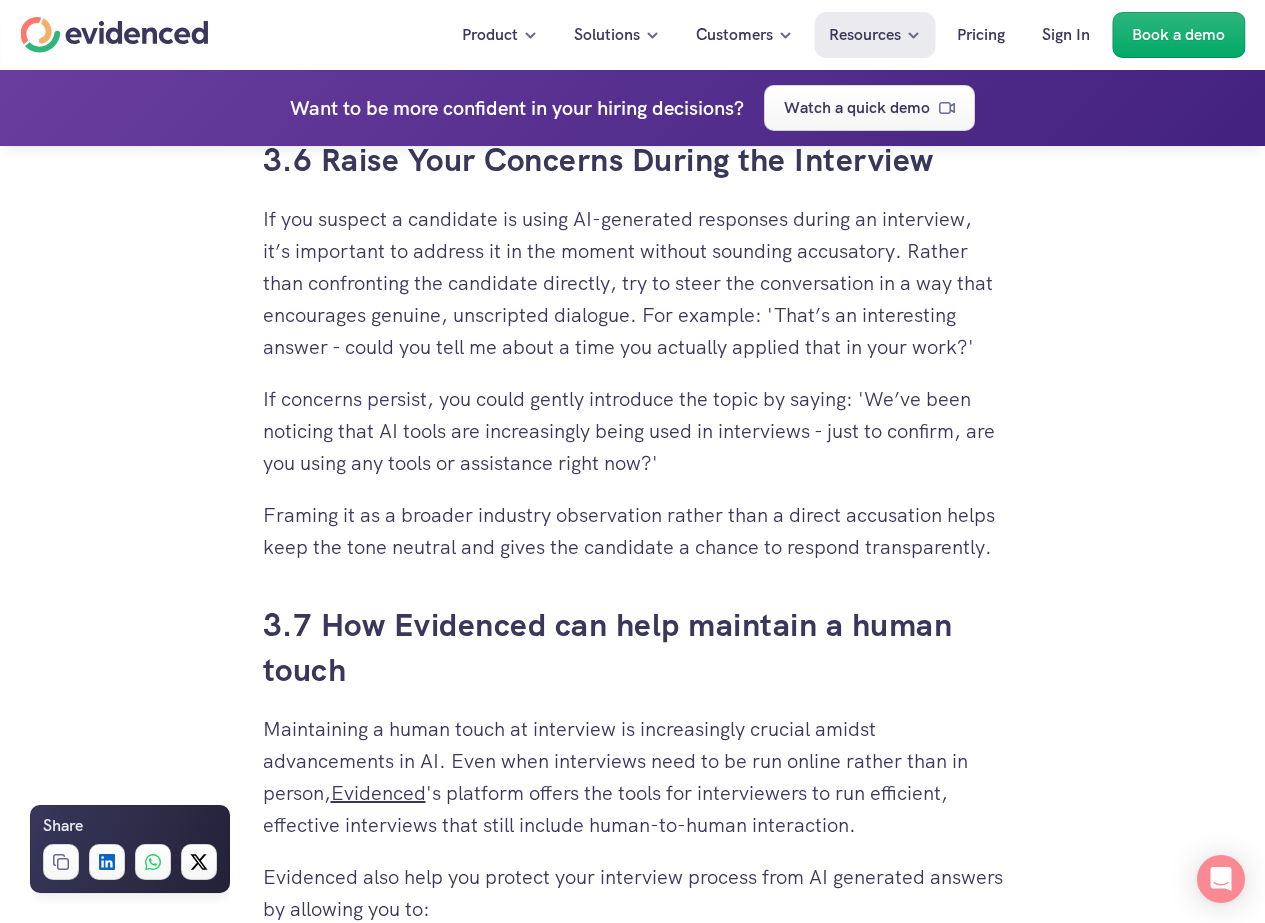 scroll, scrollTop: 6193, scrollLeft: 0, axis: vertical 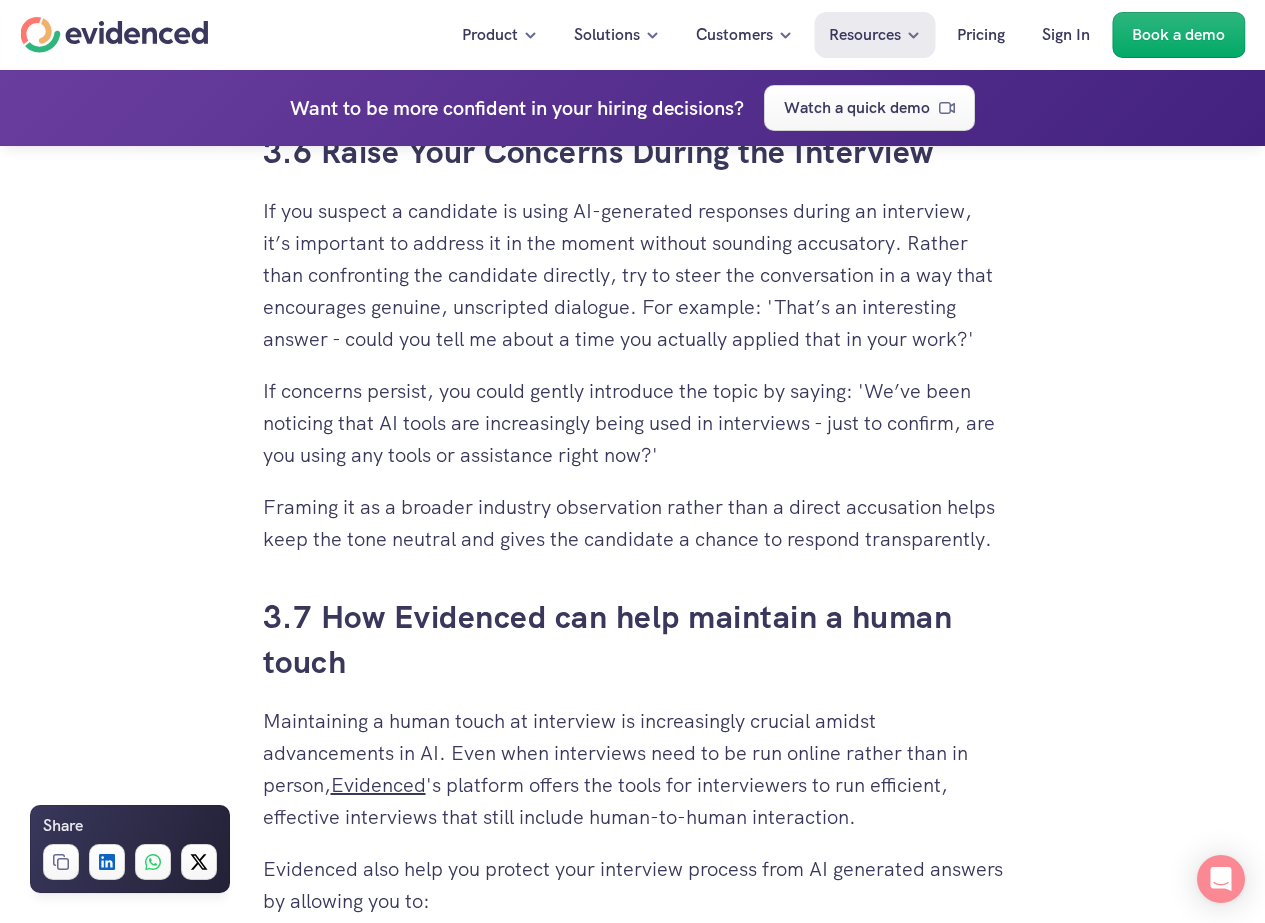 drag, startPoint x: 677, startPoint y: 682, endPoint x: 738, endPoint y: 839, distance: 168.43396 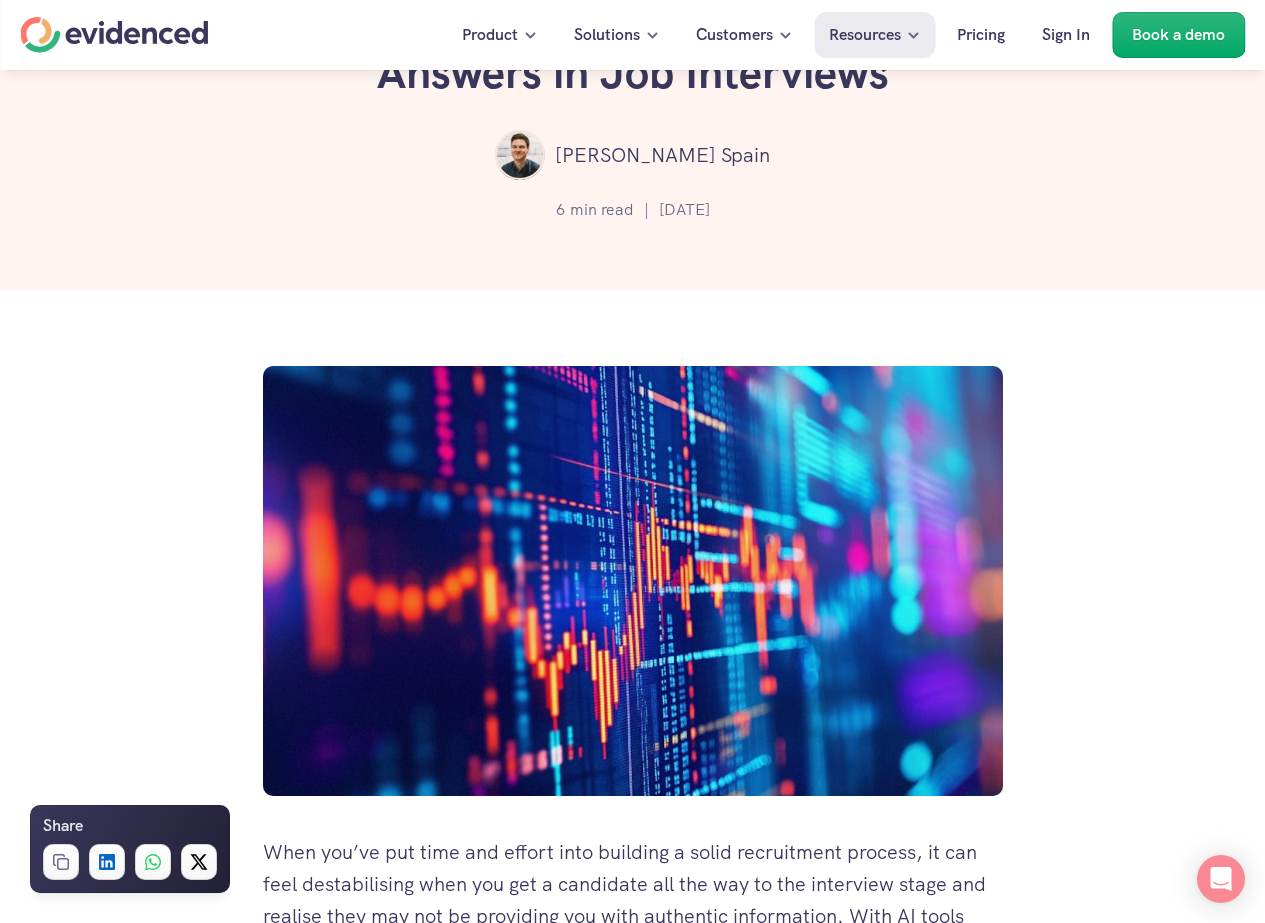 scroll, scrollTop: 0, scrollLeft: 0, axis: both 